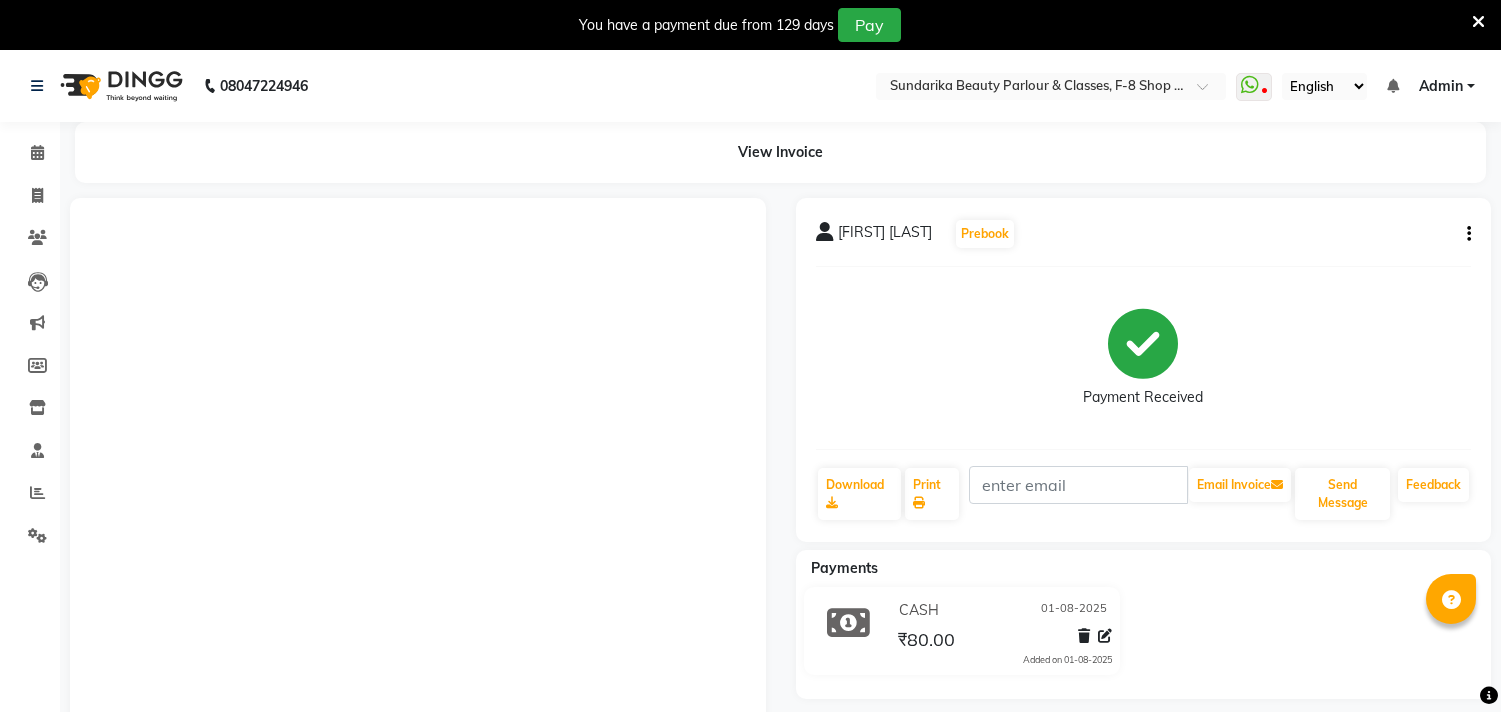 scroll, scrollTop: 256, scrollLeft: 0, axis: vertical 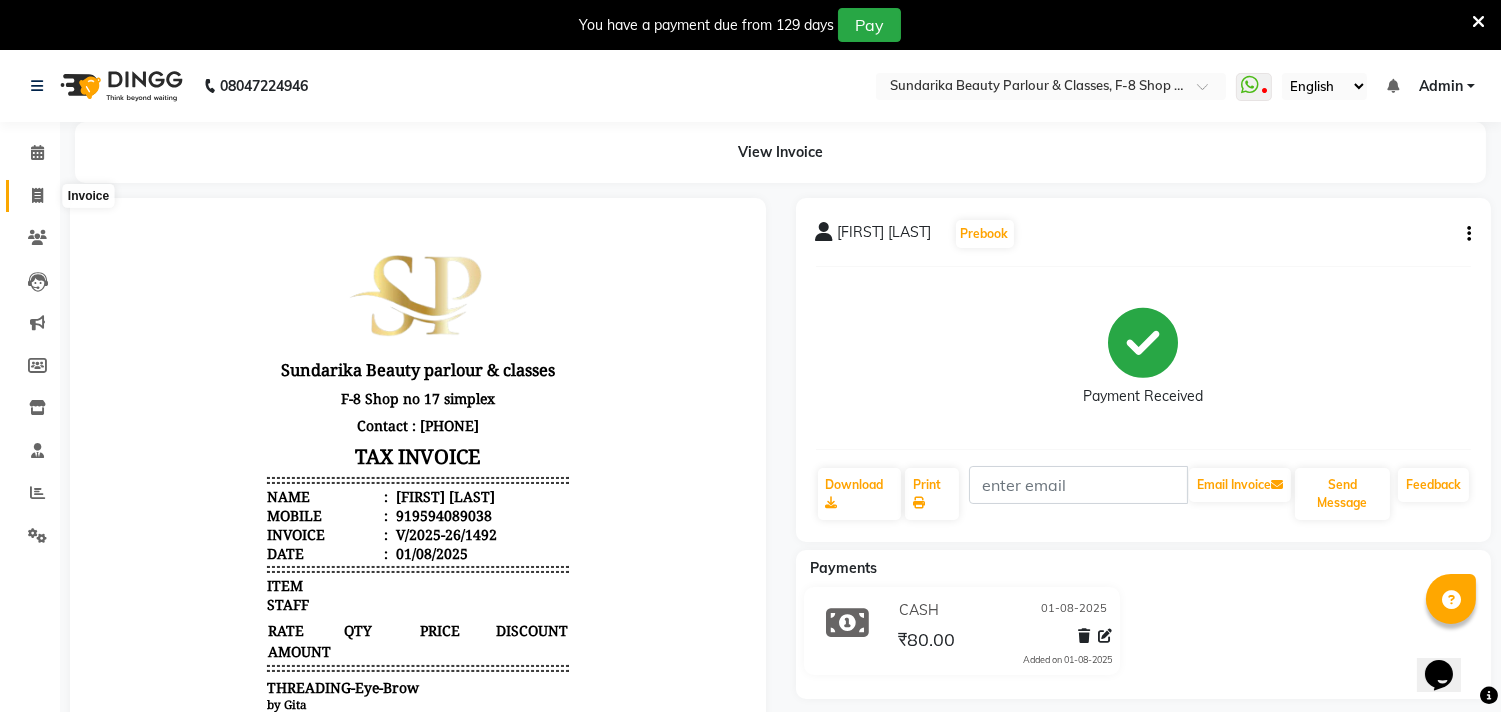 click 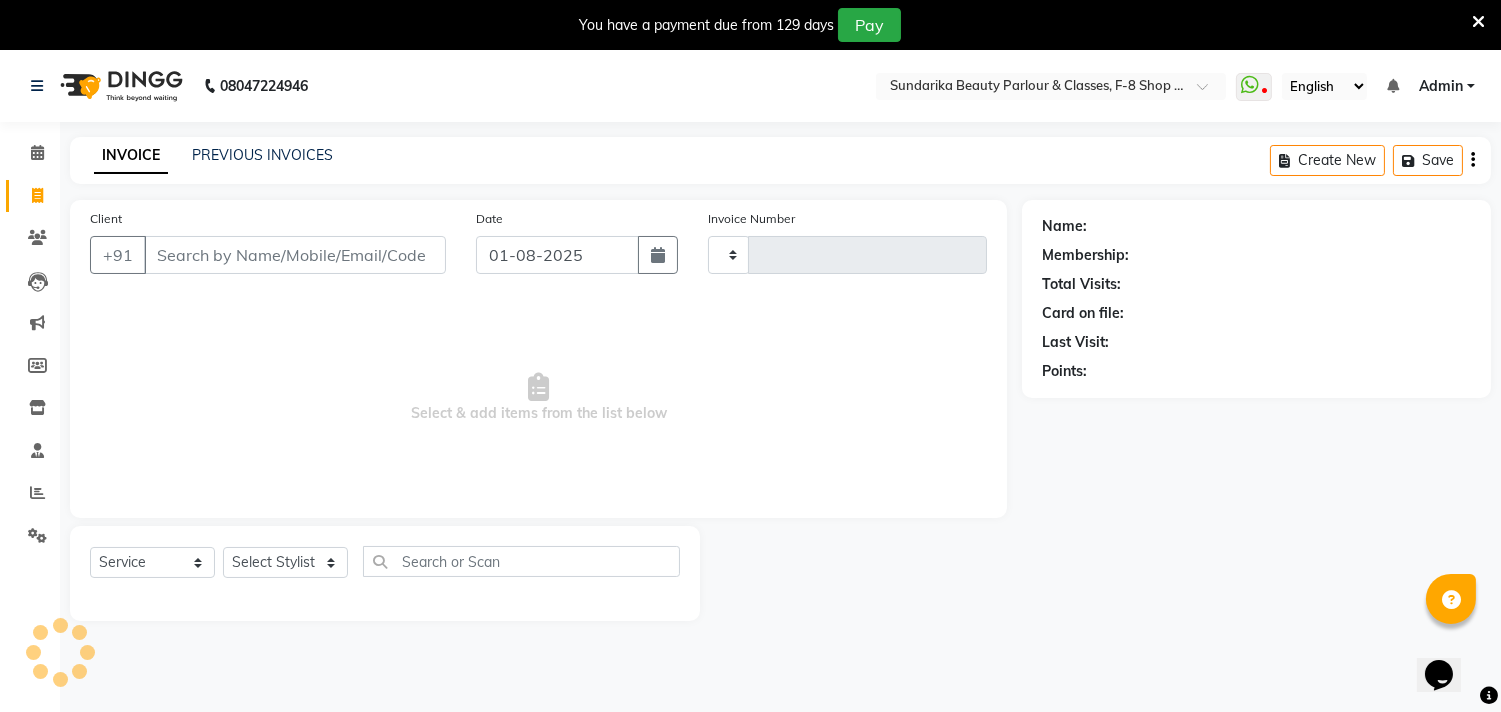scroll, scrollTop: 50, scrollLeft: 0, axis: vertical 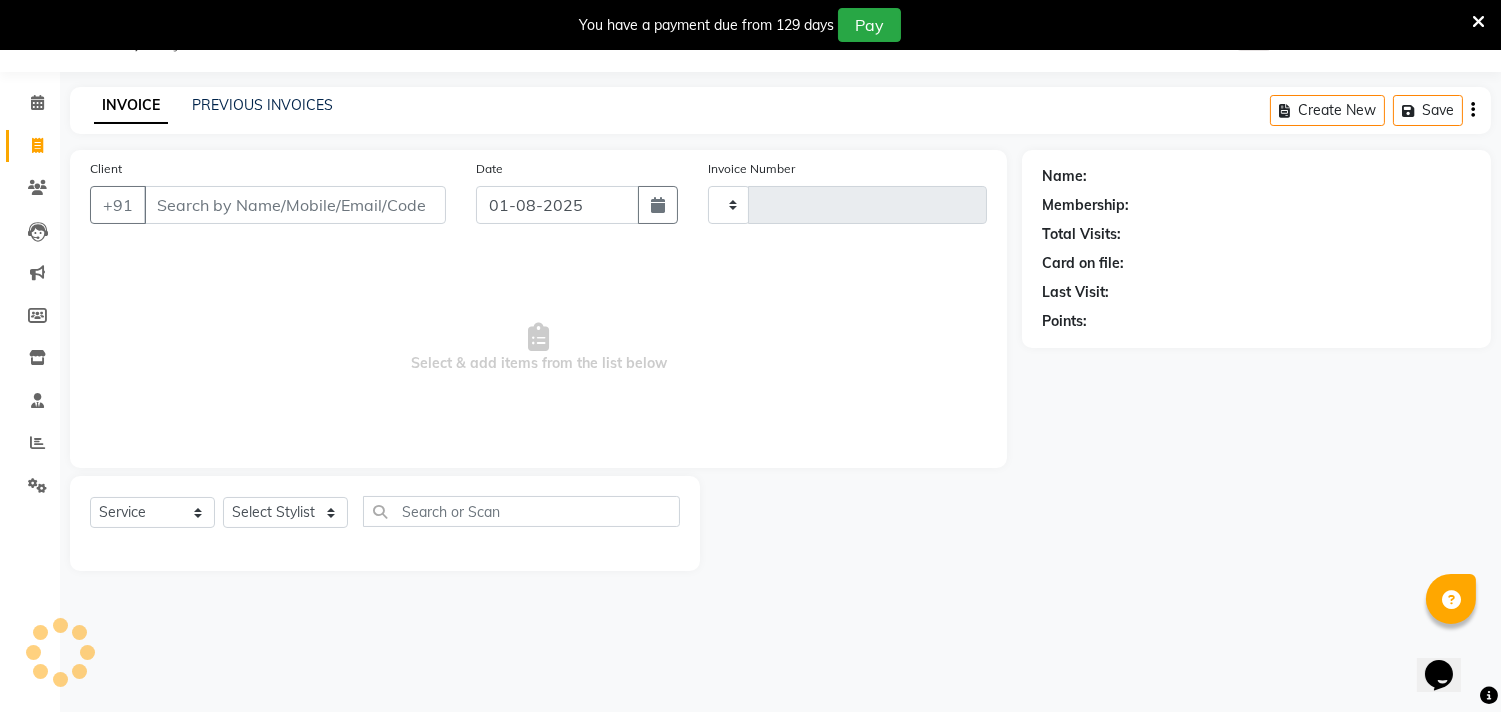 type on "1493" 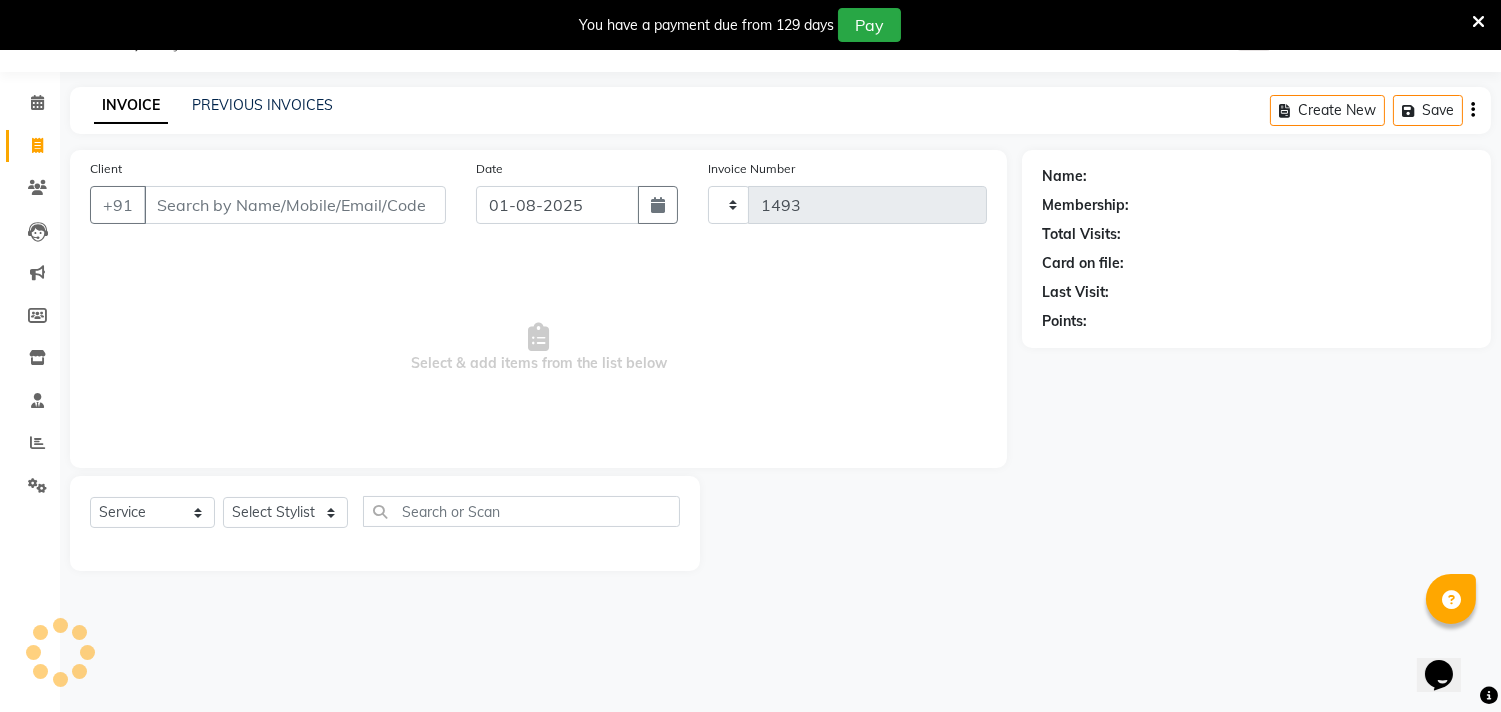 select on "5341" 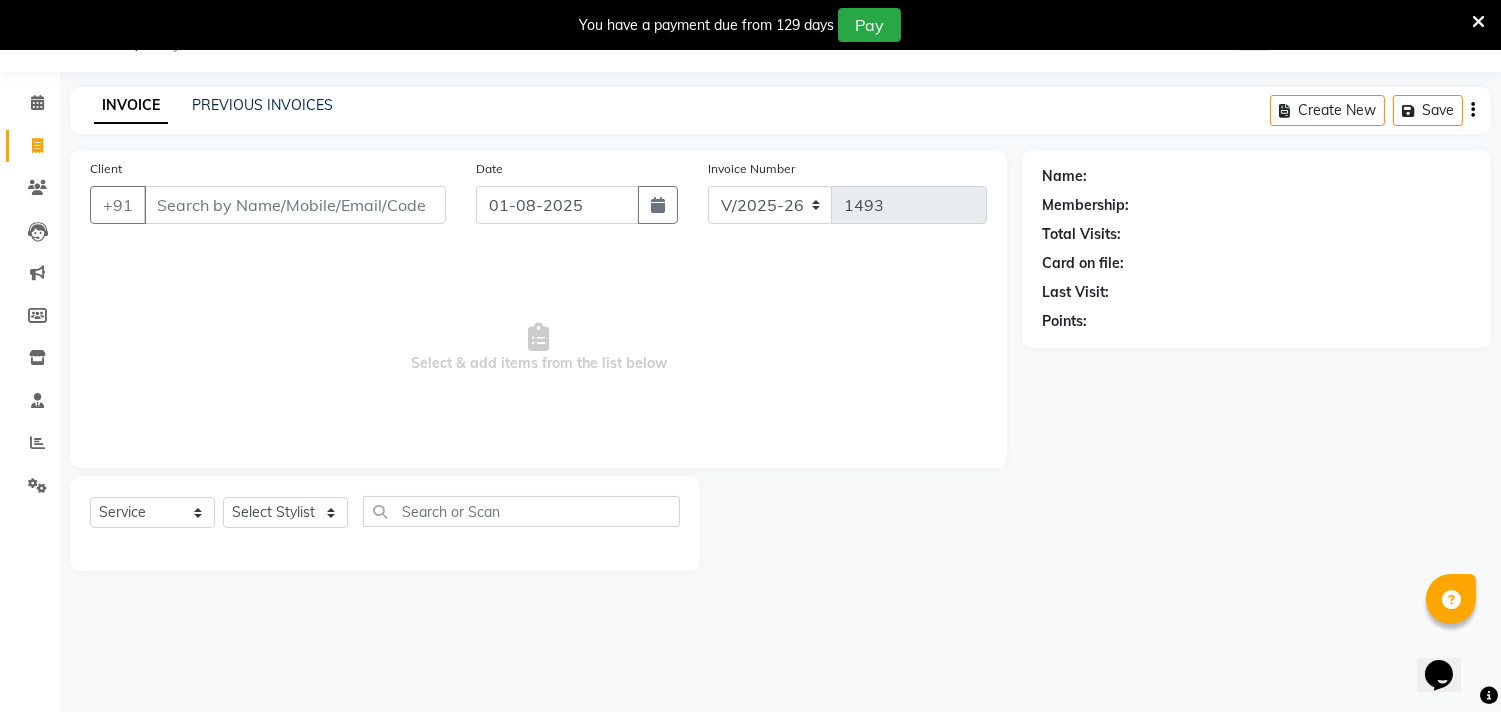 click on "Client" at bounding box center (295, 205) 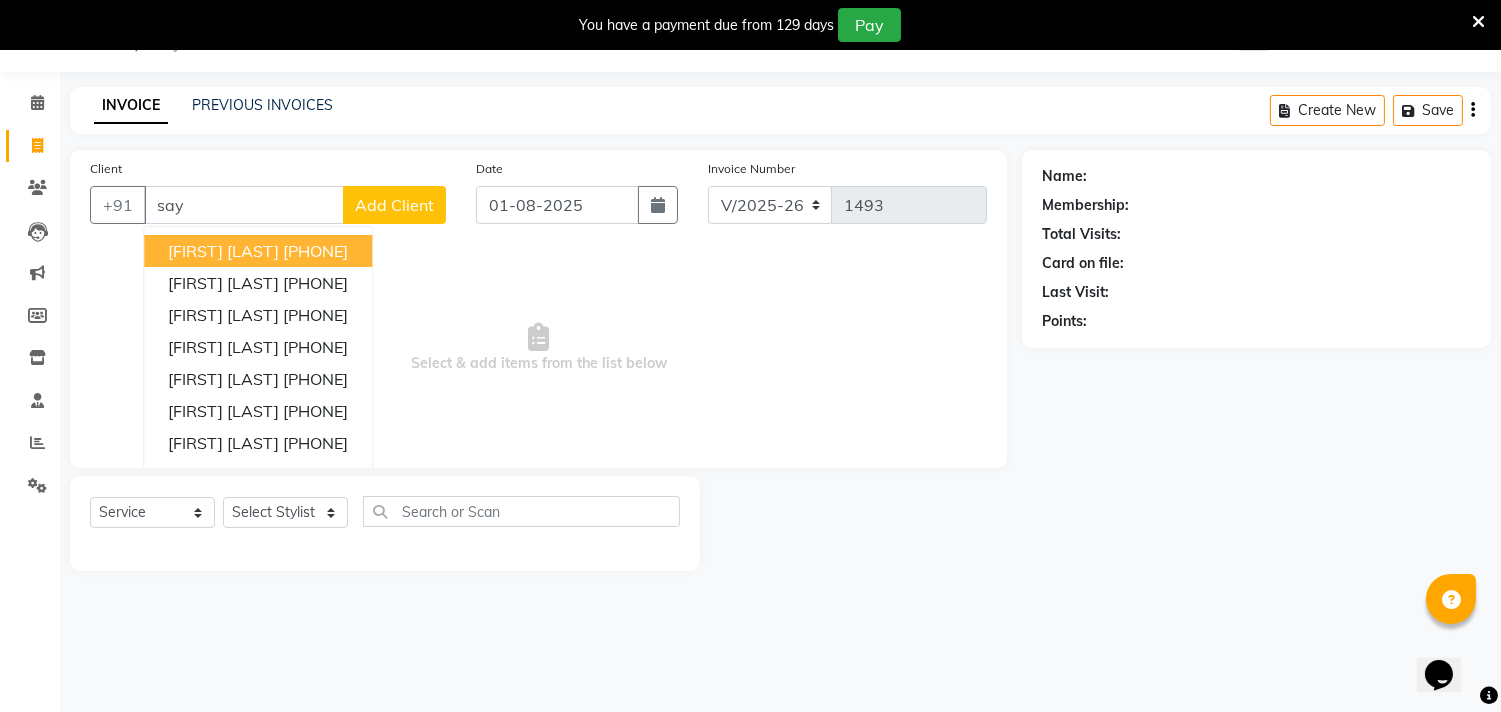click on "[PHONE]" at bounding box center (315, 251) 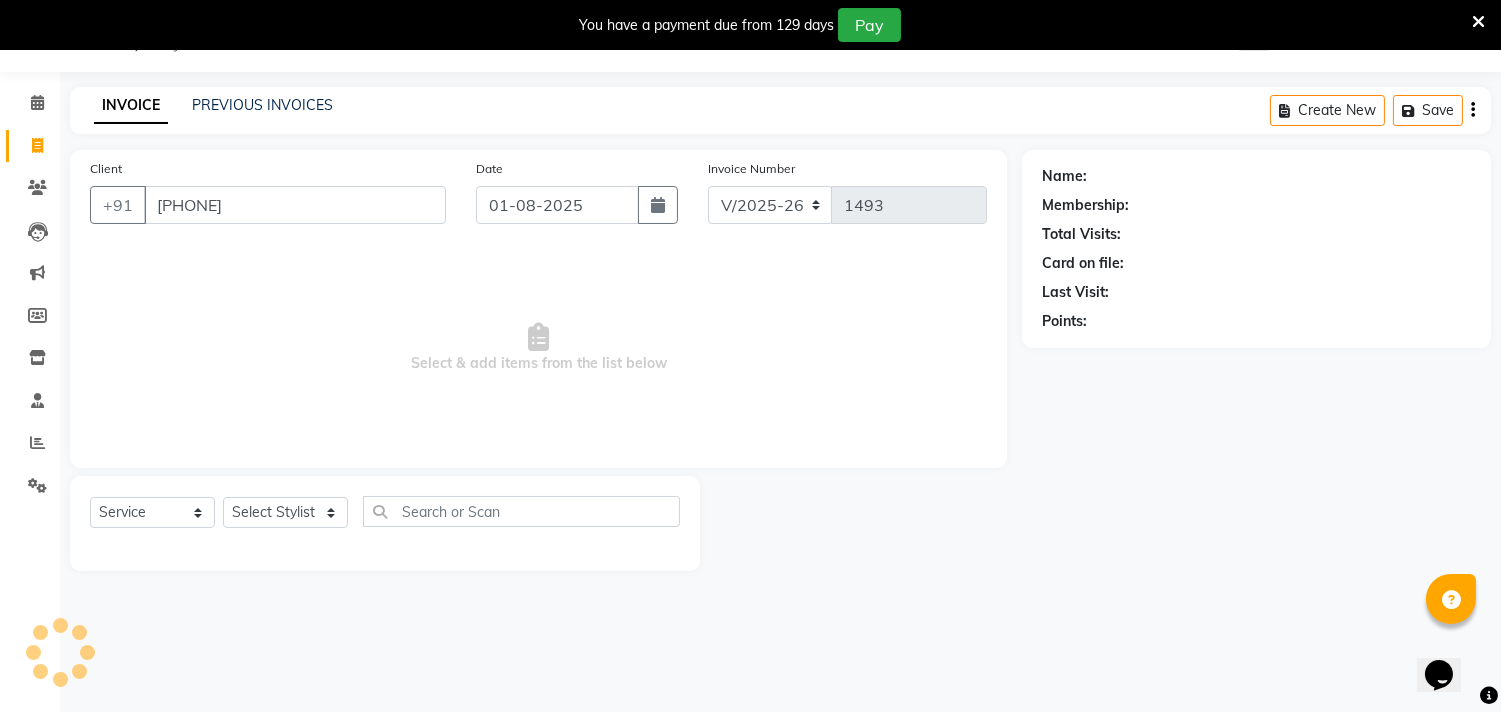type on "[PHONE]" 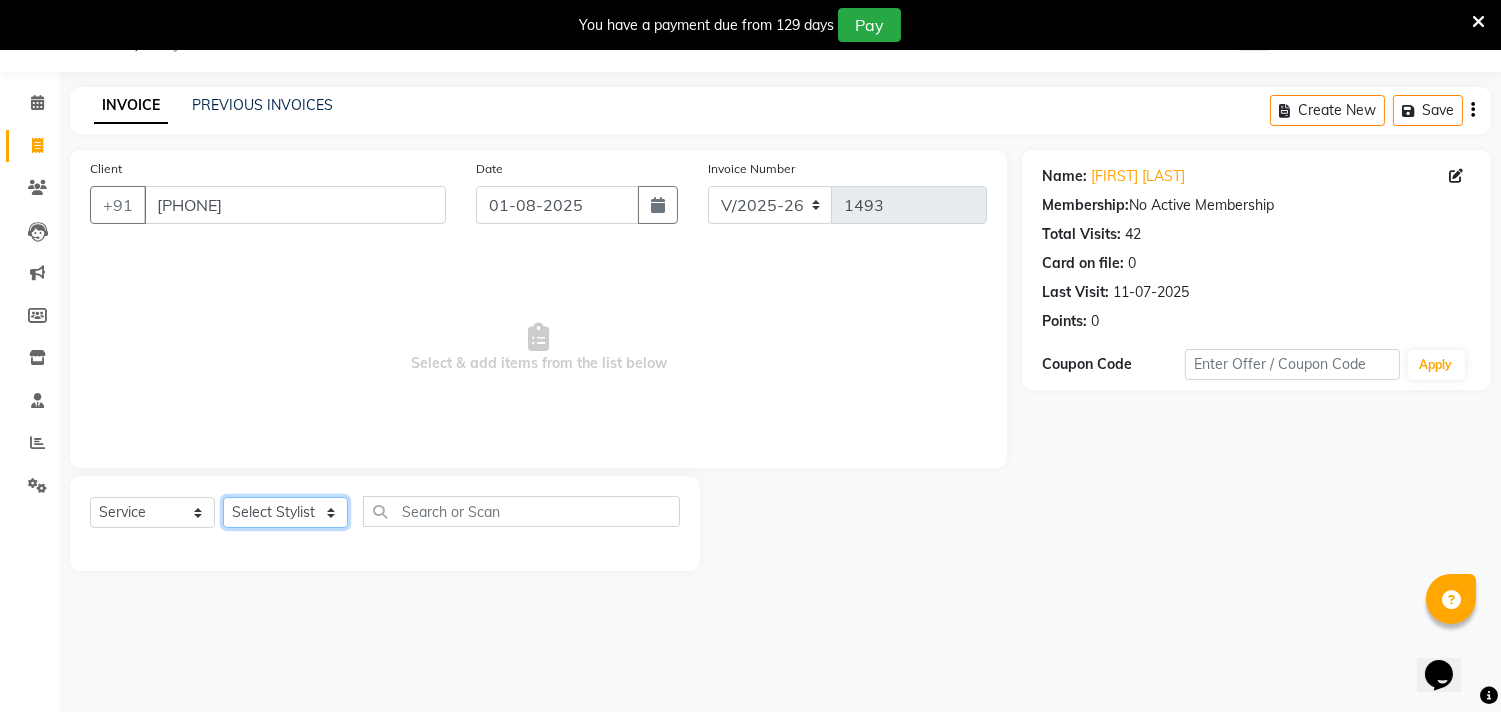 click on "Select Stylist Gita mala Sanjivani Vaishali Mam" 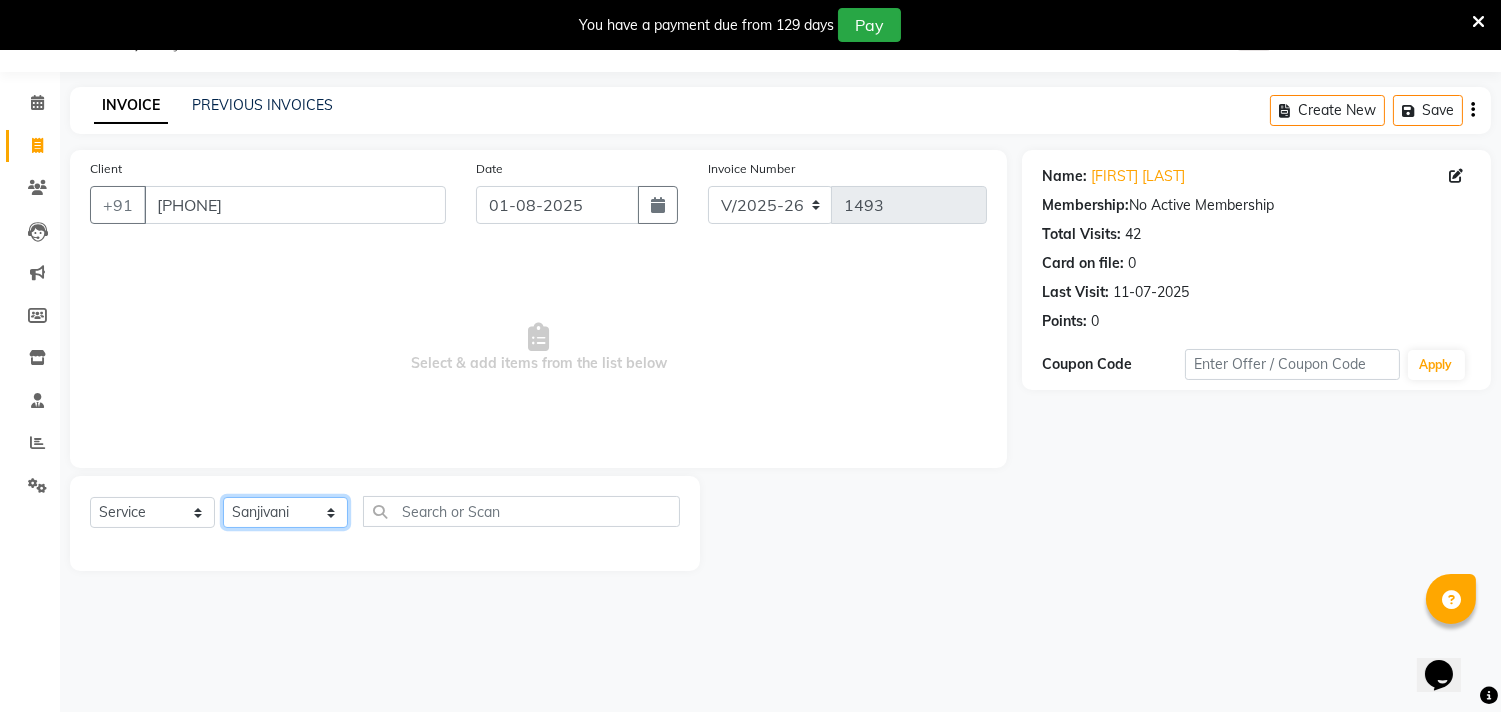 click on "Select Stylist Gita mala Sanjivani Vaishali Mam" 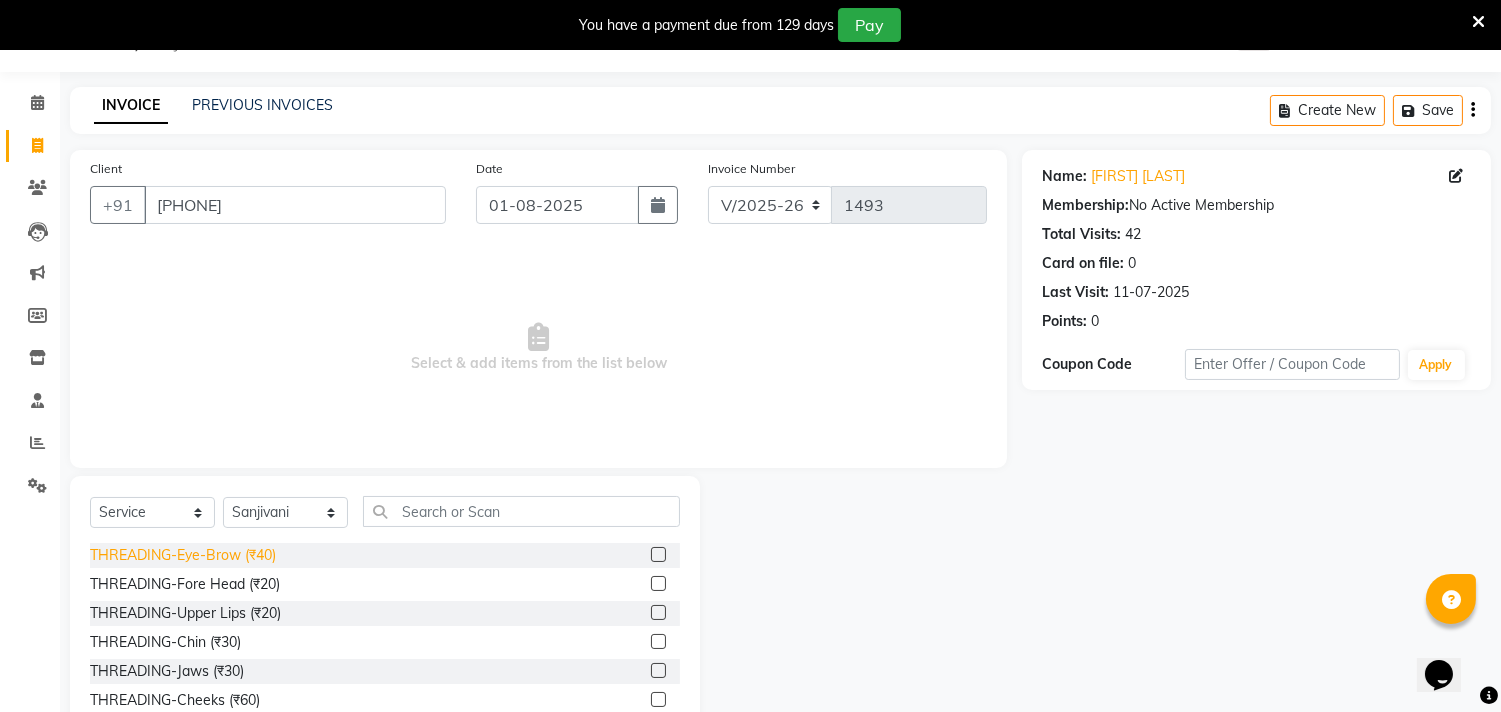 click on "THREADING-Eye-Brow (₹40)" 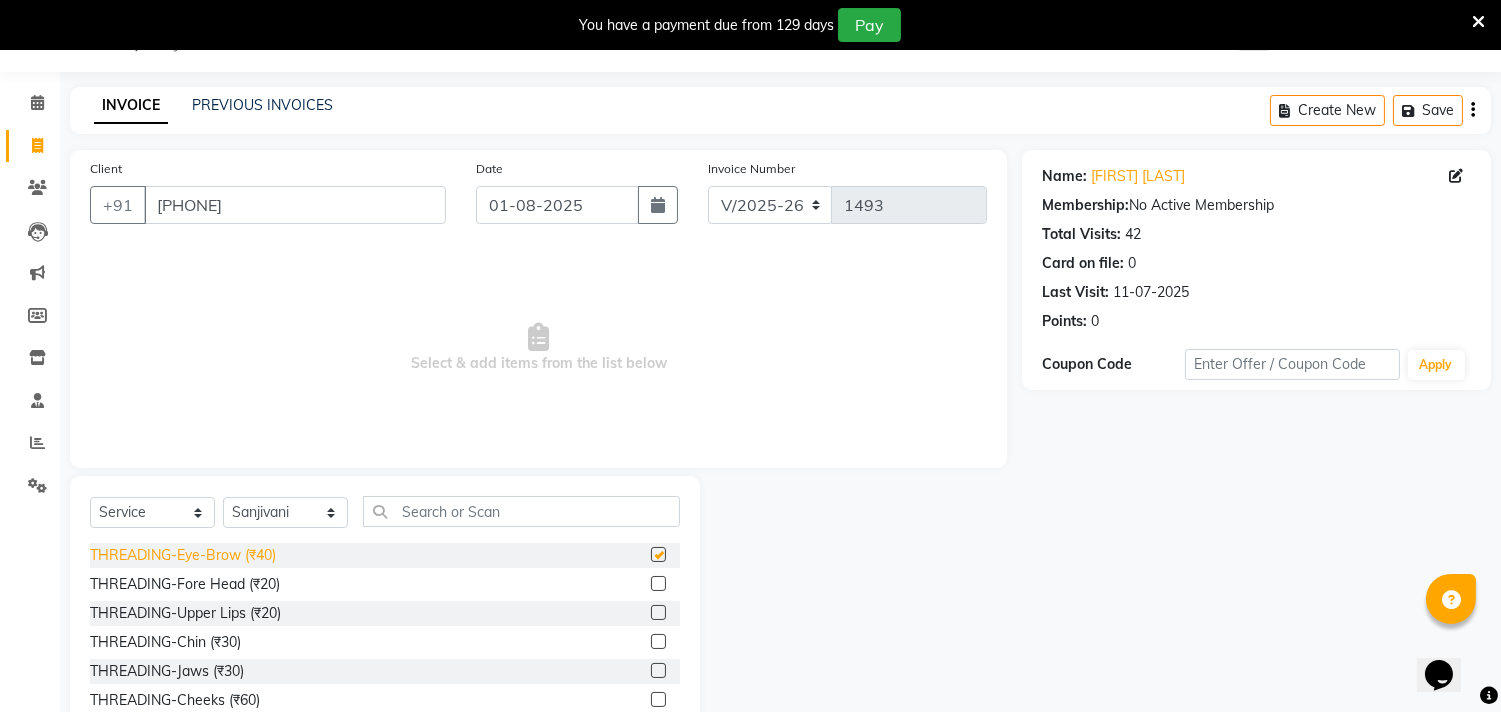 click on "THREADING-Eye-Brow (₹40)" 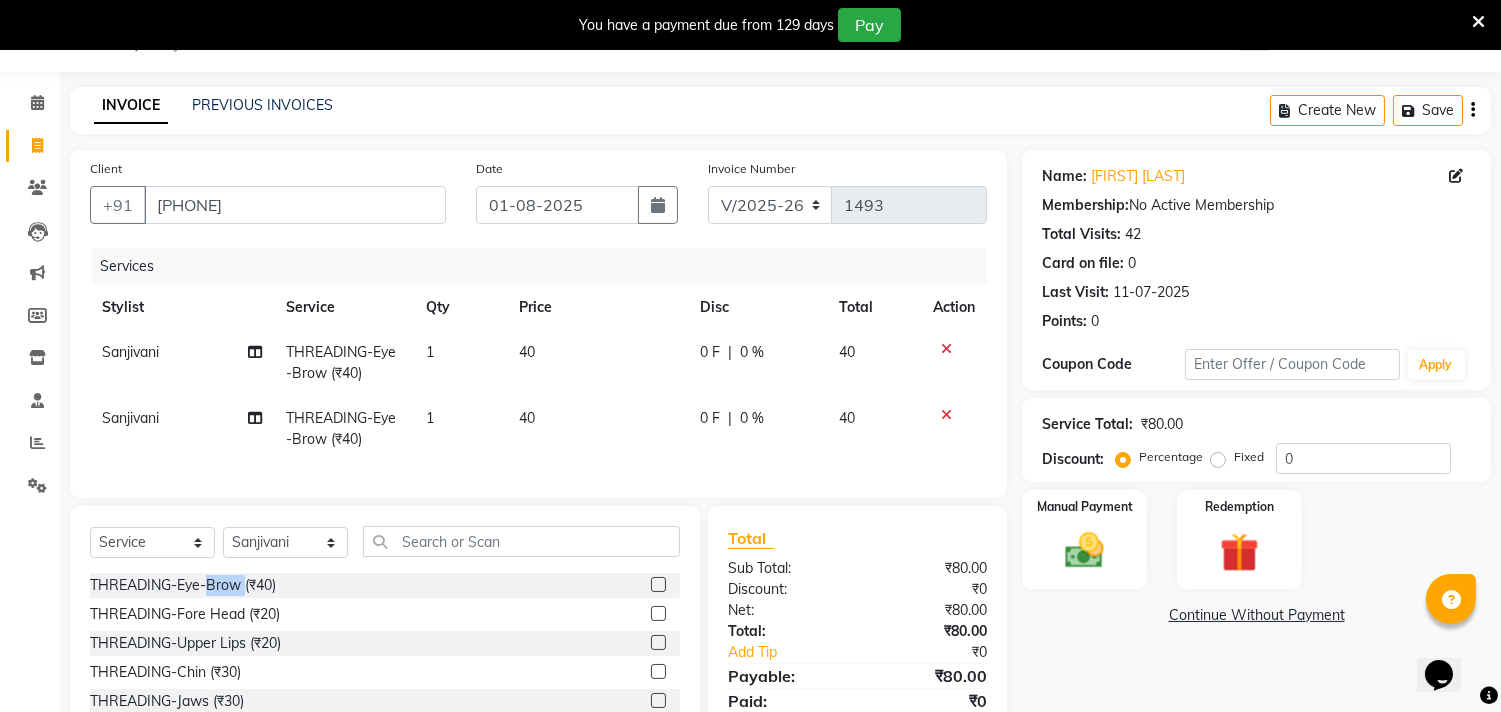 checkbox on "false" 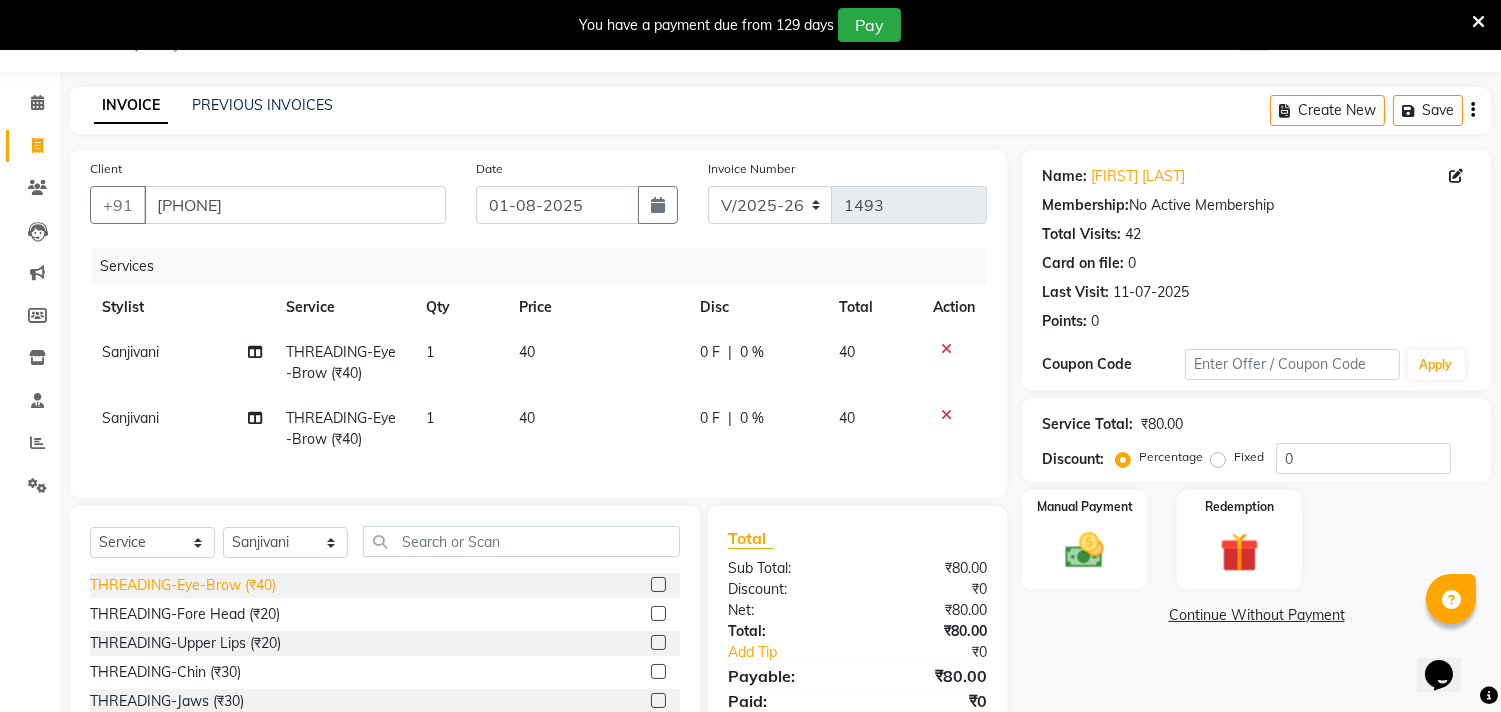 click on "THREADING-Upper Lips (₹20)" 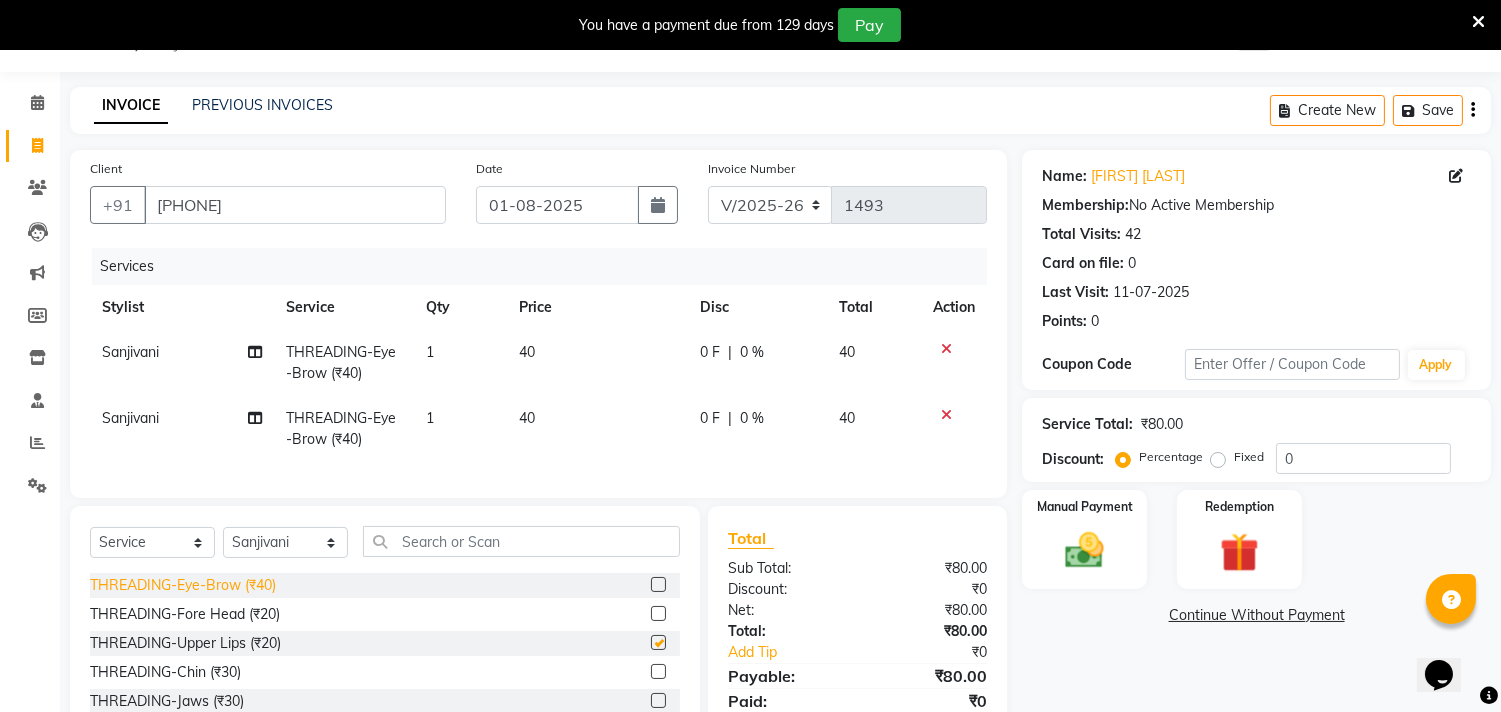checkbox on "true" 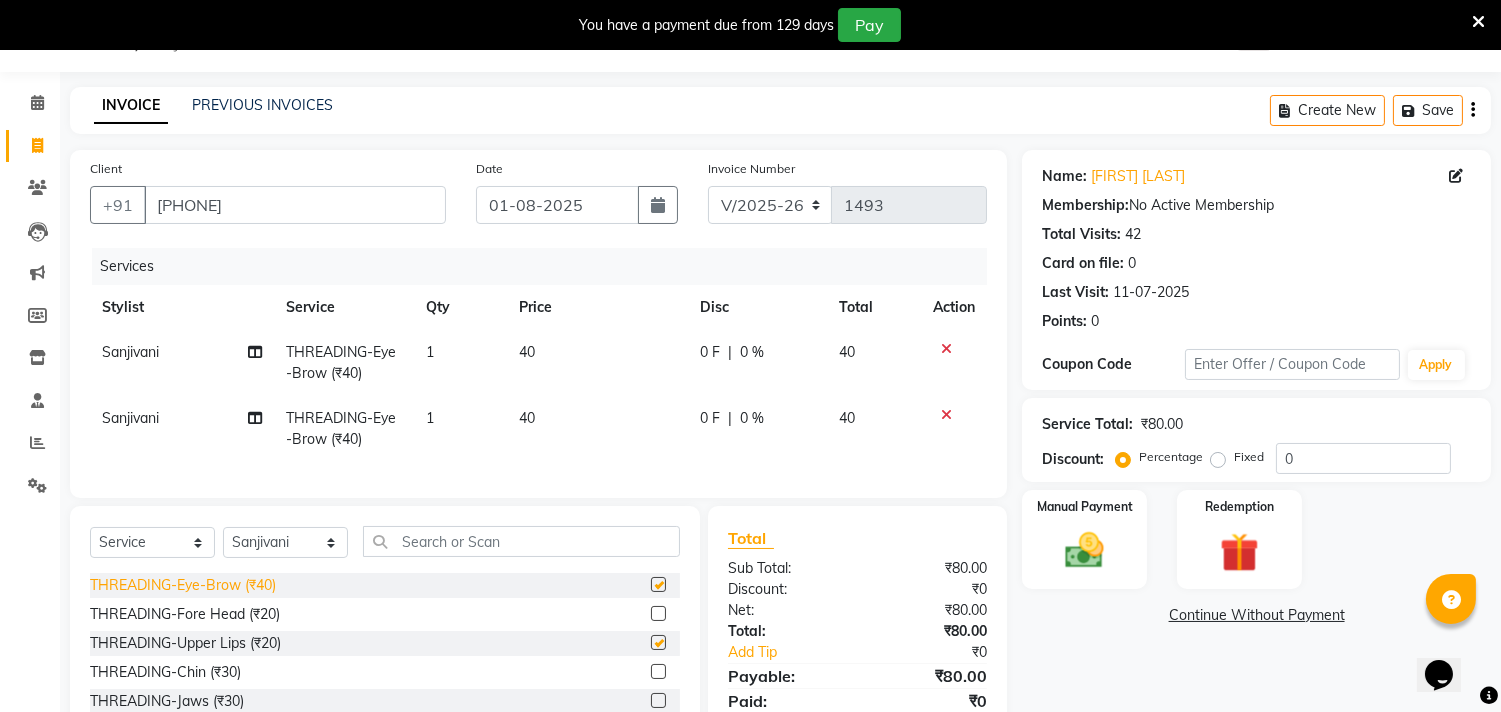 checkbox on "true" 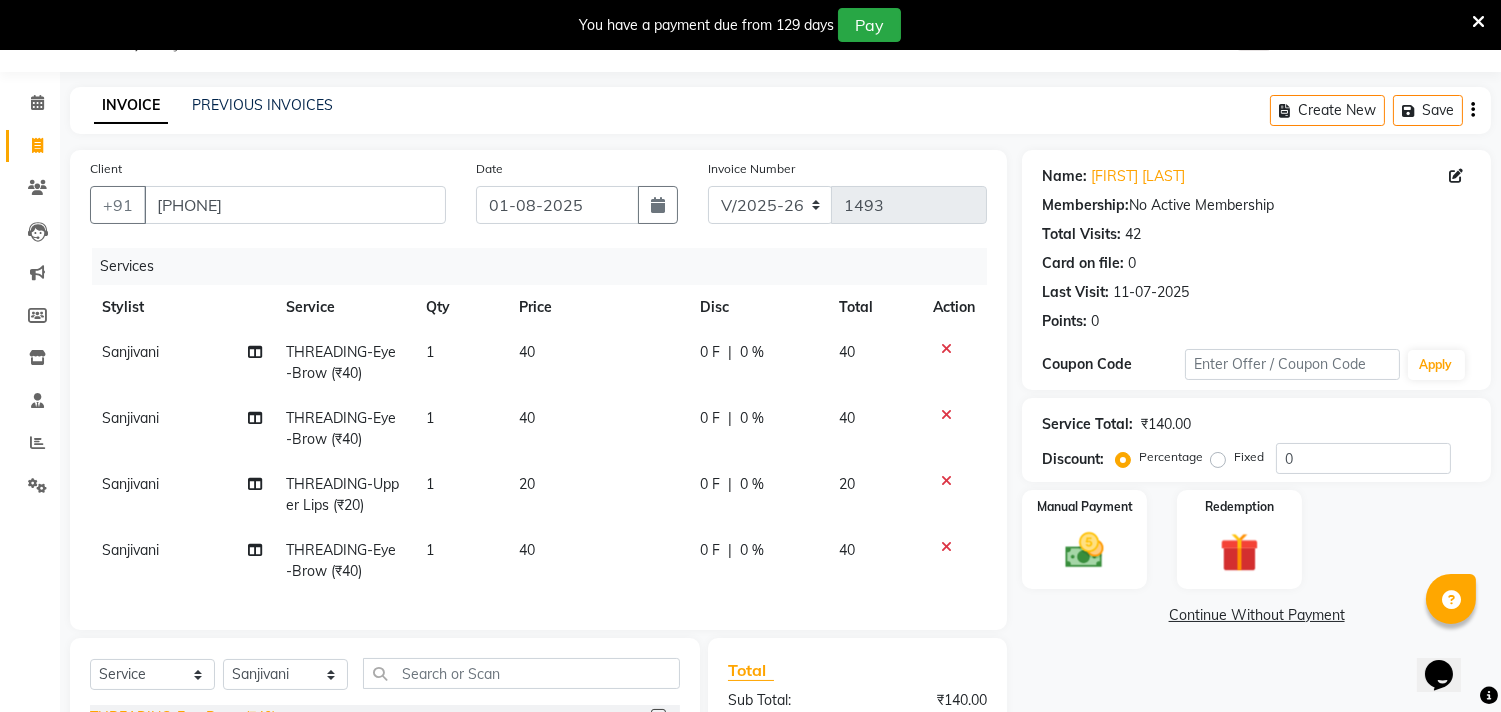 checkbox on "false" 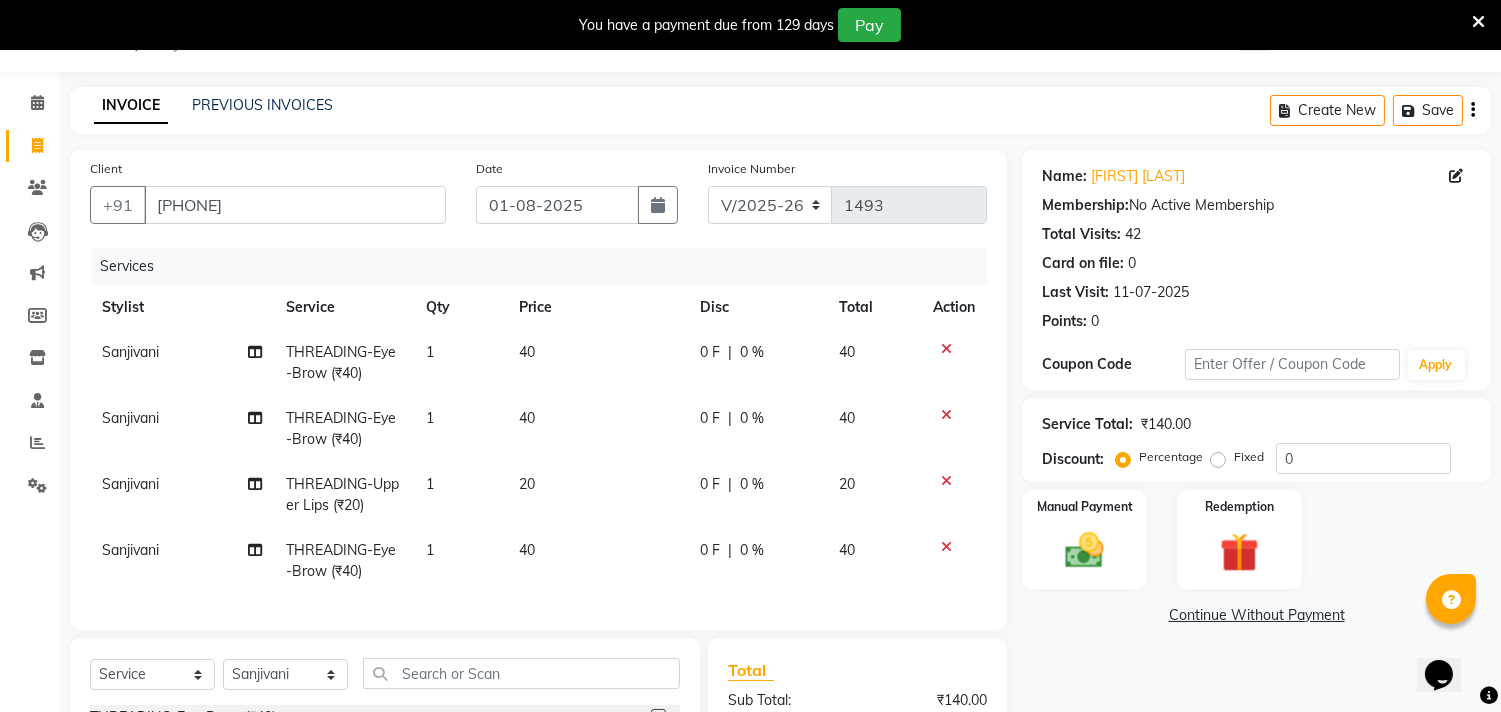 checkbox on "false" 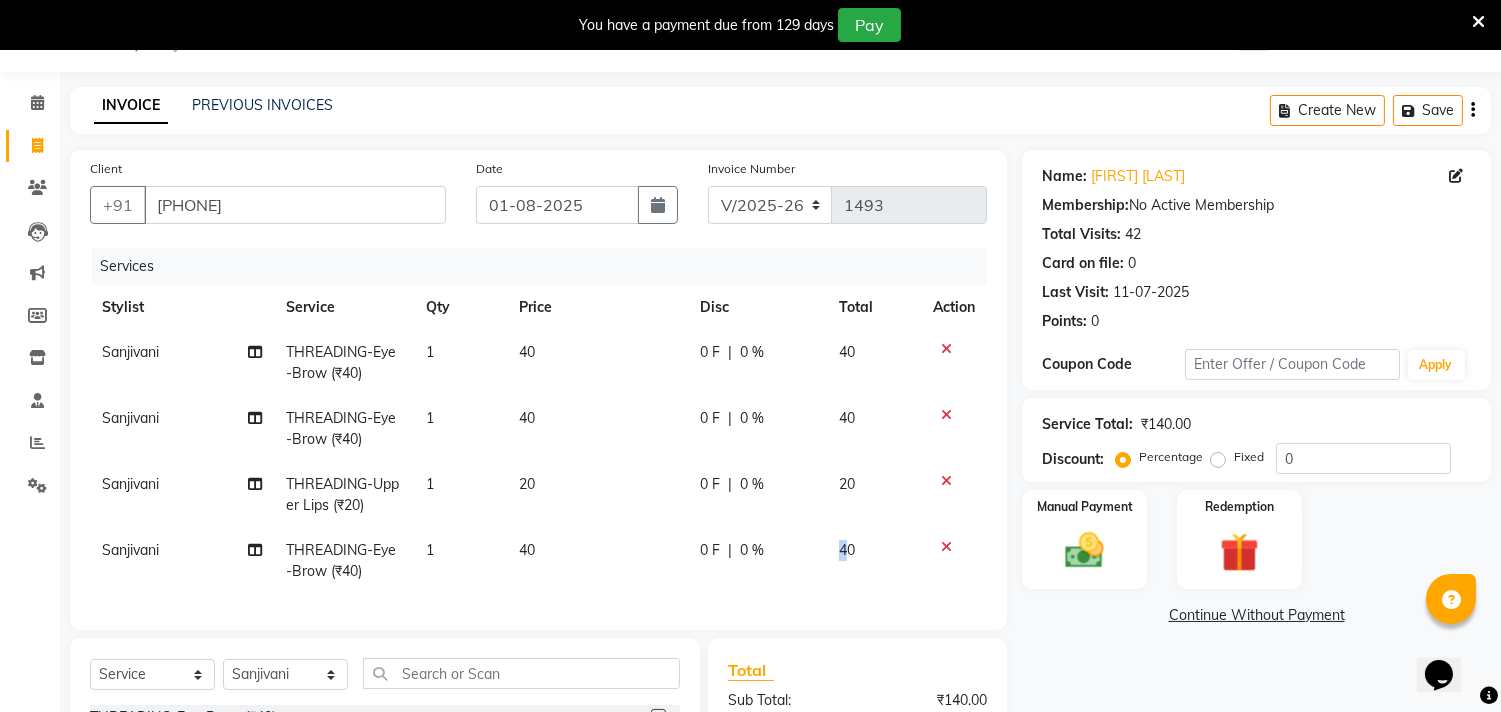 click on "40" 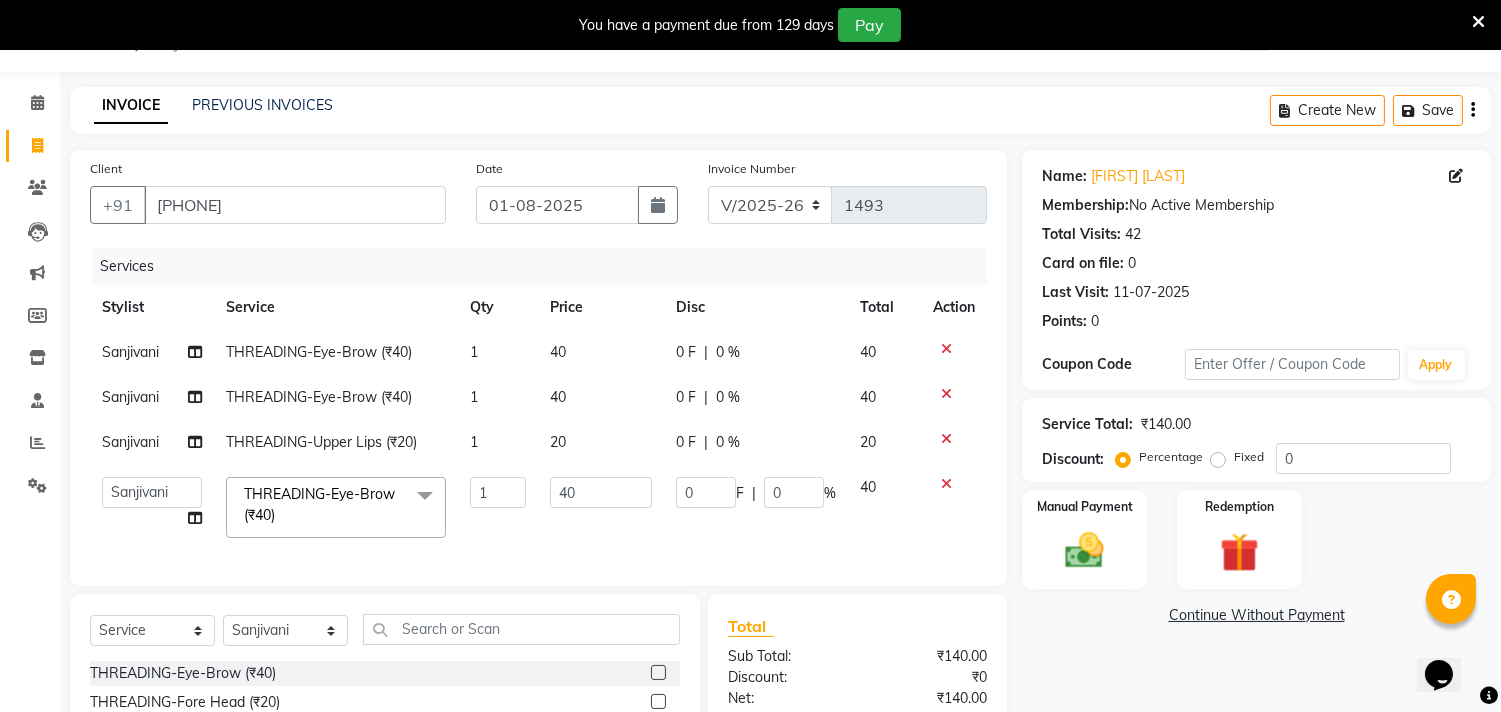 click 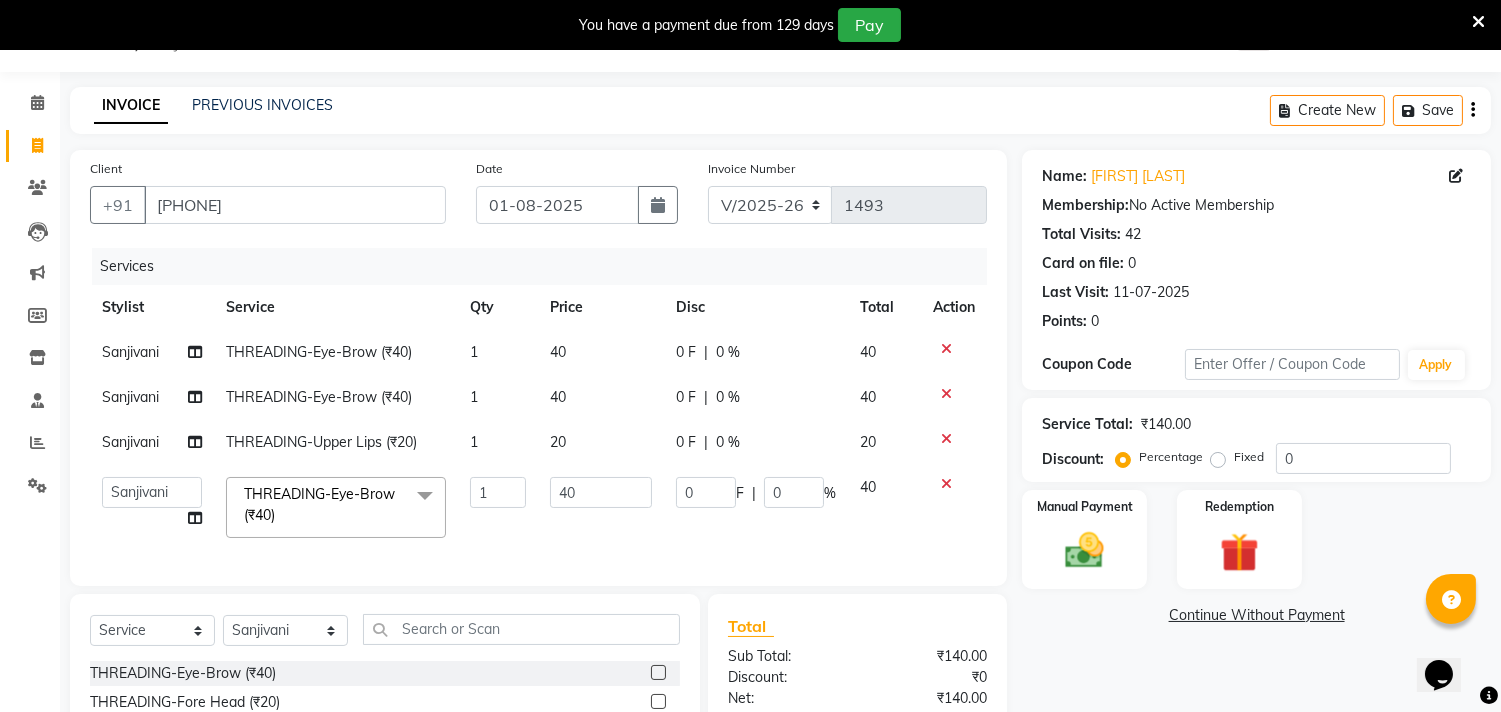 click 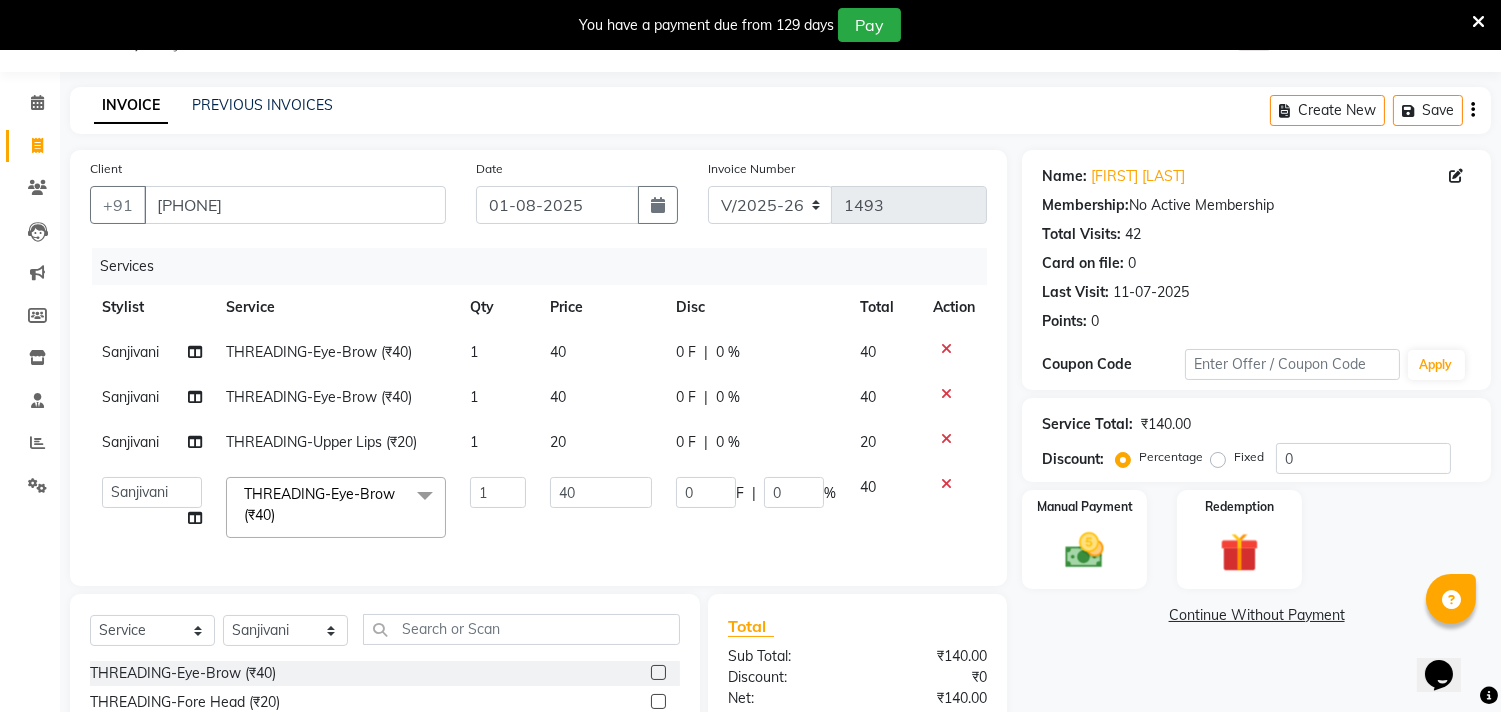 click 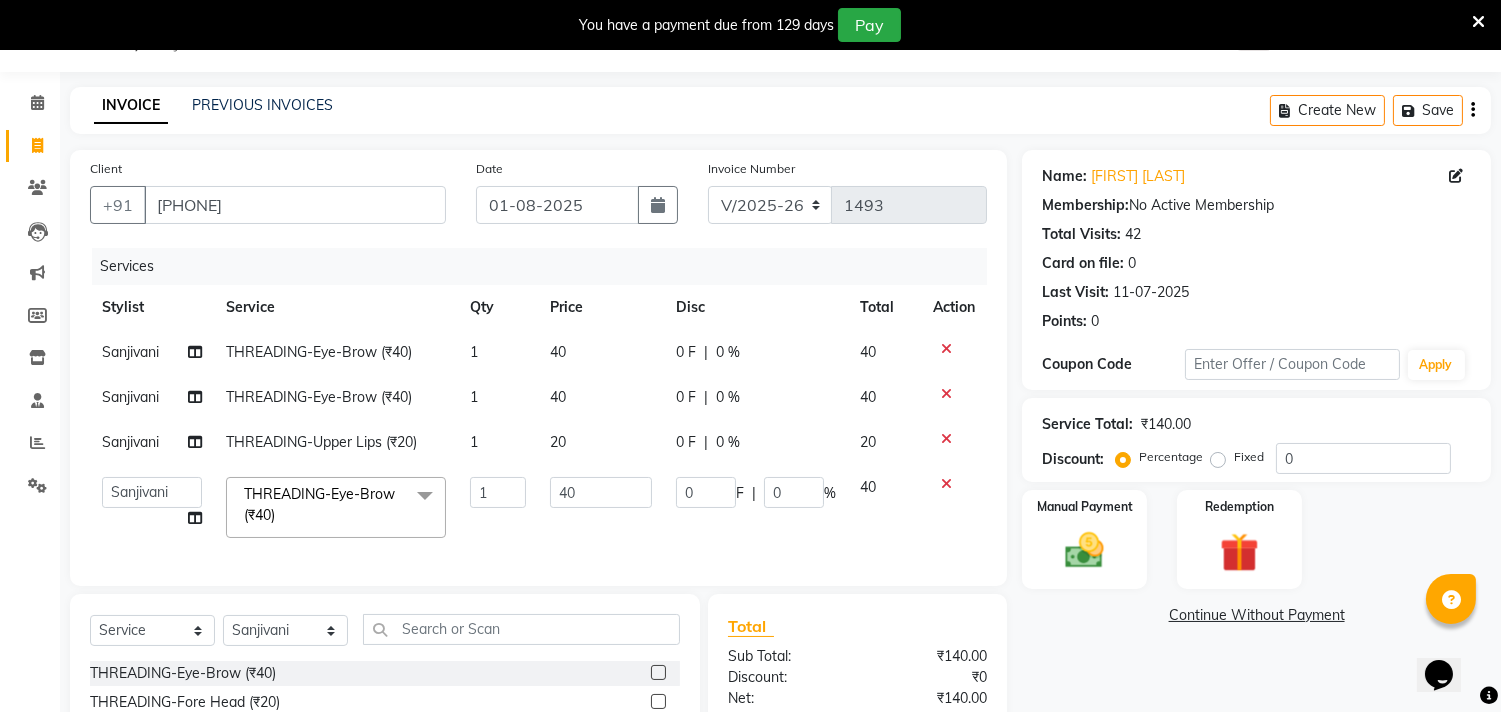 click 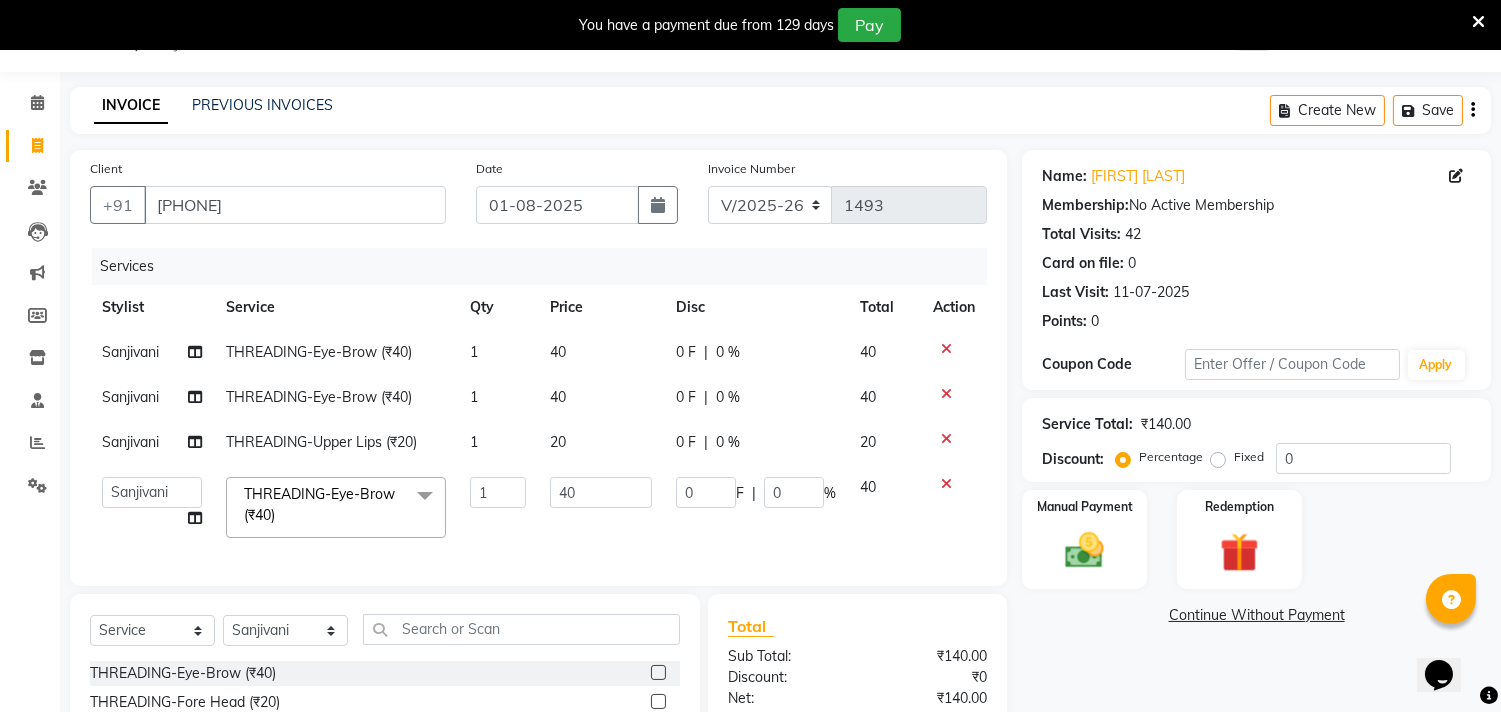 click 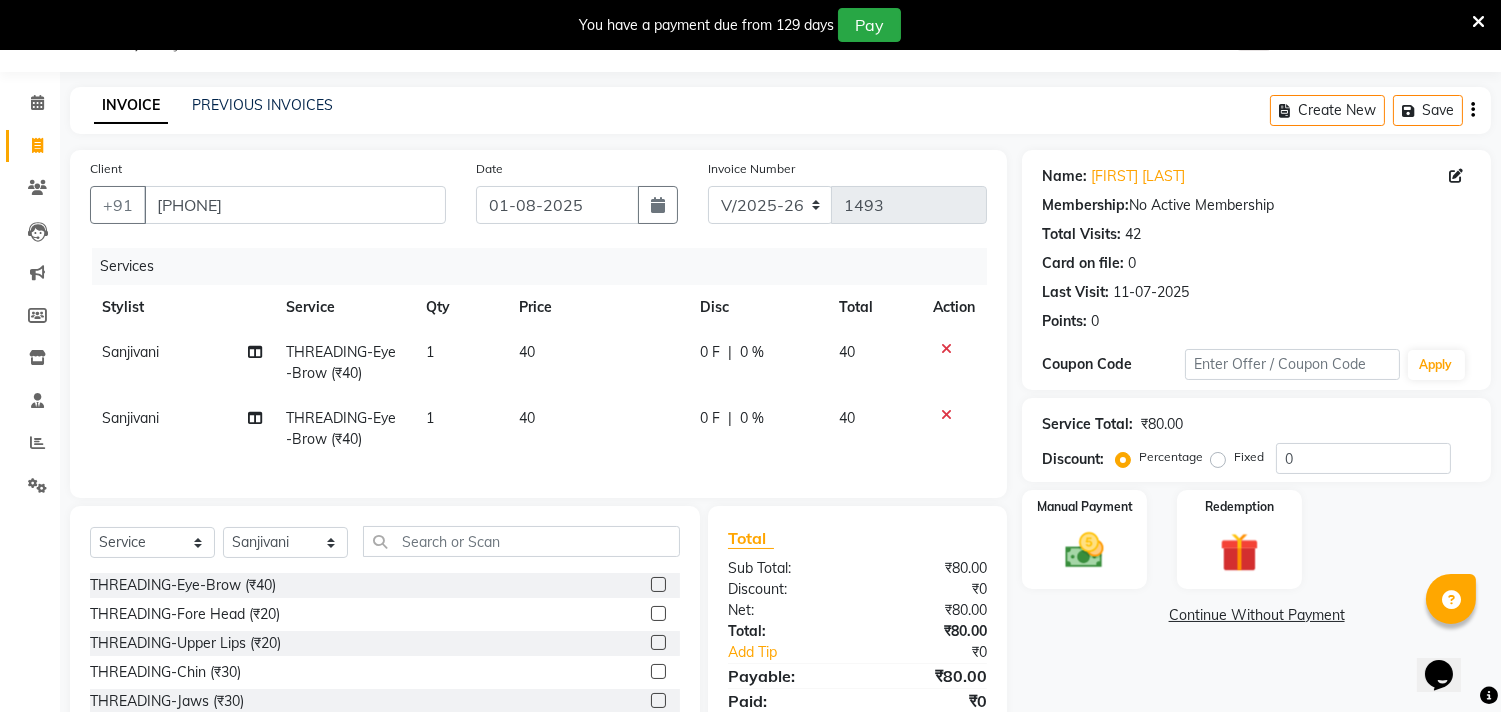 click 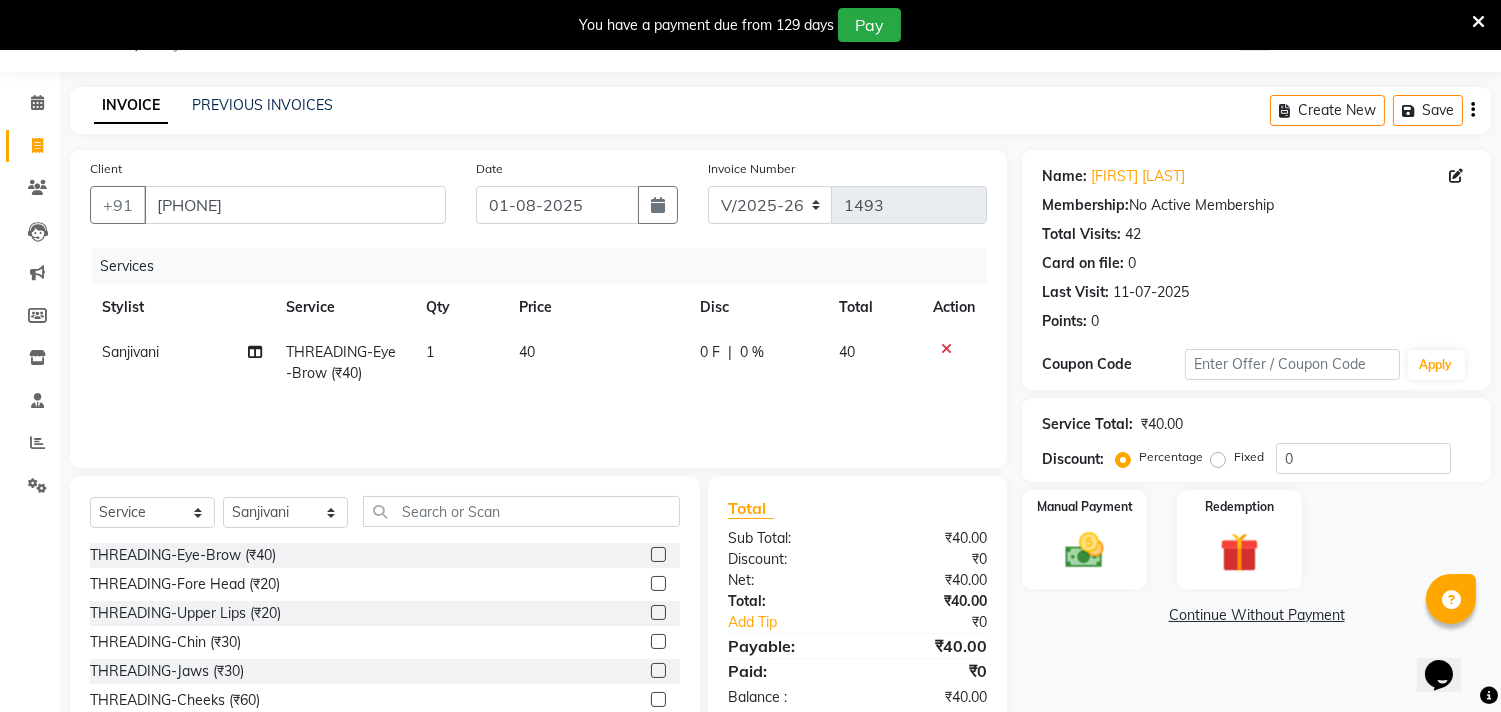 click on "Services Stylist Service Qty Price Disc Total Action Sanjivani THREADING-Eye-Brow (₹40) 1 40 0 F | 0 % 40" 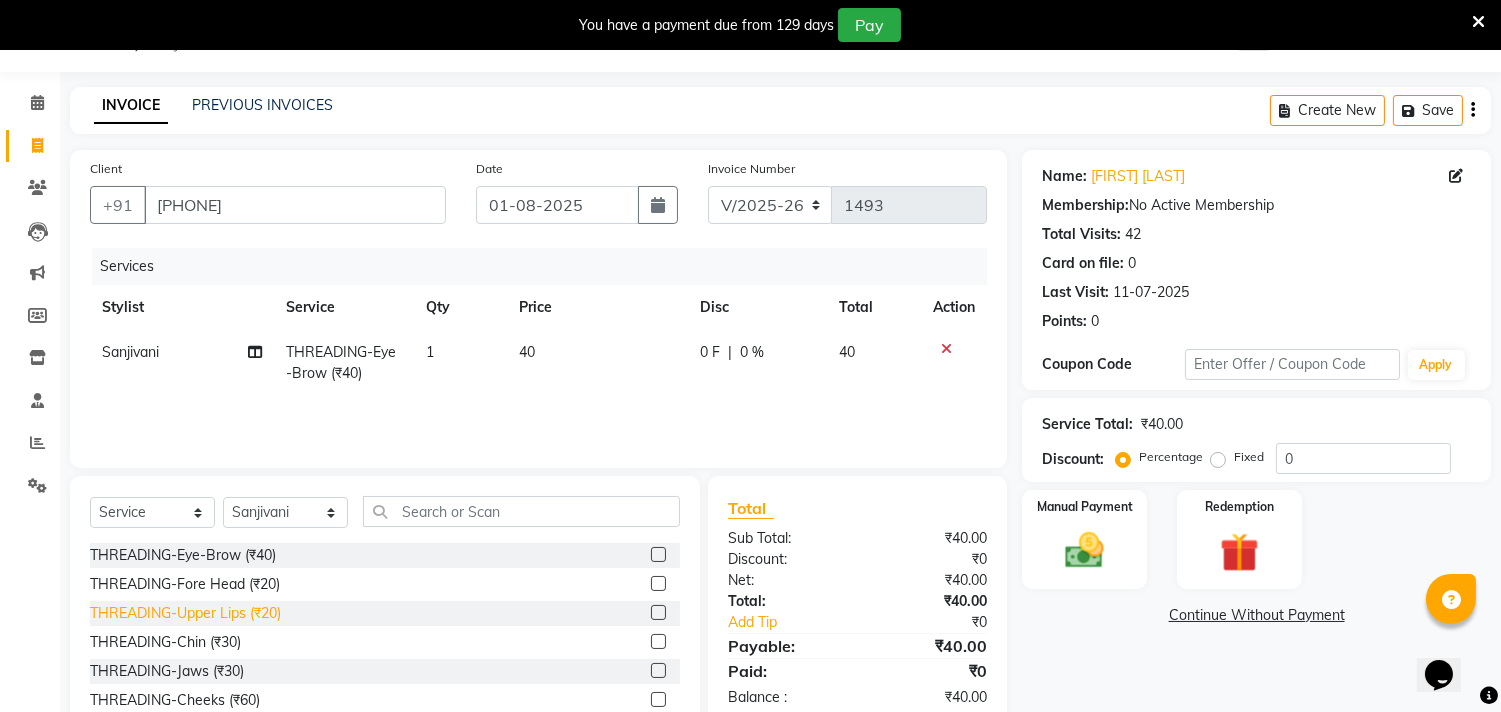 click on "THREADING-Upper Lips (₹20)" 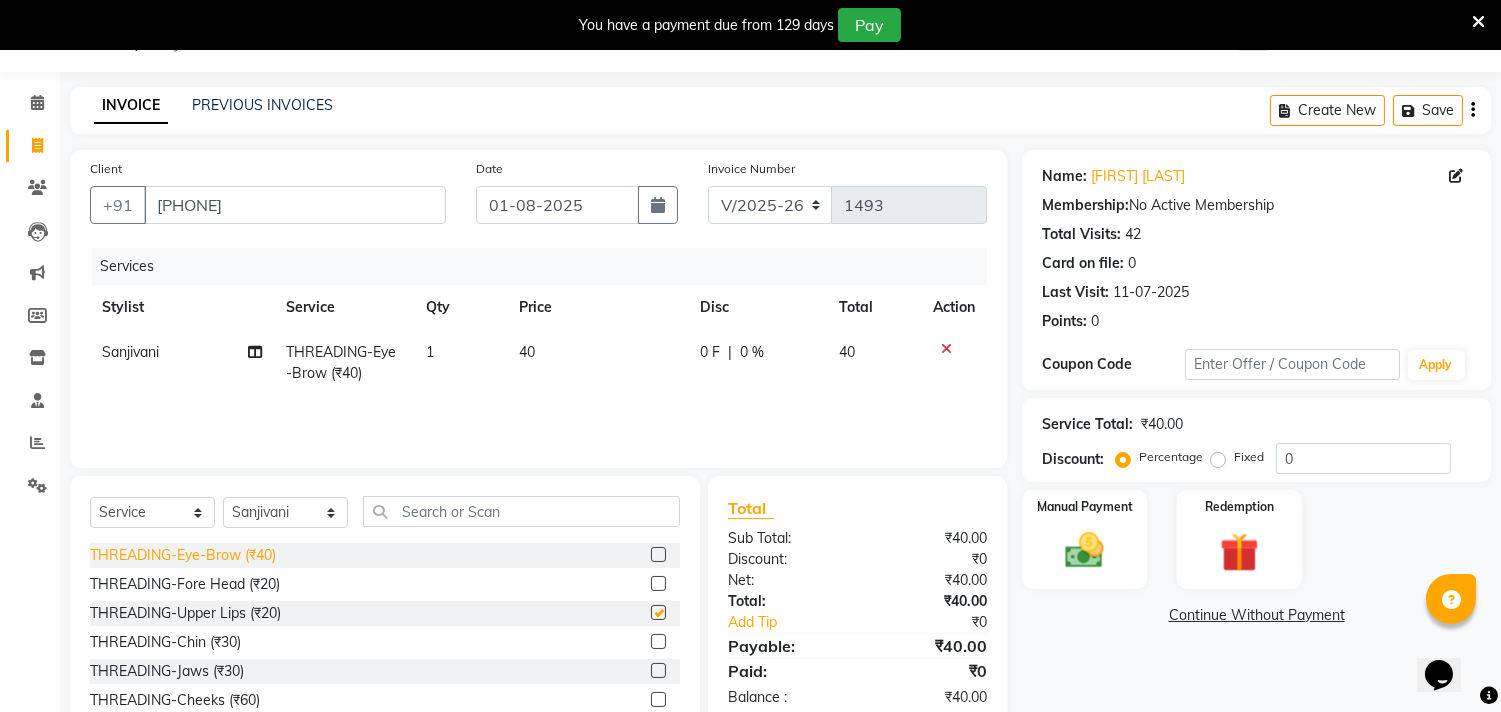 checkbox on "true" 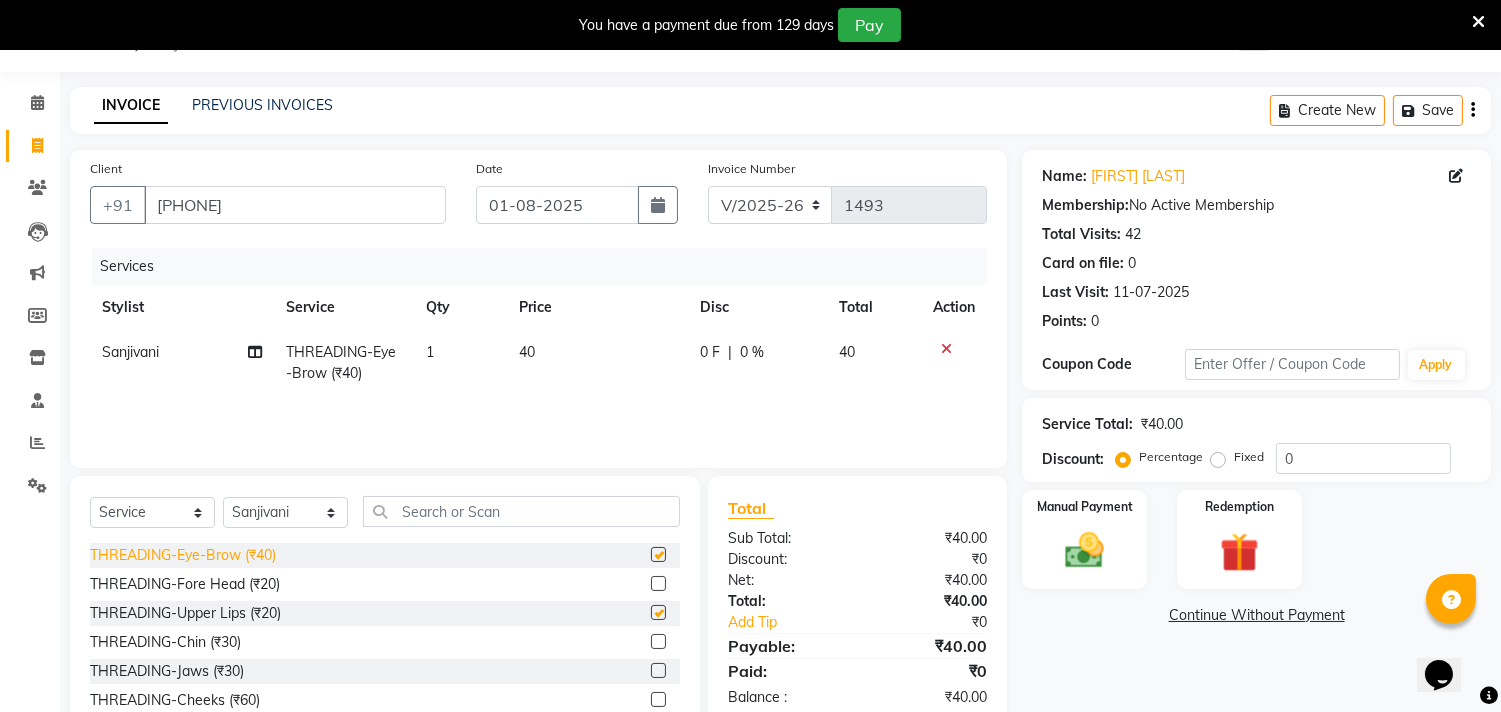 checkbox on "true" 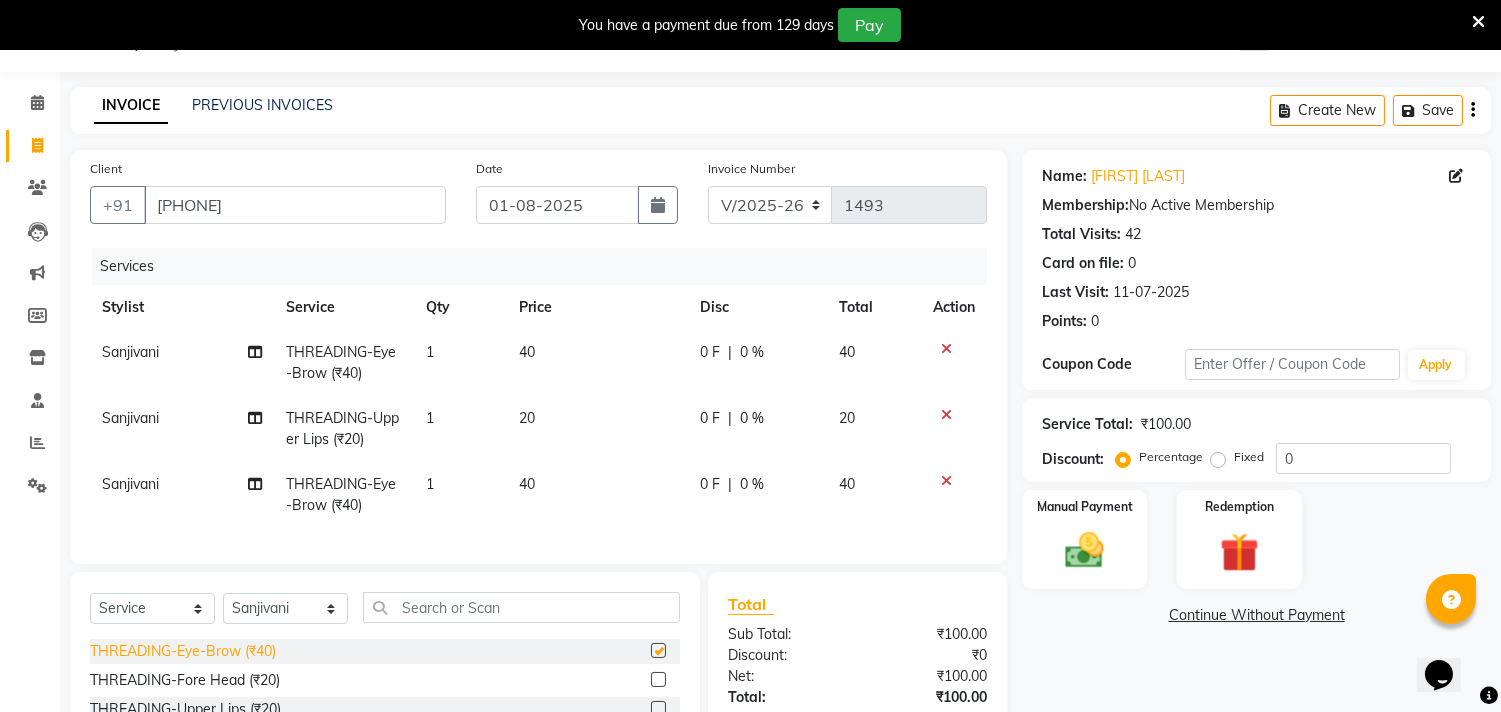 checkbox on "false" 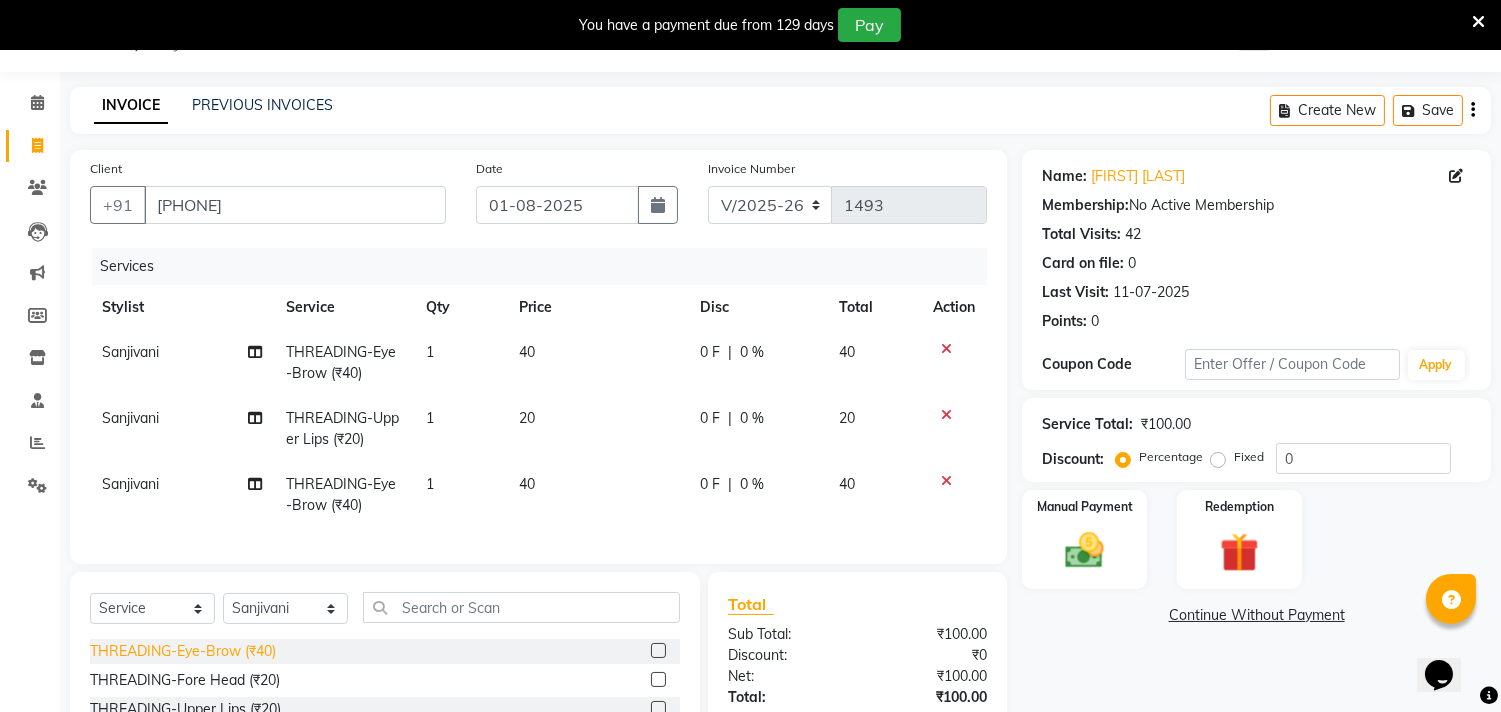 checkbox on "false" 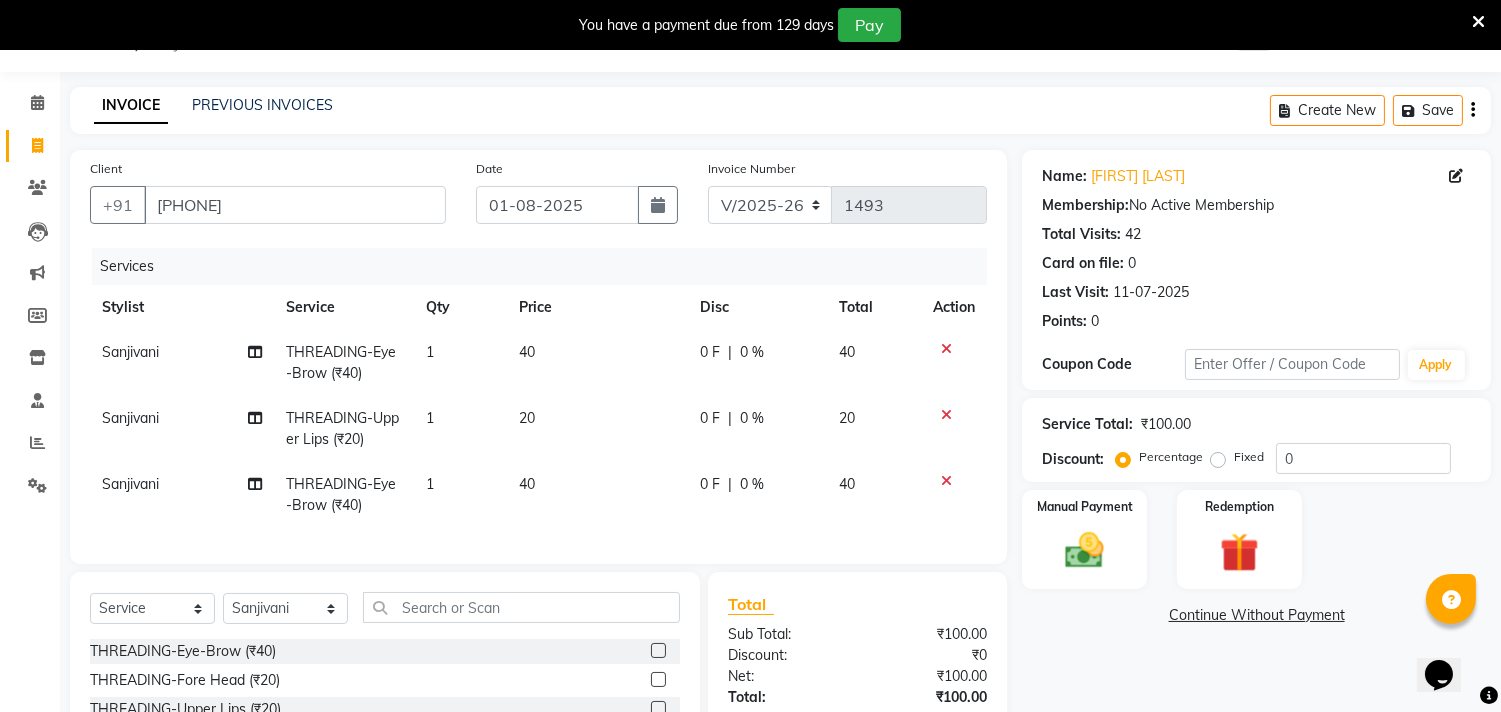 click 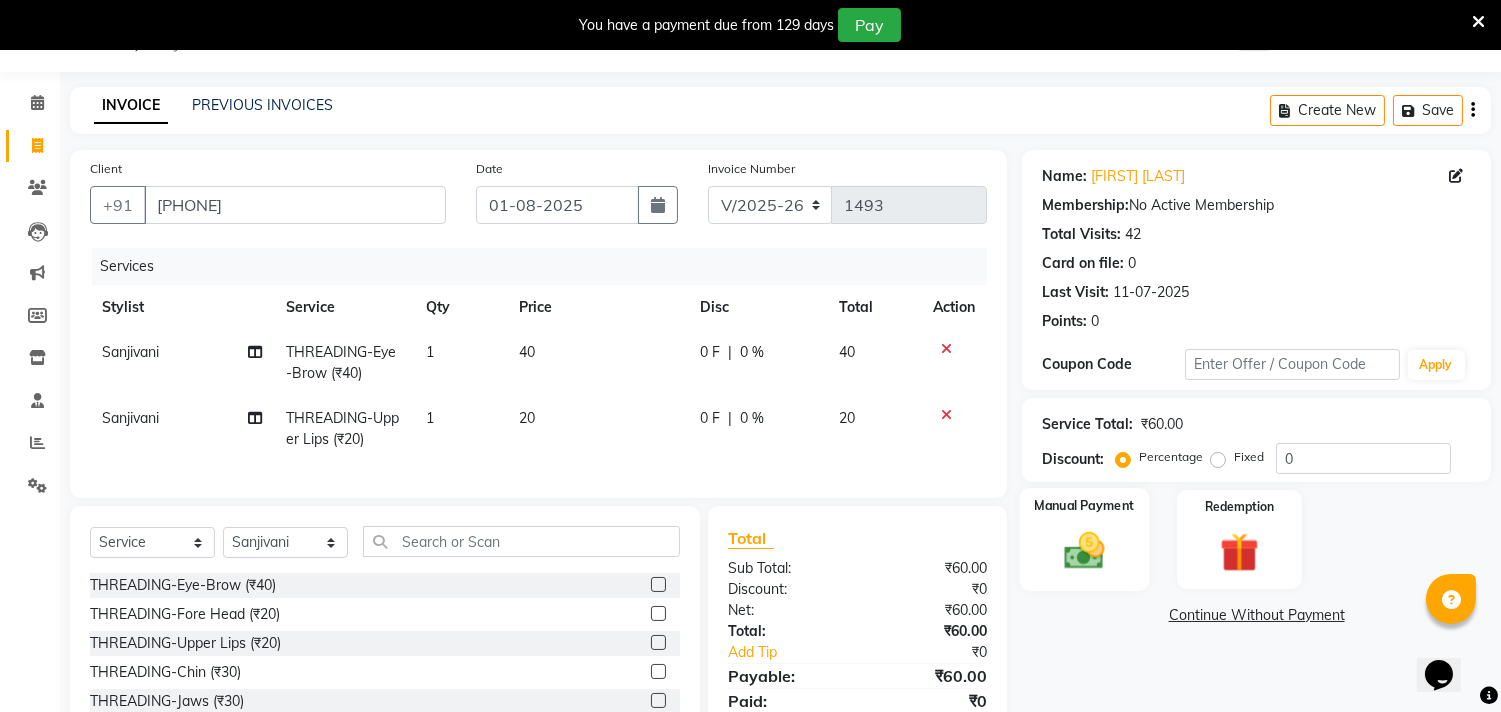 click 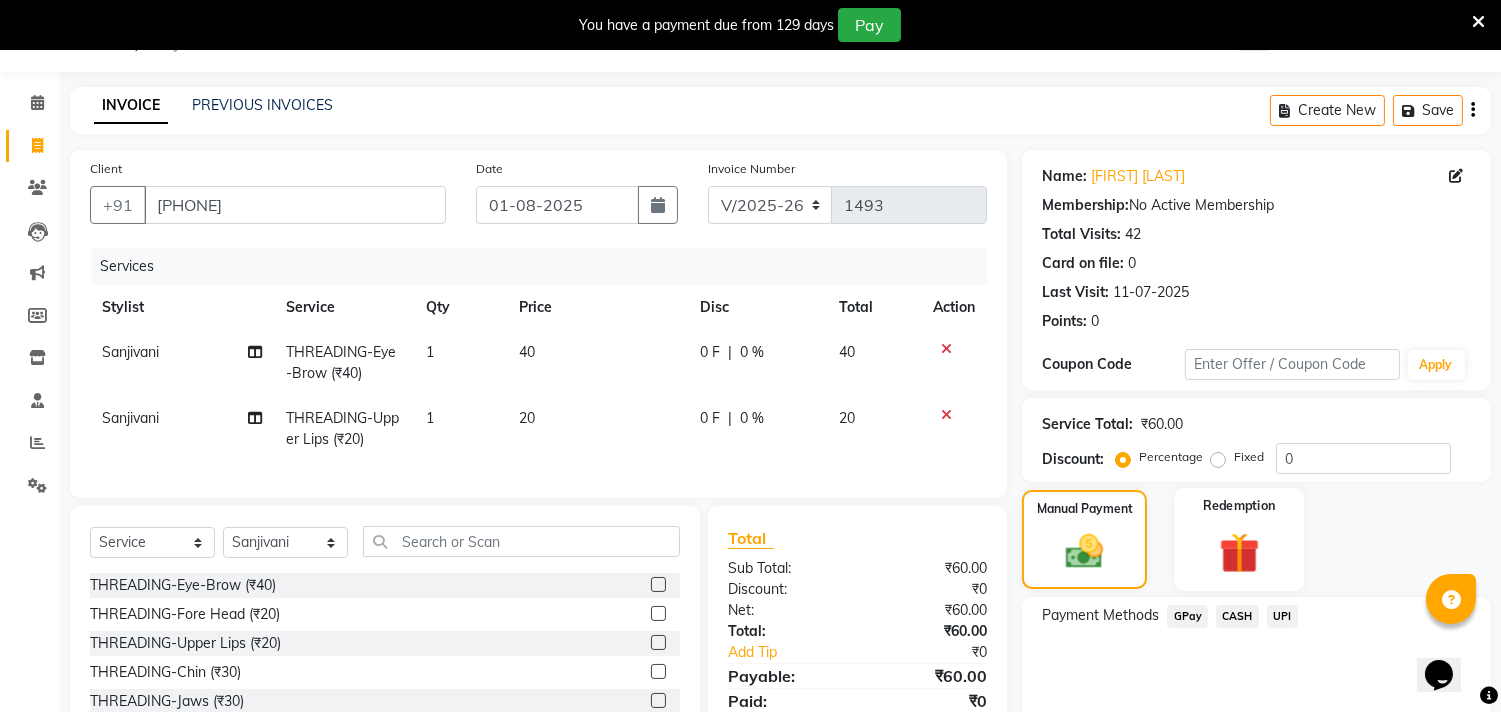 scroll, scrollTop: 74, scrollLeft: 0, axis: vertical 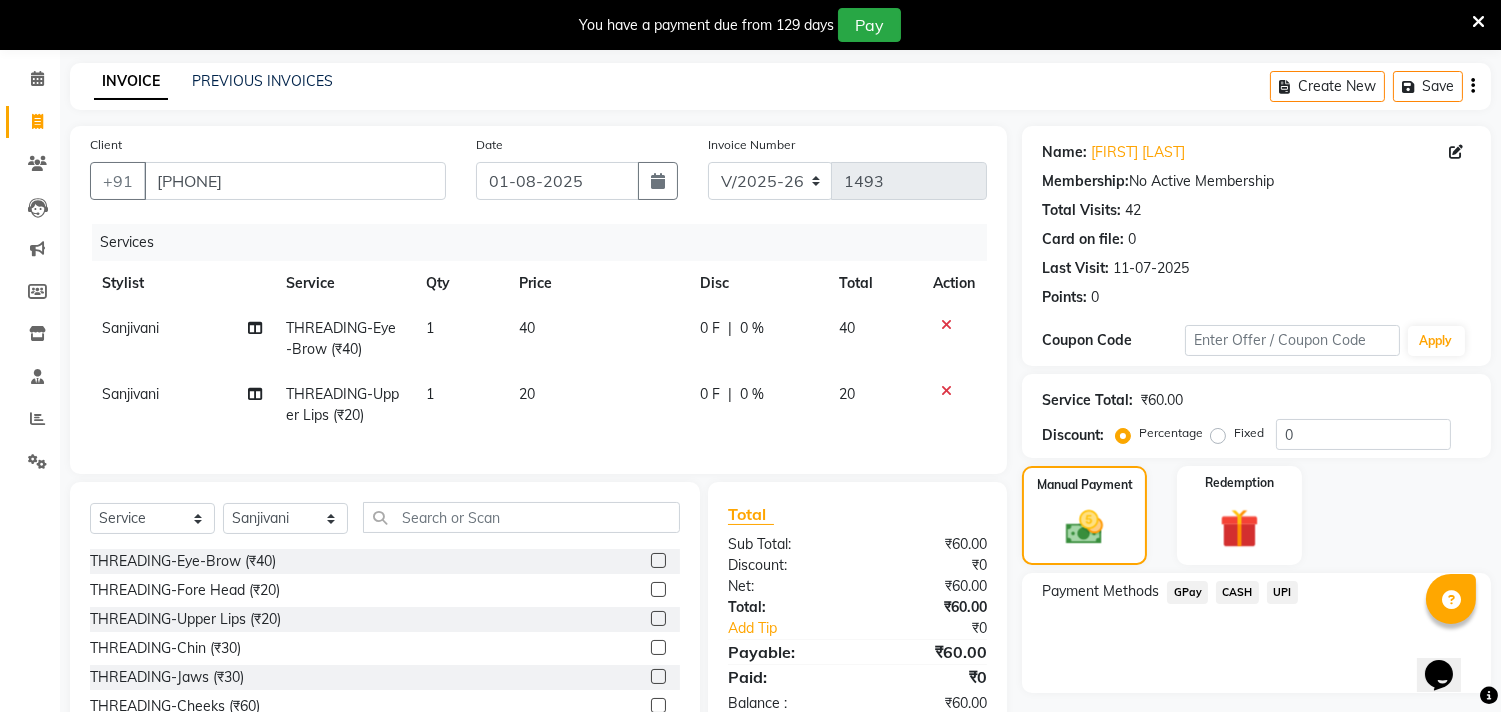 click on "GPay" 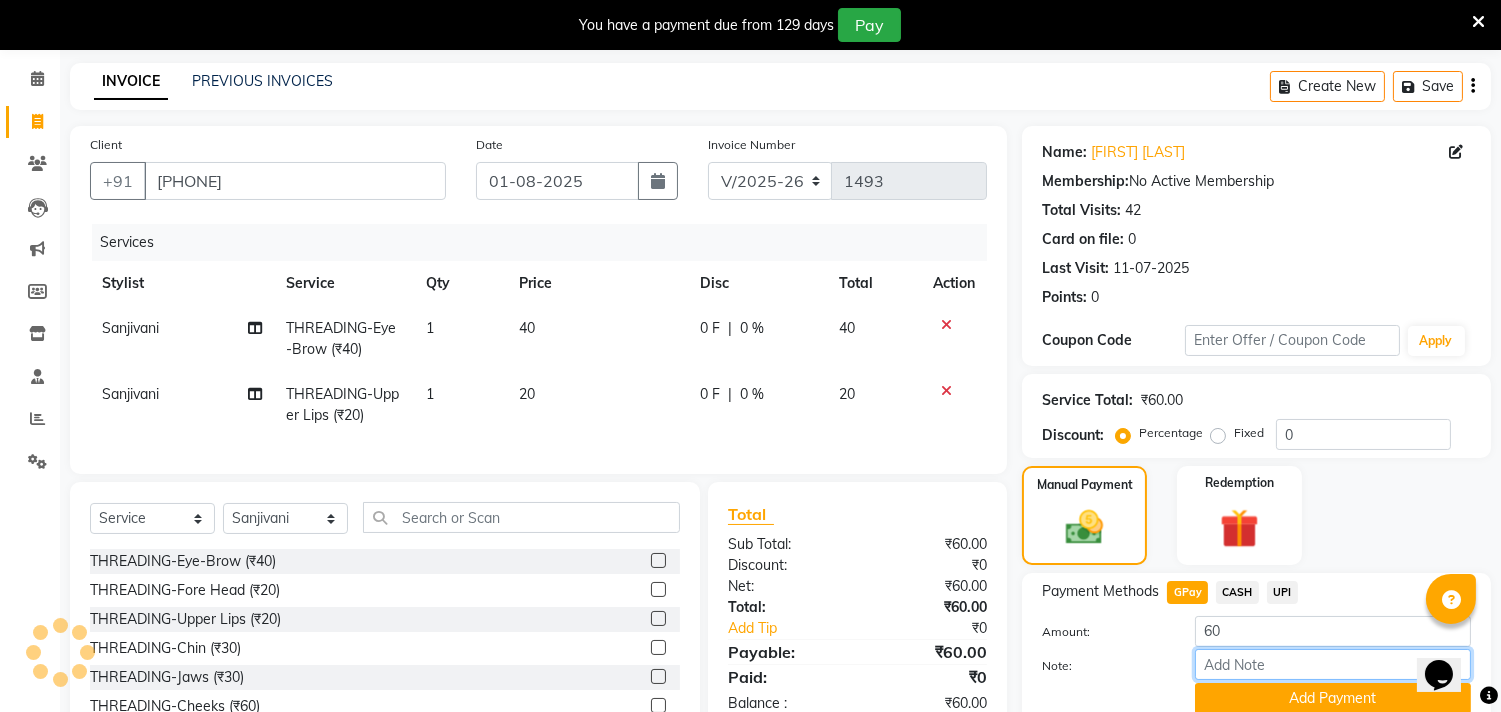 click on "Note:" at bounding box center [1333, 664] 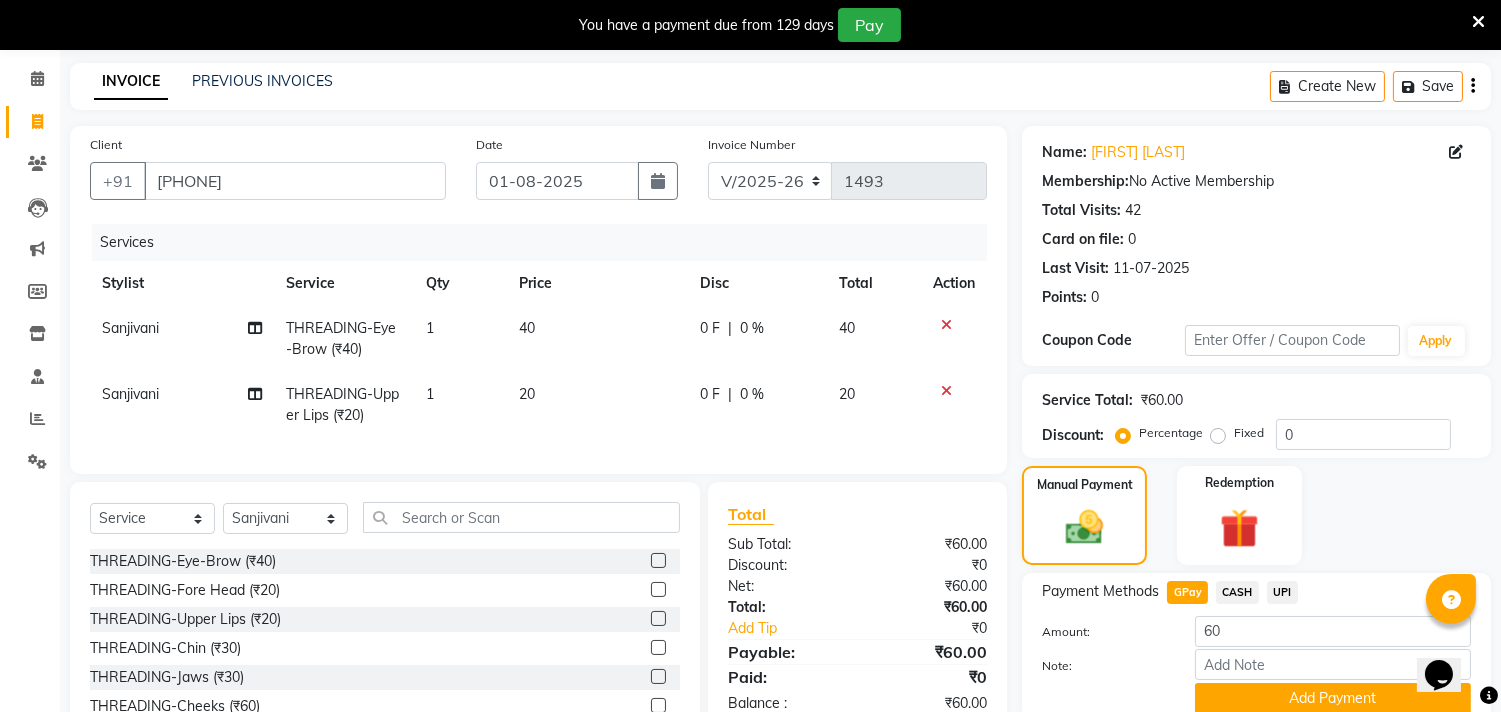 click on "Add Payment" 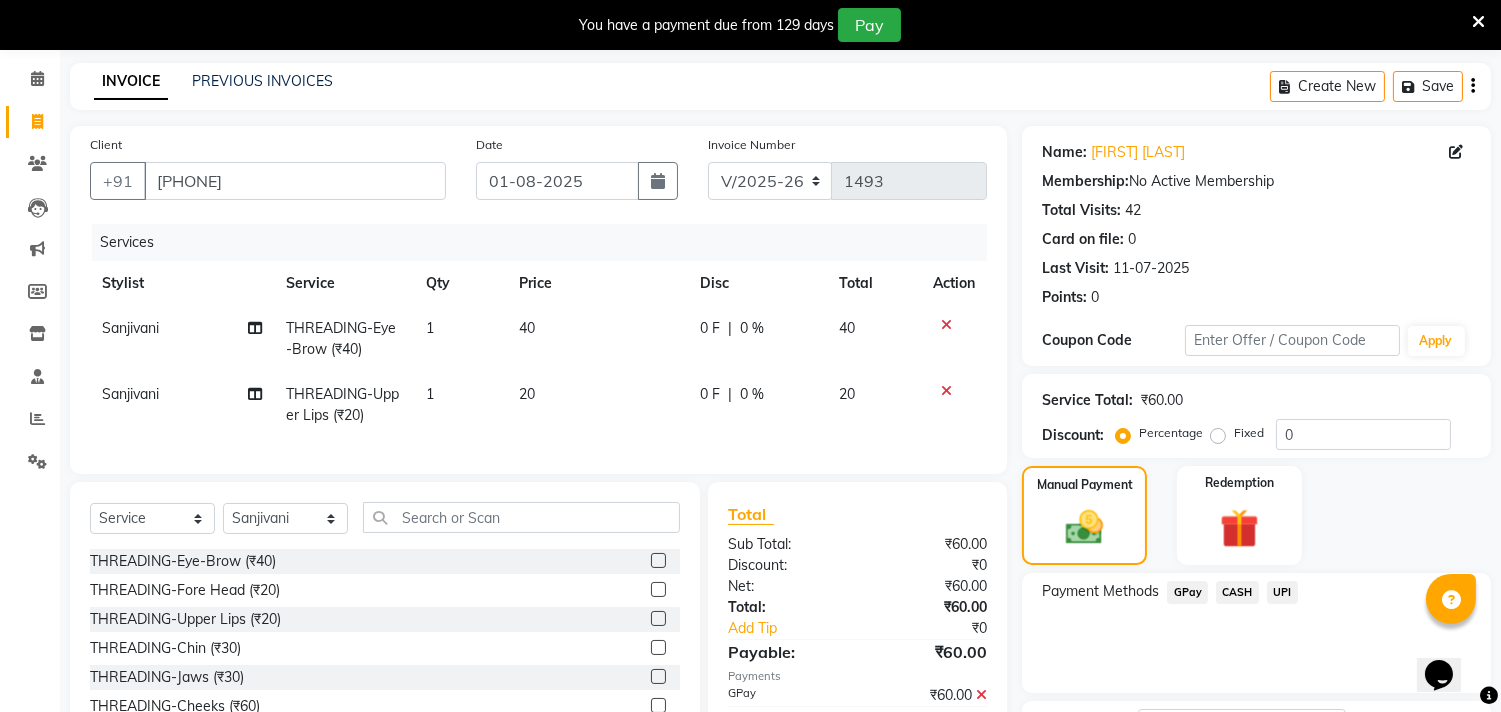 scroll, scrollTop: 237, scrollLeft: 0, axis: vertical 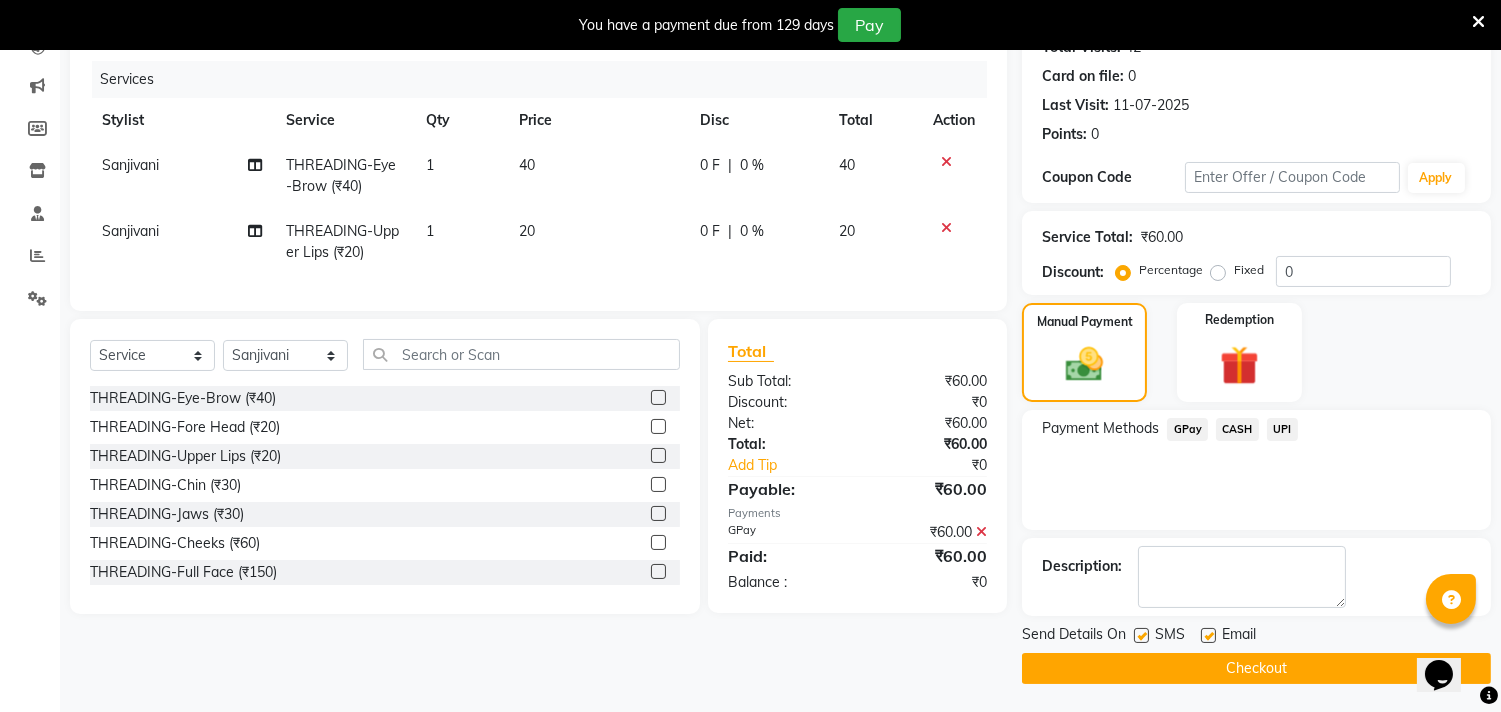 click on "Checkout" 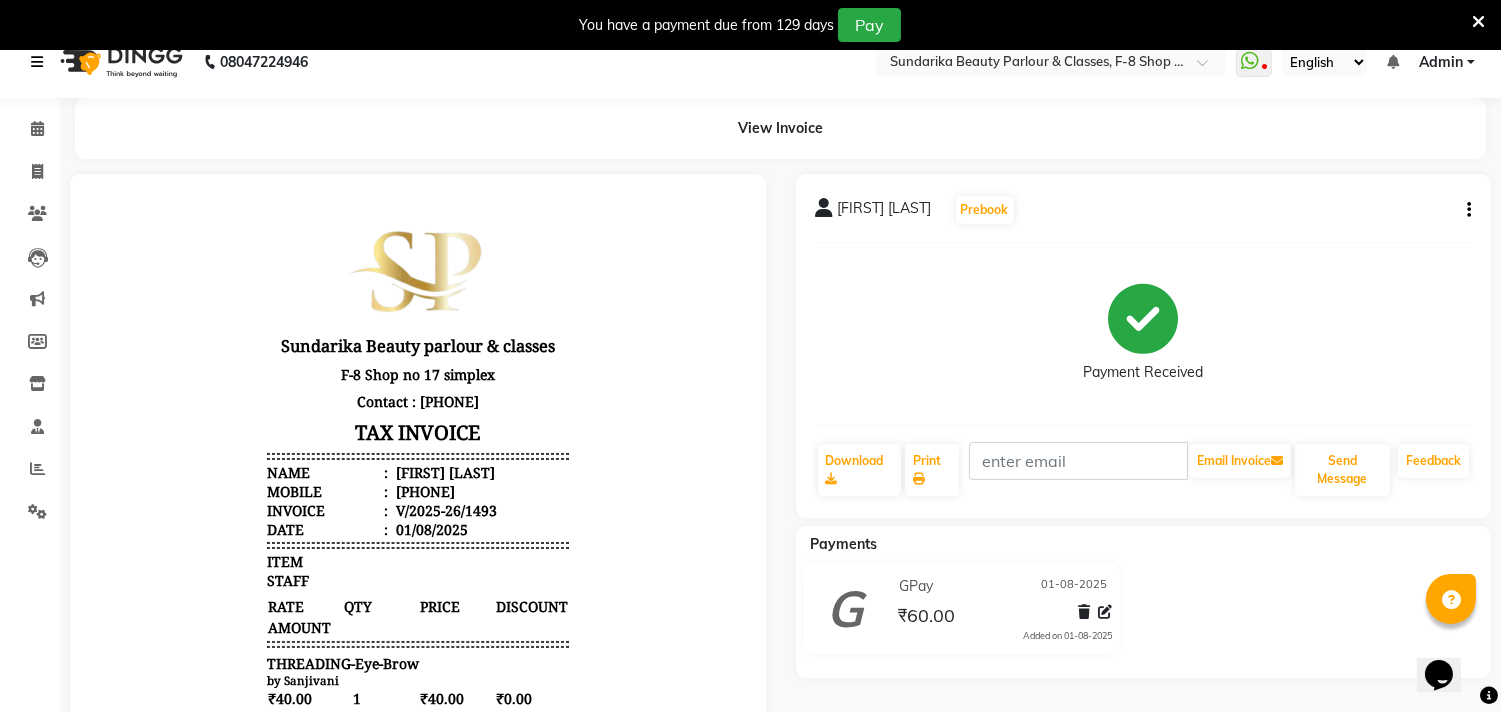 scroll, scrollTop: 0, scrollLeft: 0, axis: both 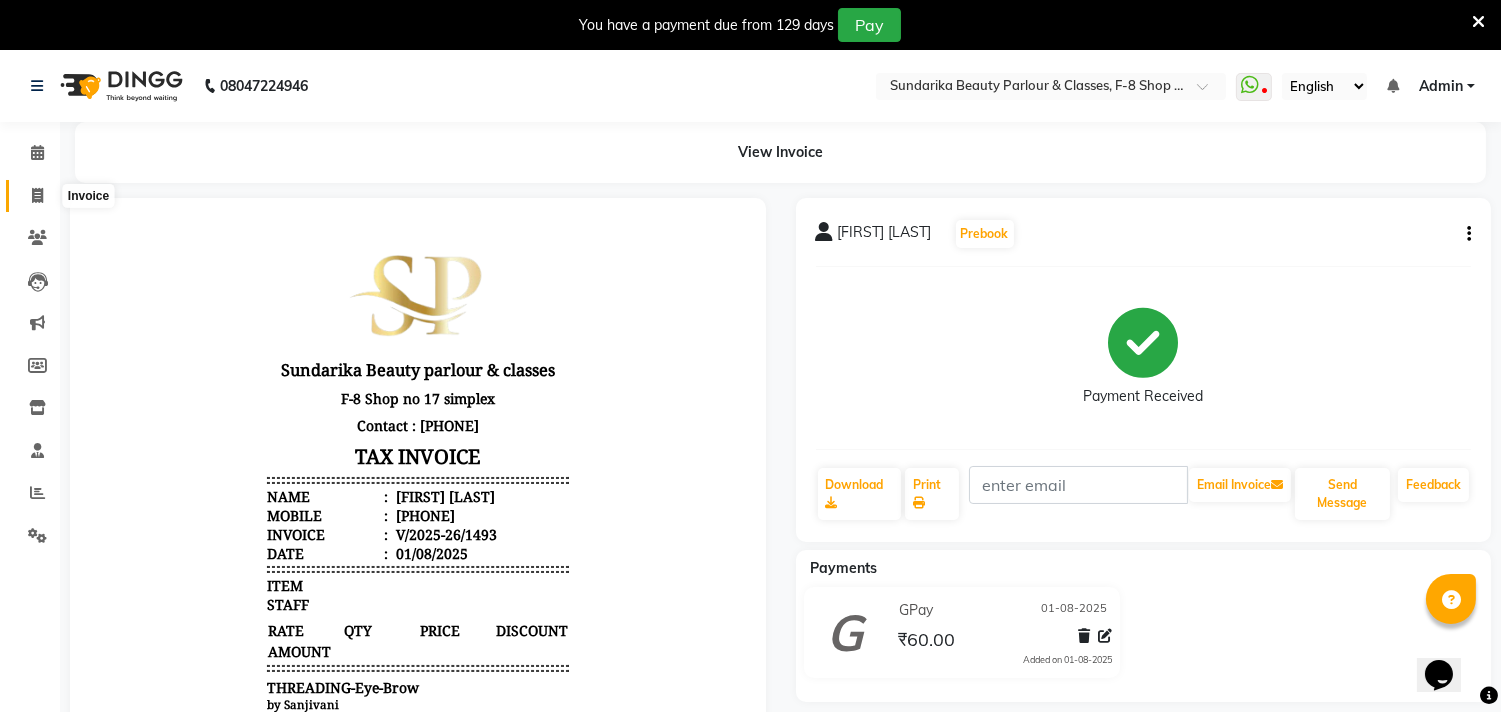 click 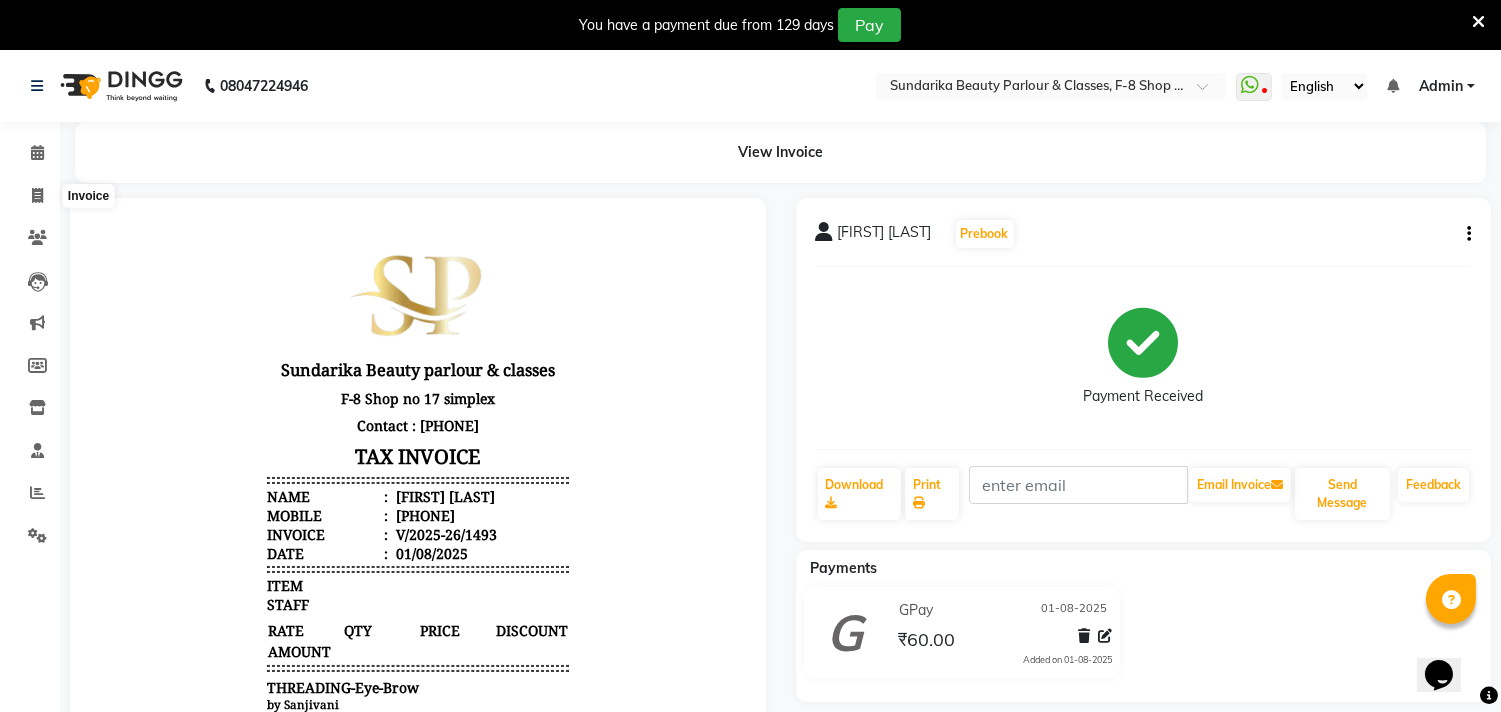 select on "service" 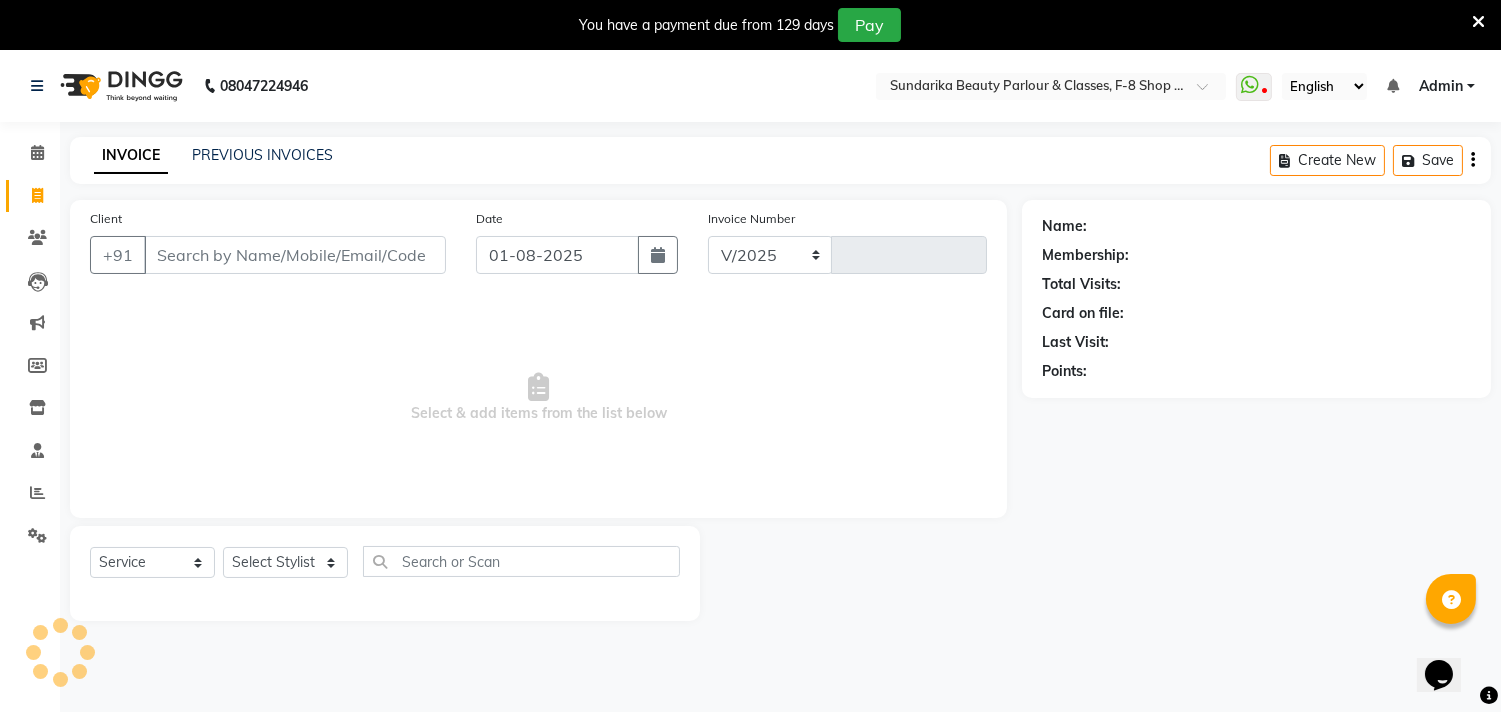 select on "5341" 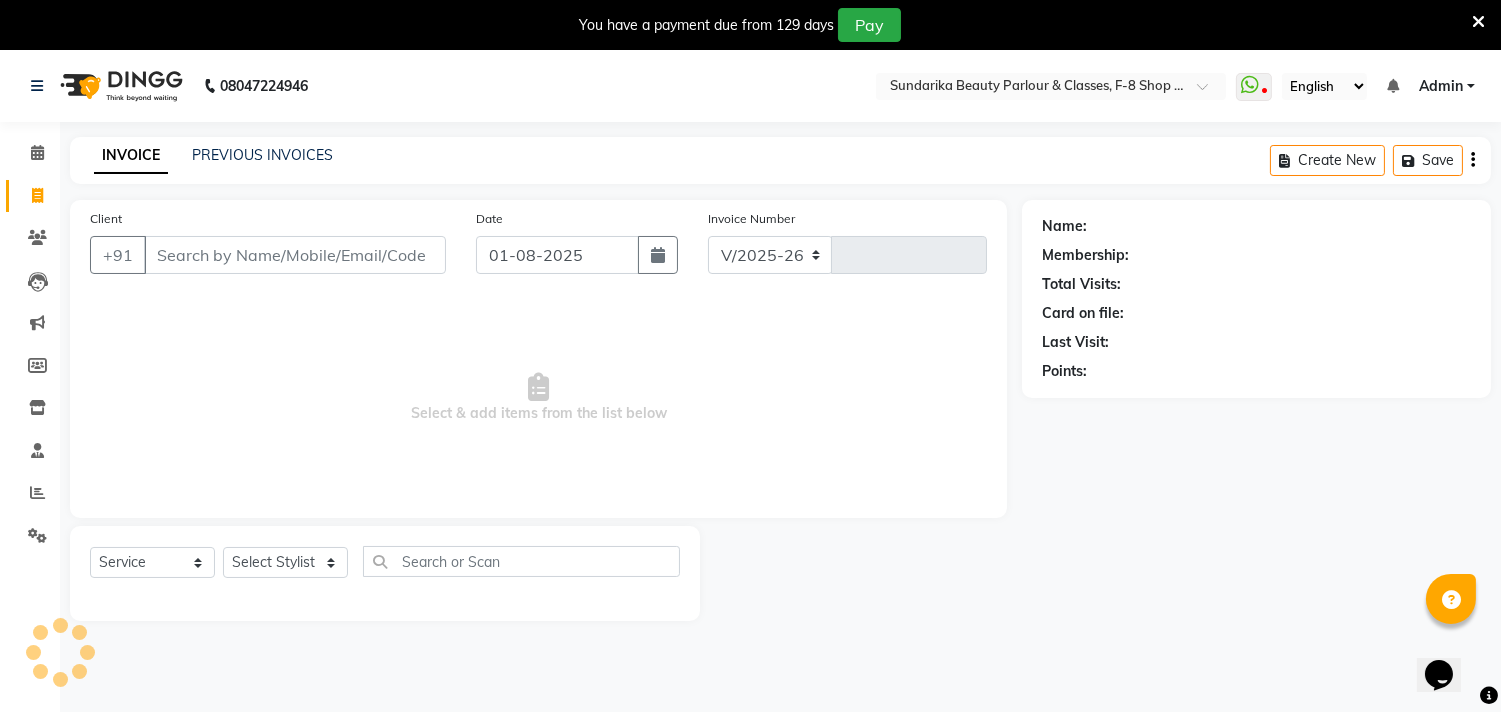 type on "1494" 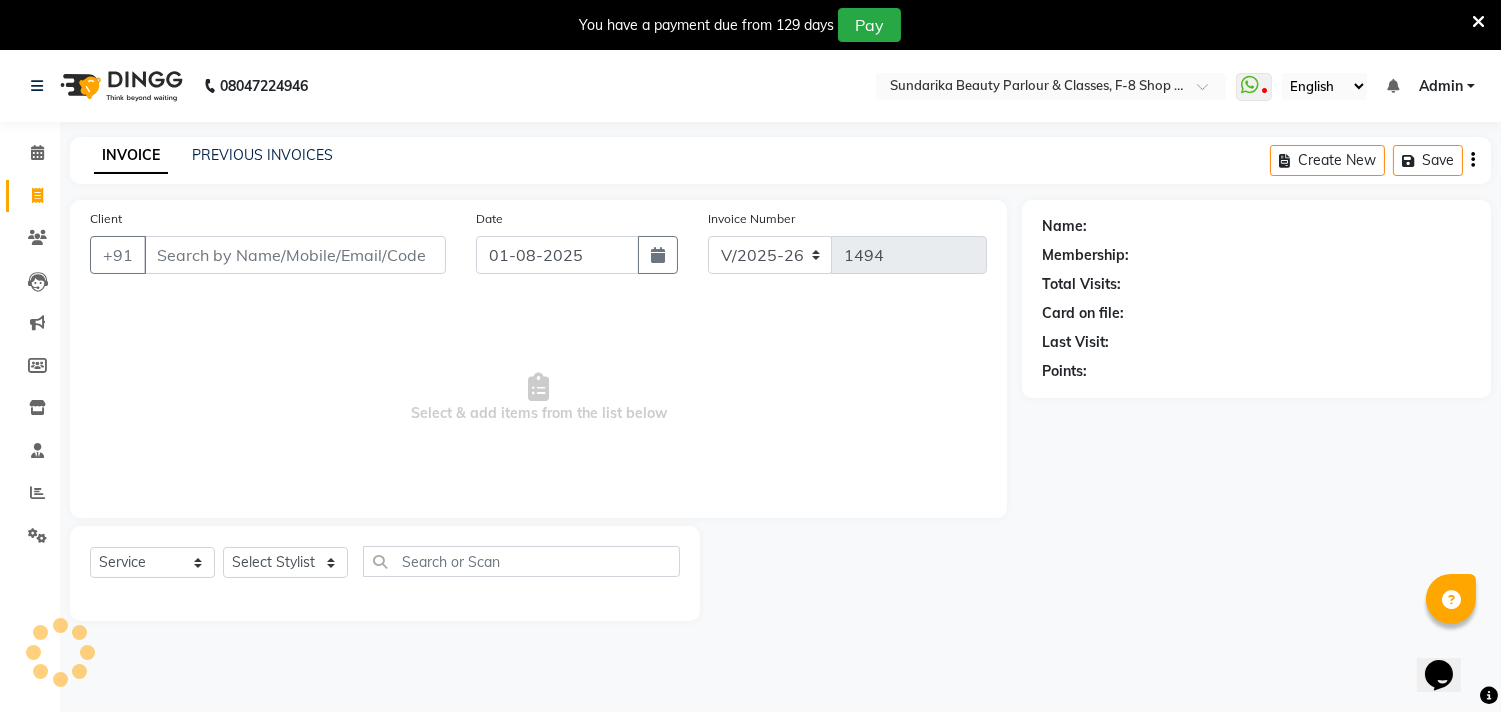 scroll, scrollTop: 50, scrollLeft: 0, axis: vertical 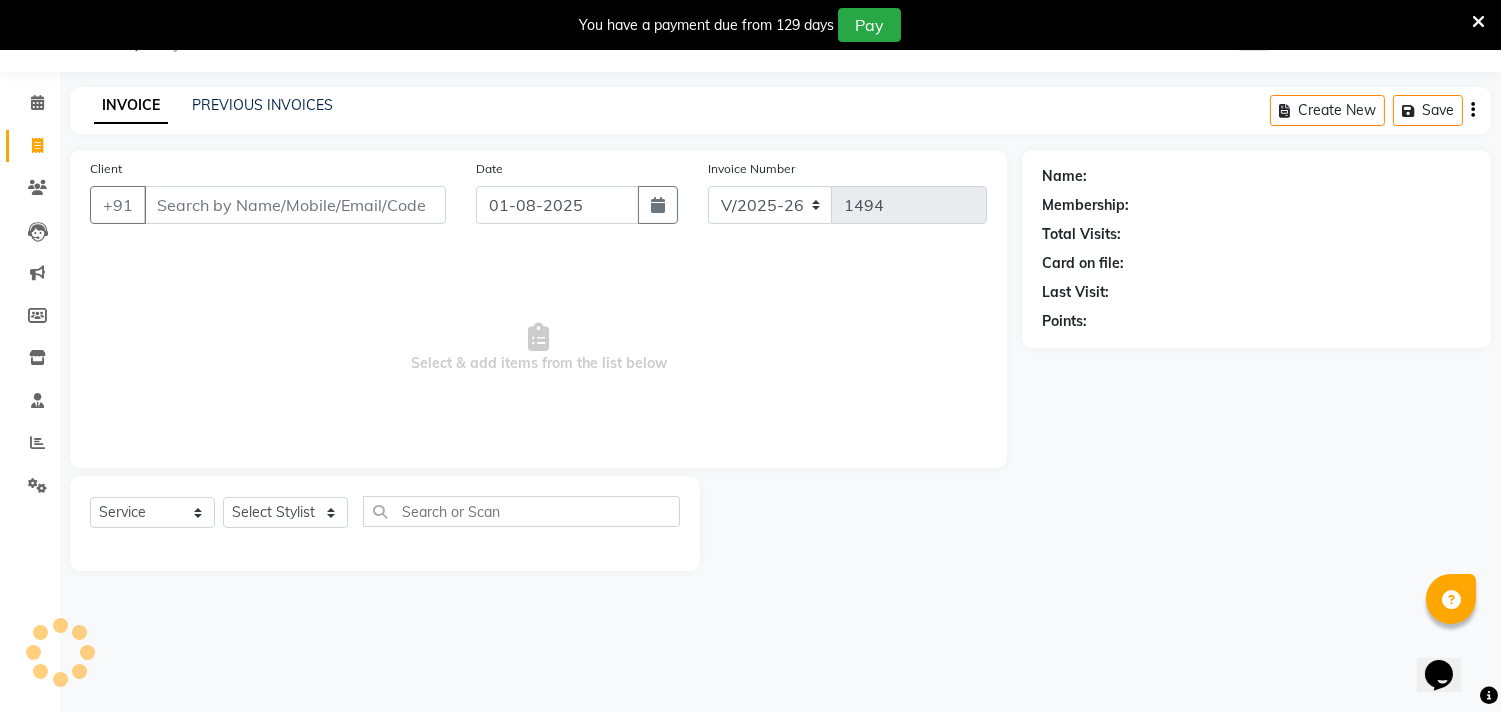 click on "Client" at bounding box center (295, 205) 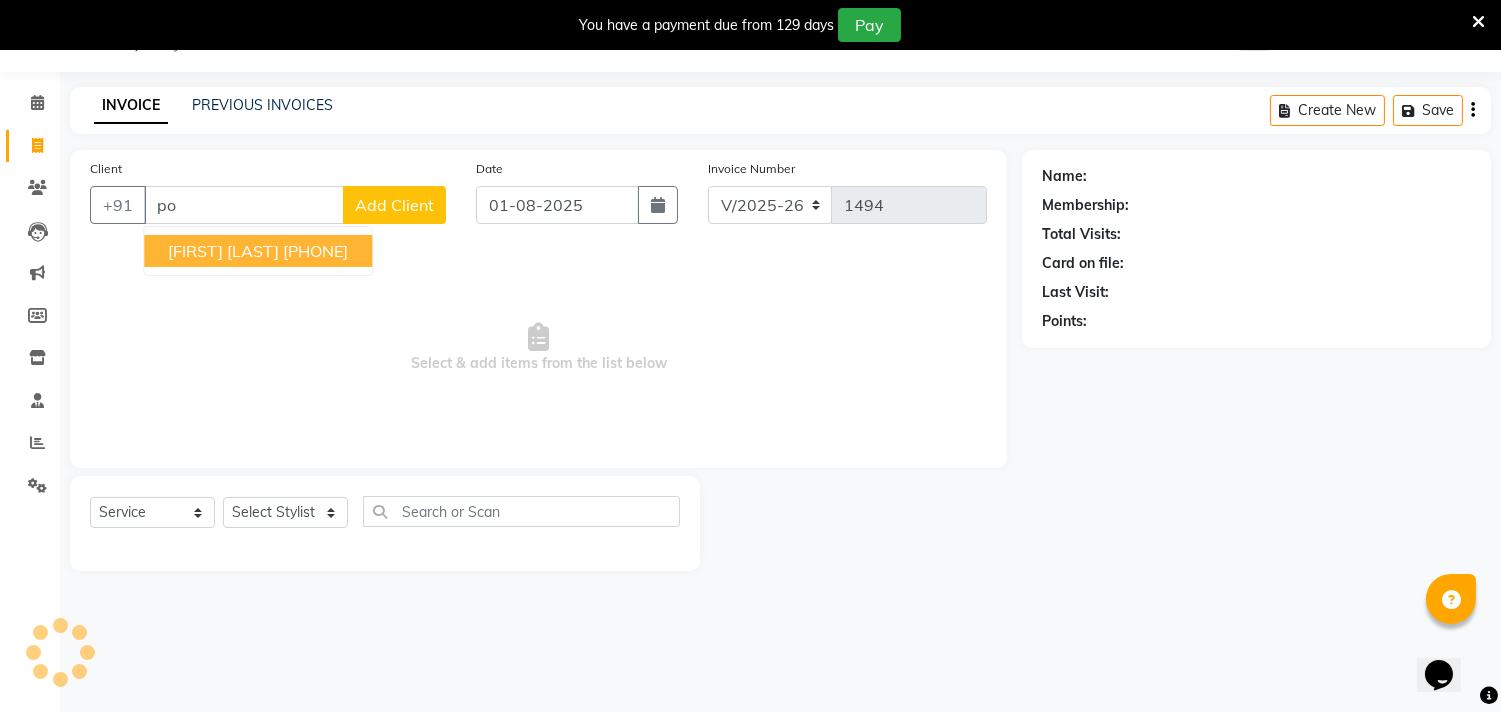 type on "p" 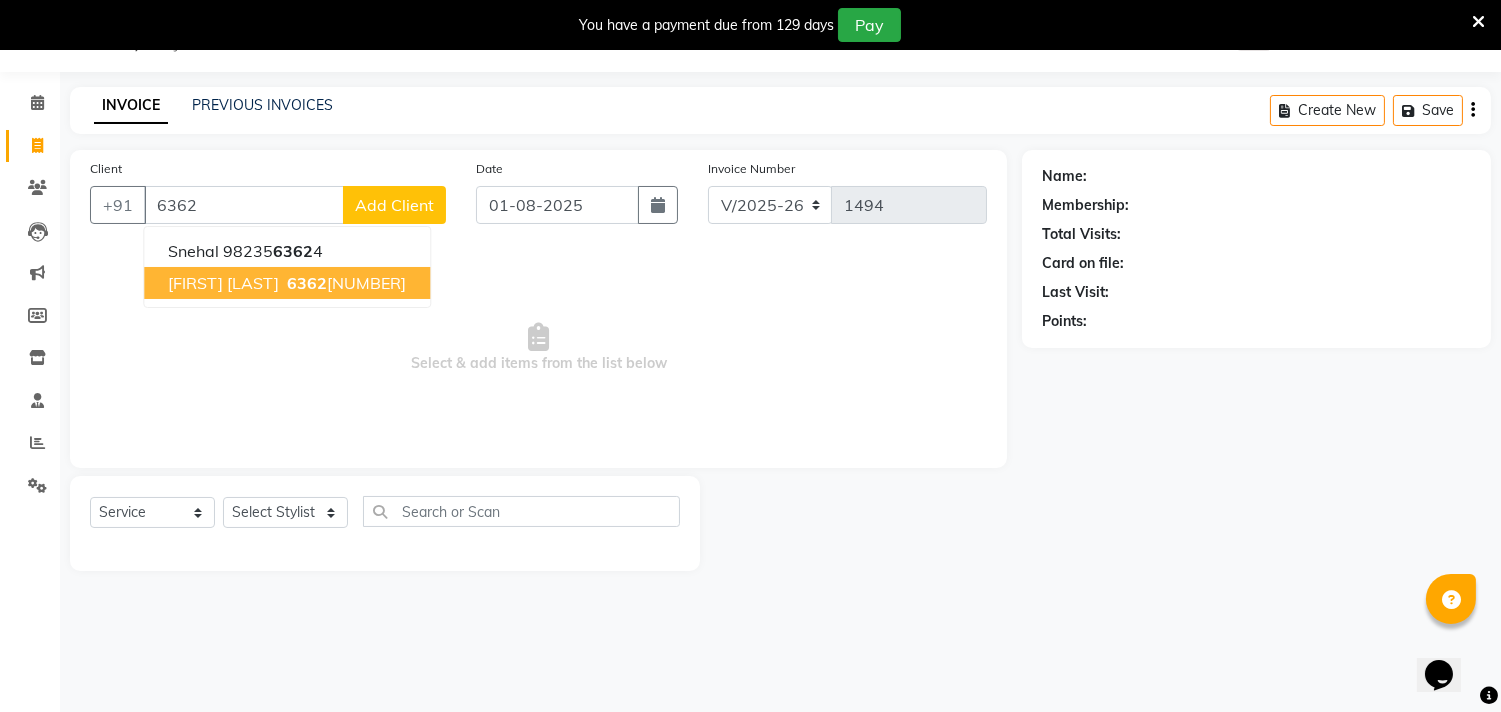 click on "[FIRST] [LAST]" at bounding box center [223, 283] 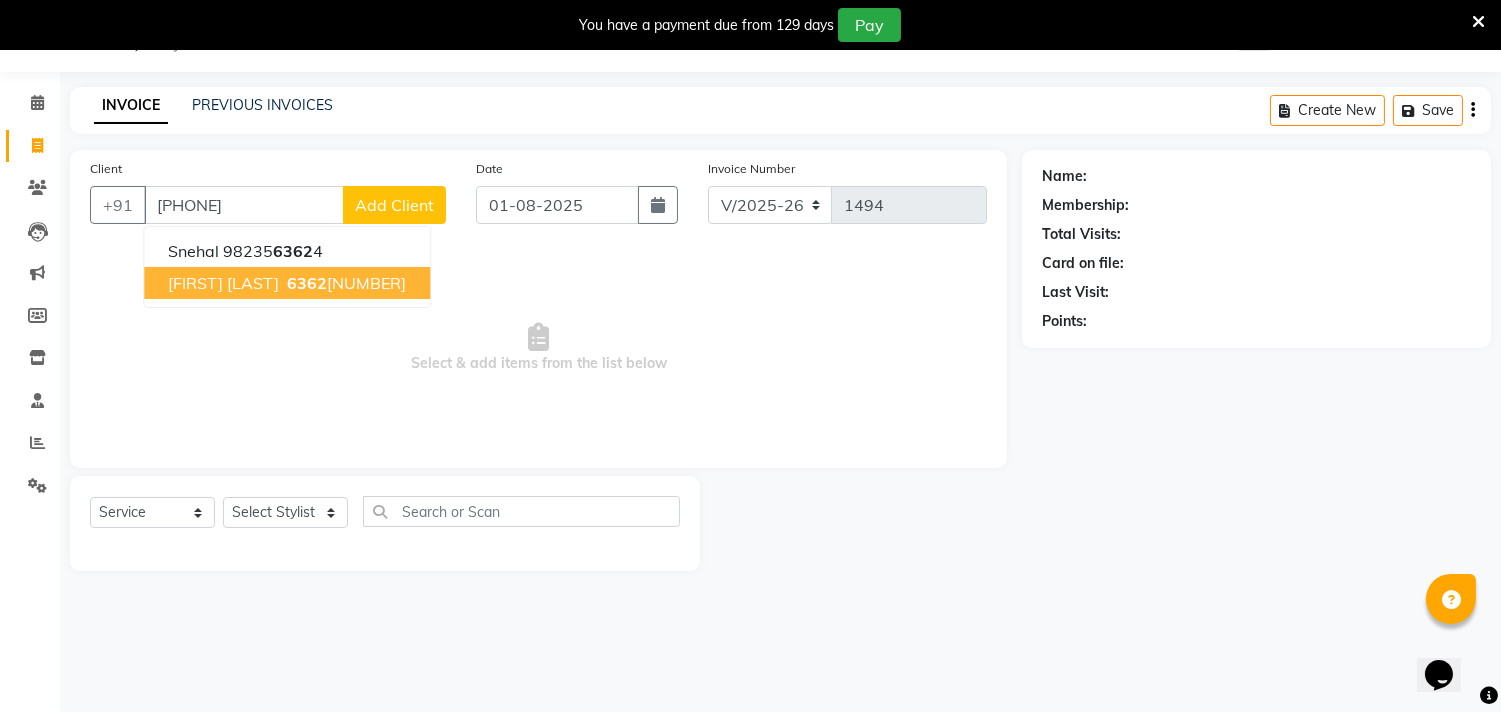 type on "[PHONE]" 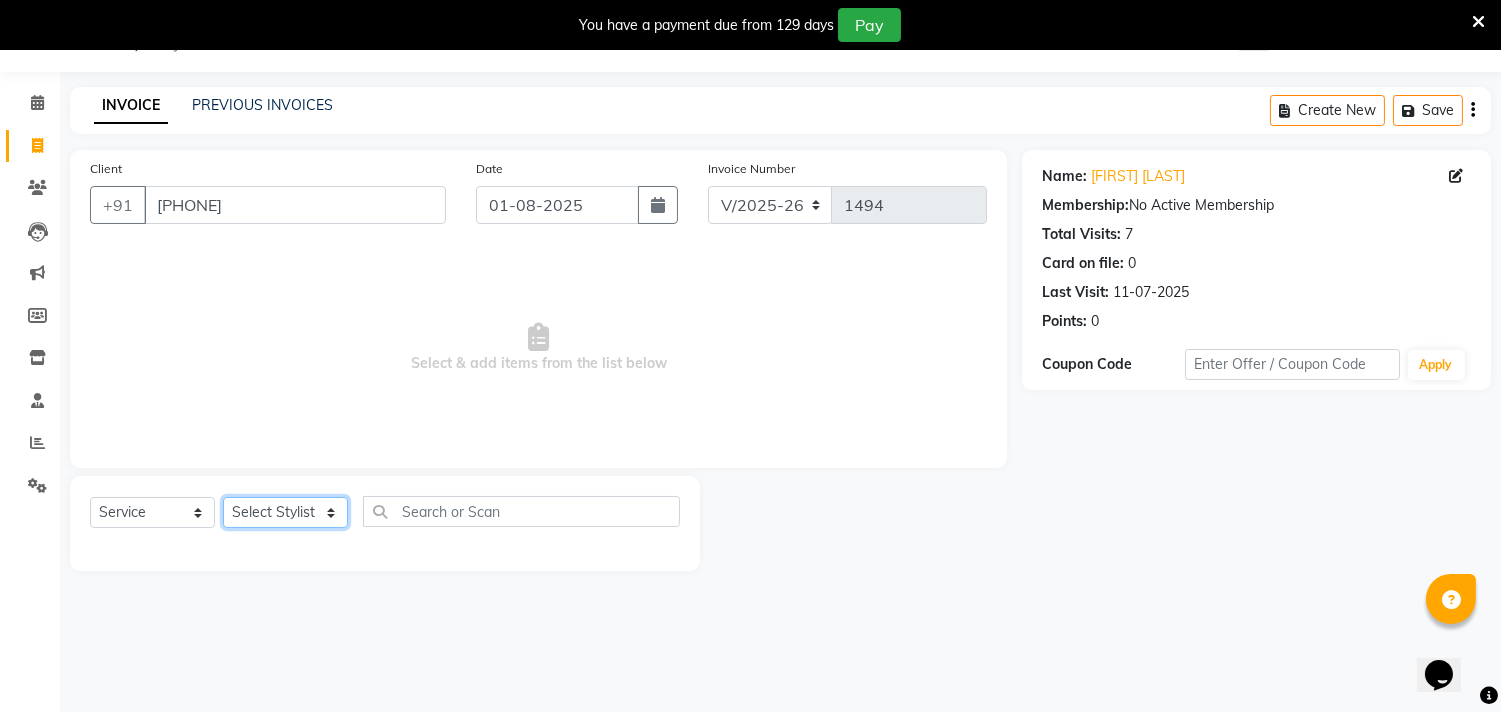 click on "Select Stylist Gita mala Sanjivani Vaishali Mam" 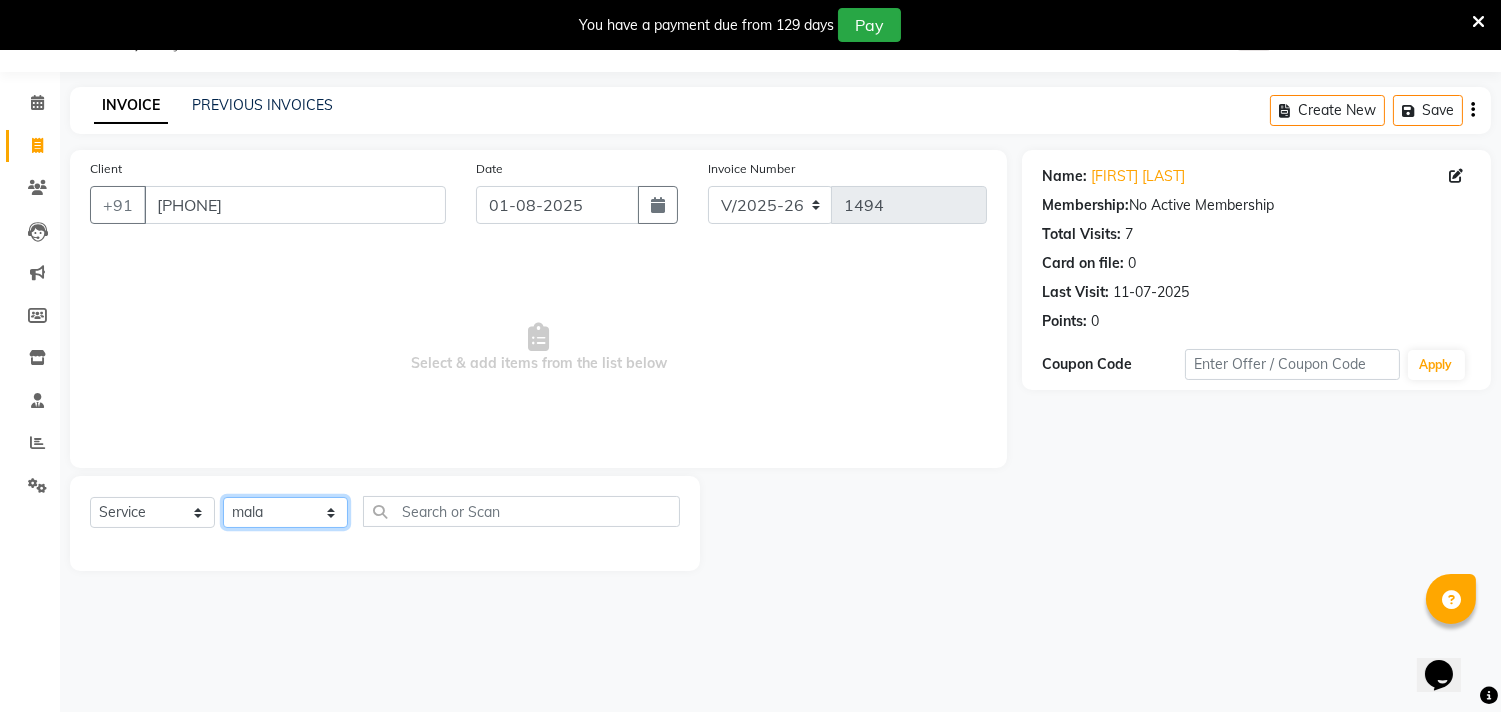 click on "Select Stylist Gita mala Sanjivani Vaishali Mam" 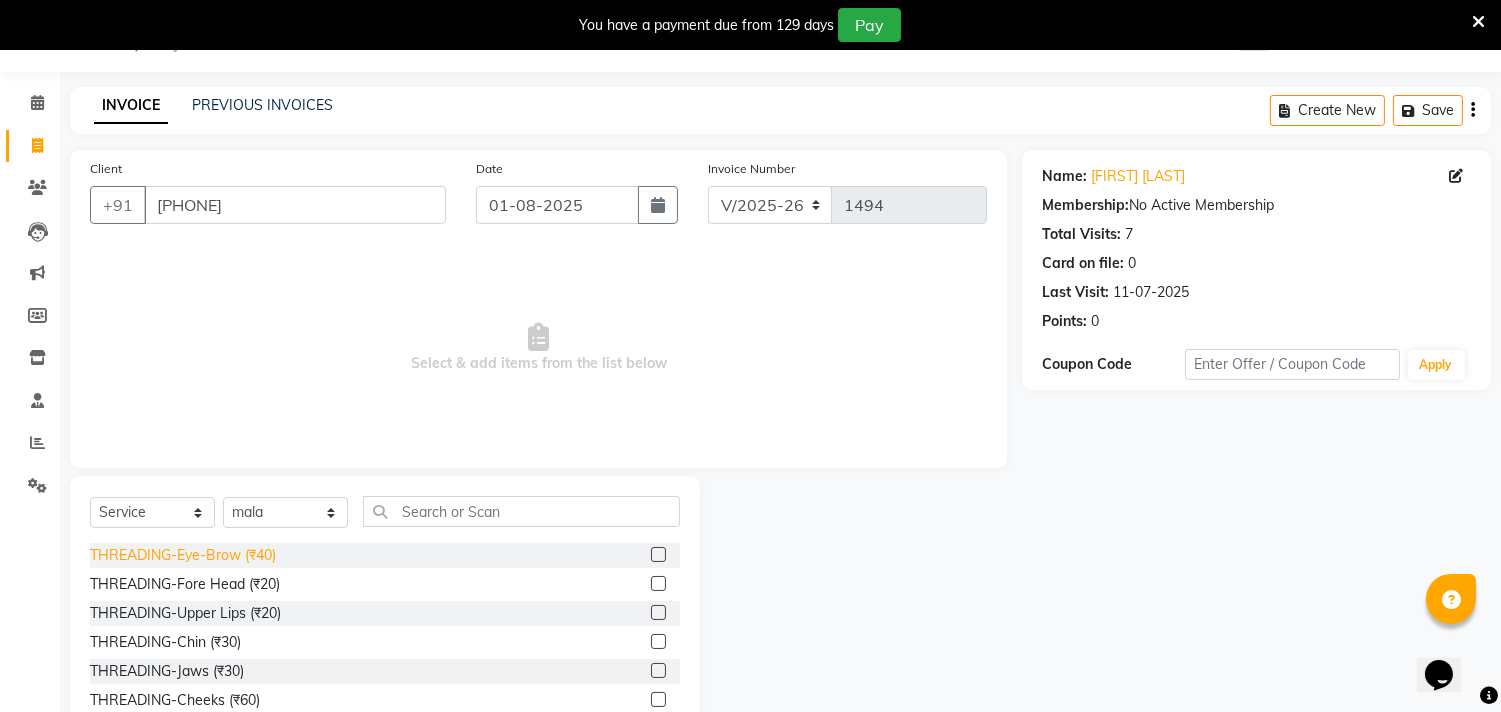 click on "THREADING-Eye-Brow (₹40)" 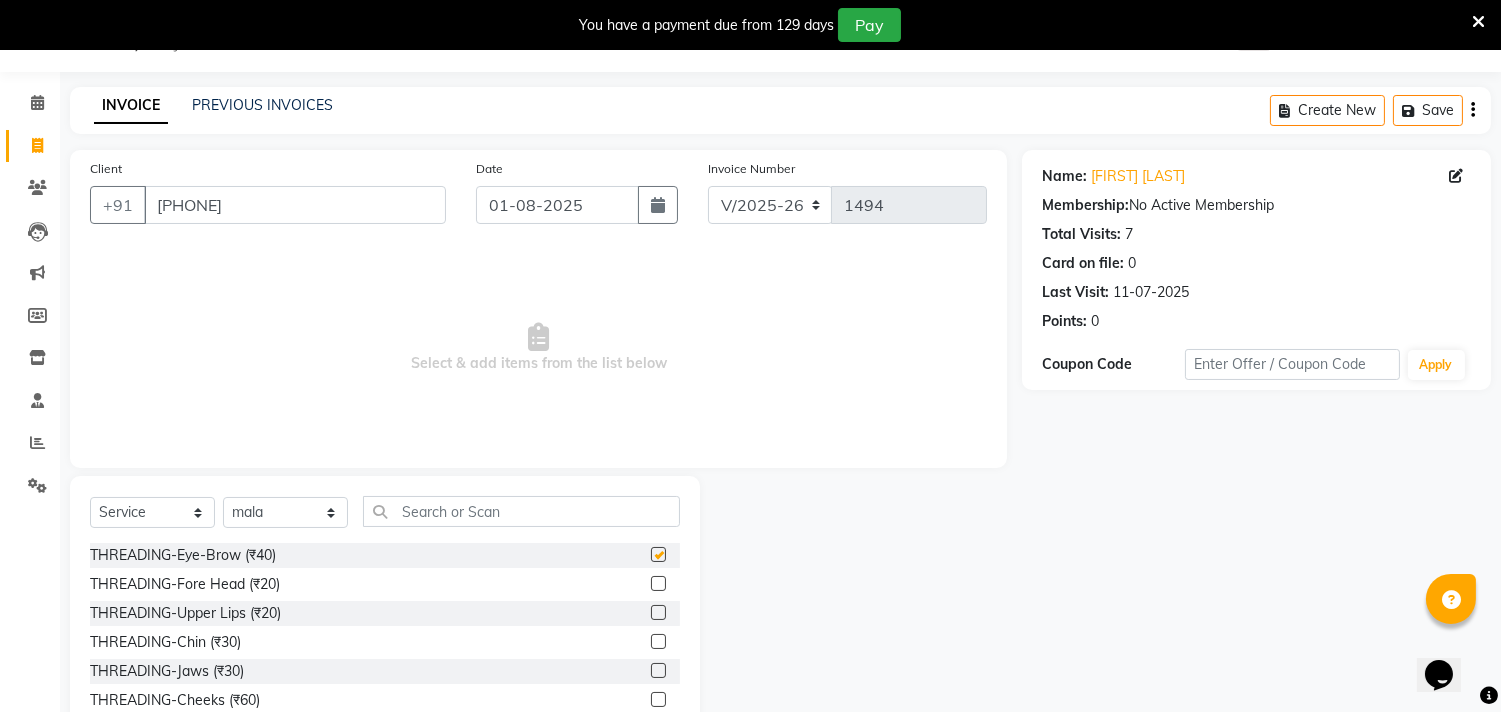 checkbox on "false" 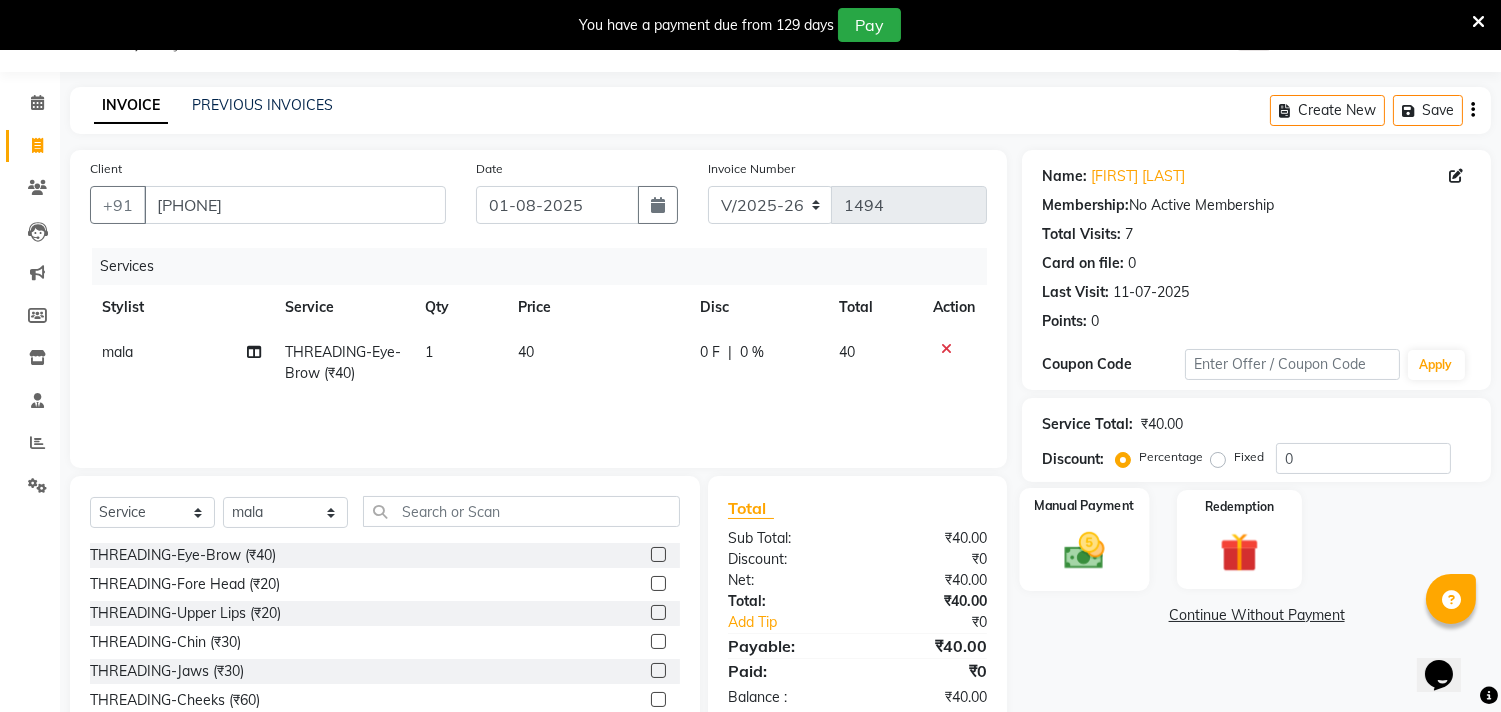 click on "Manual Payment" 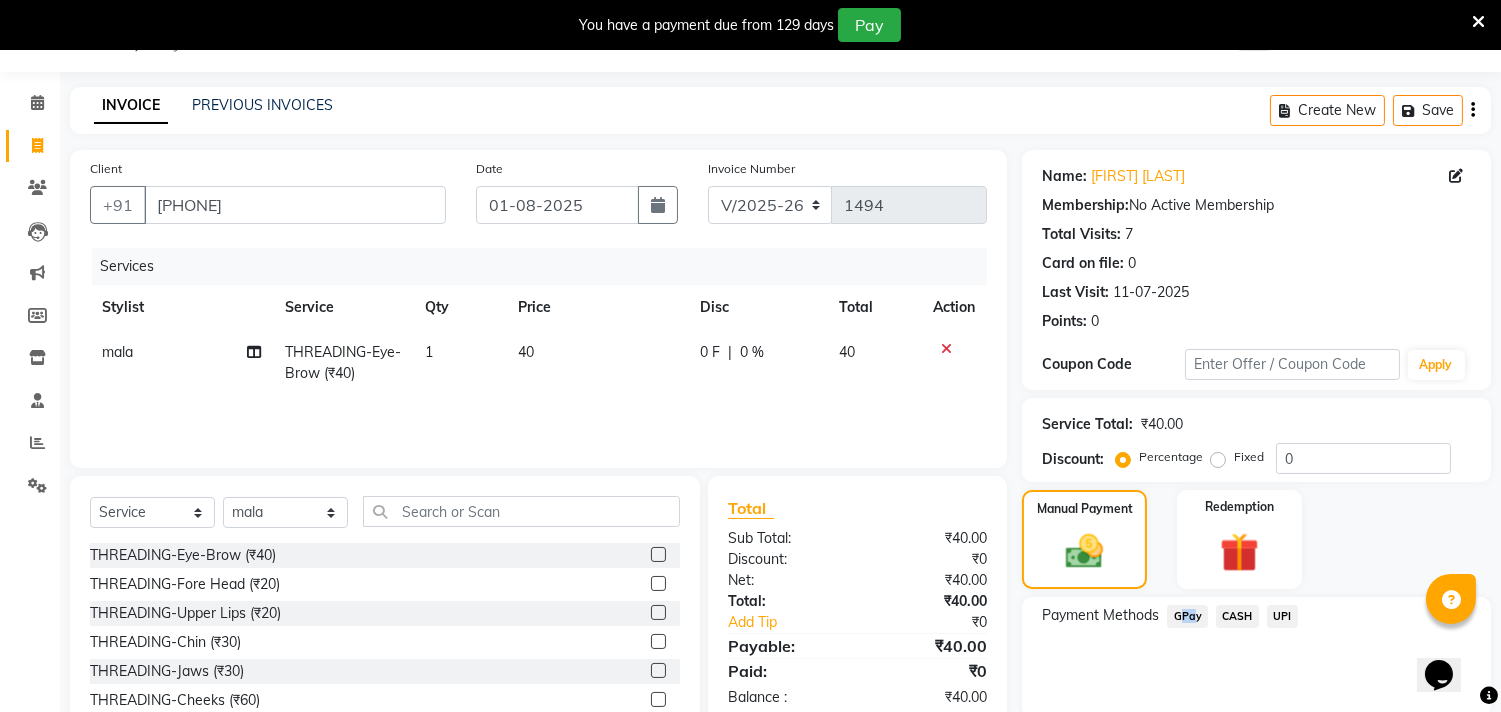 click on "GPay" 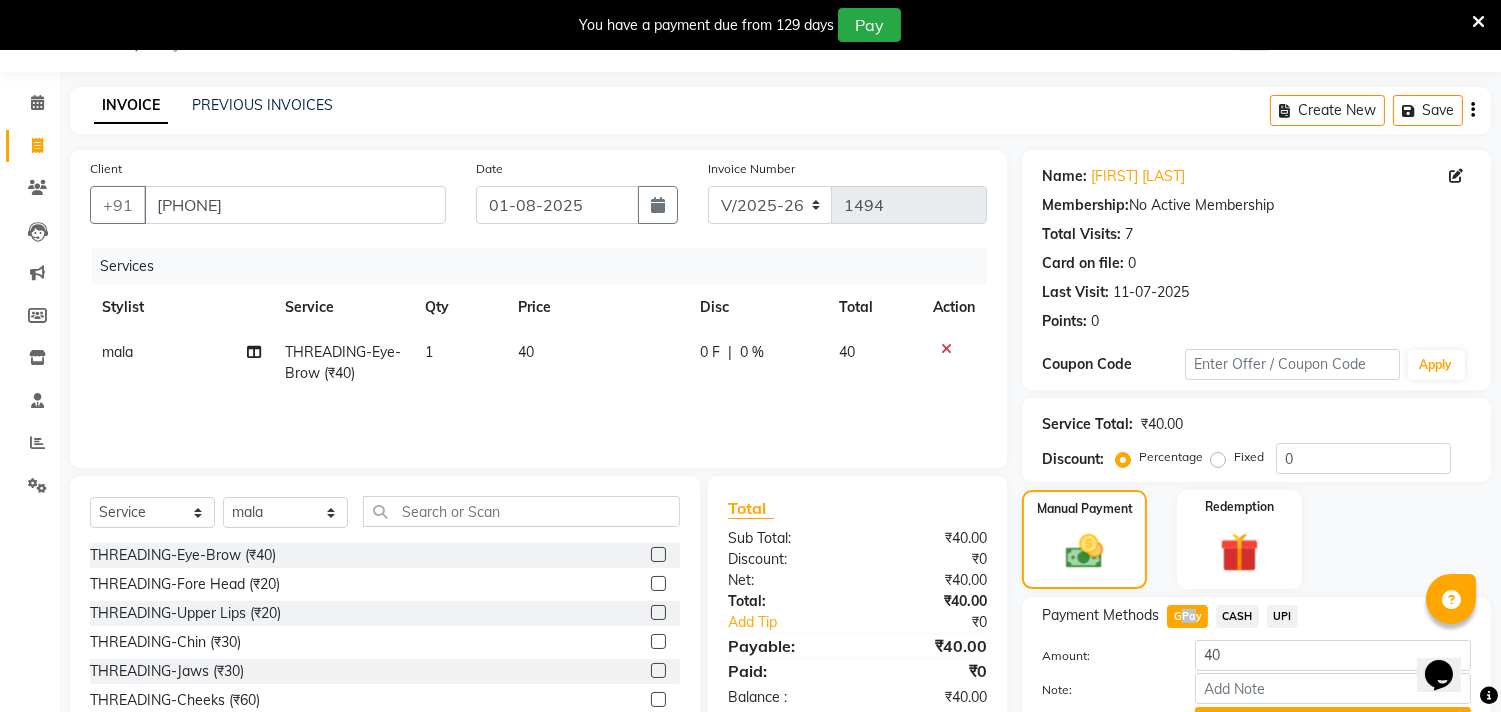 scroll, scrollTop: 154, scrollLeft: 0, axis: vertical 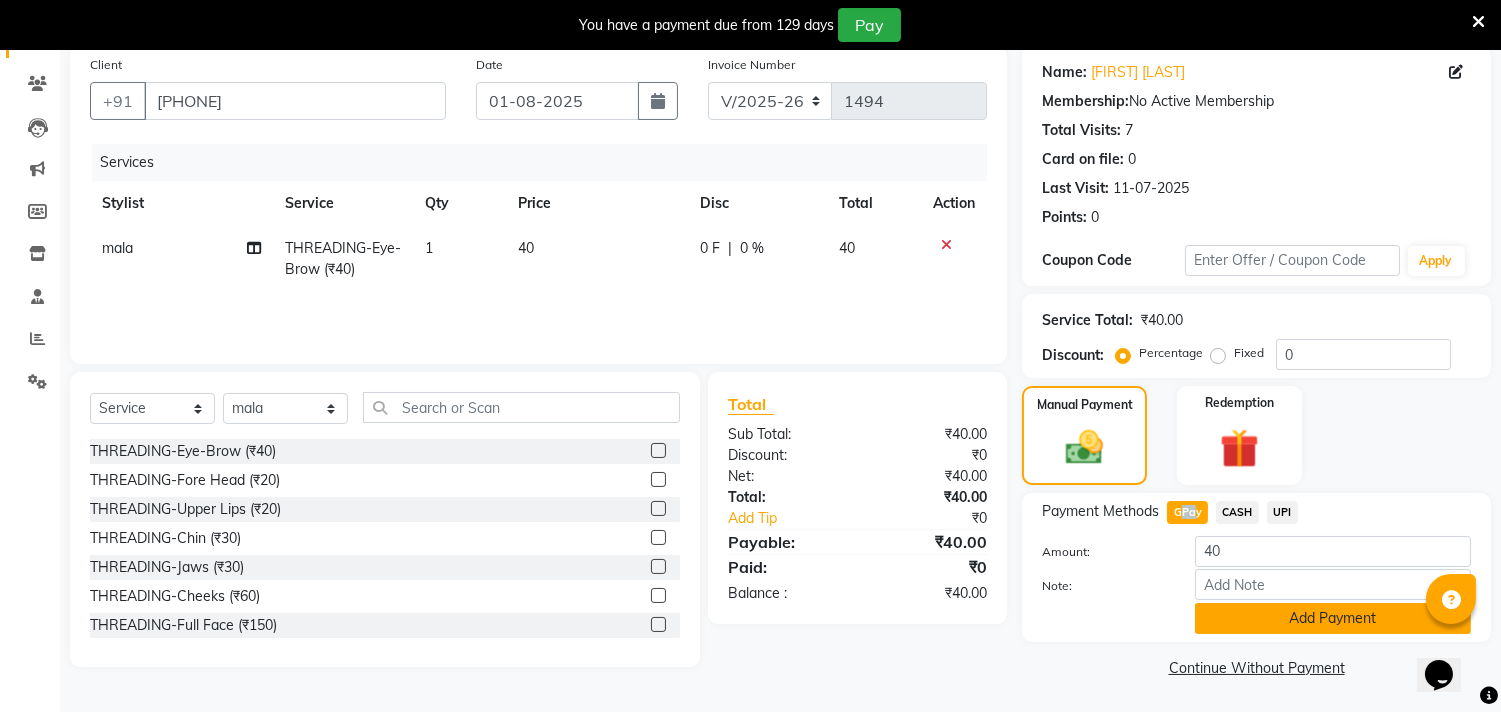 click on "Add Payment" 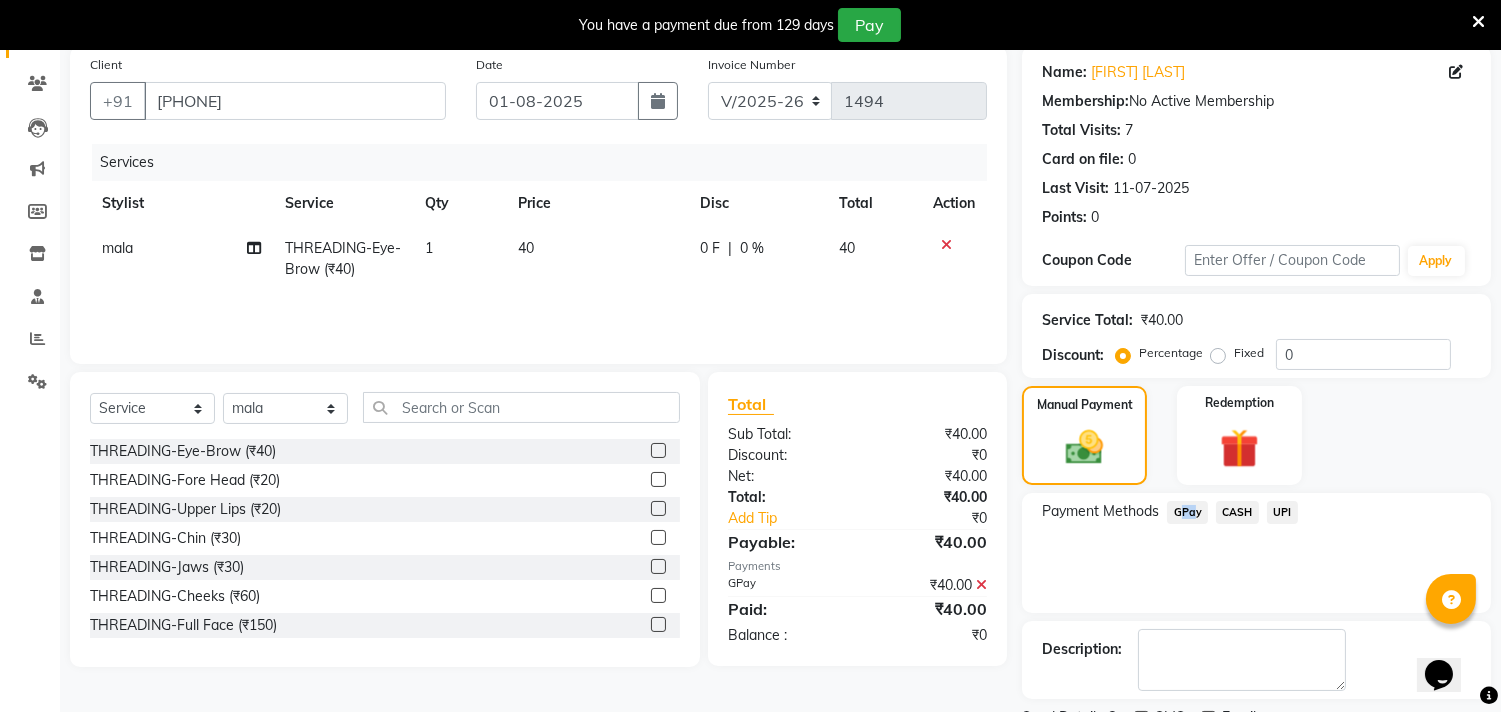 scroll, scrollTop: 237, scrollLeft: 0, axis: vertical 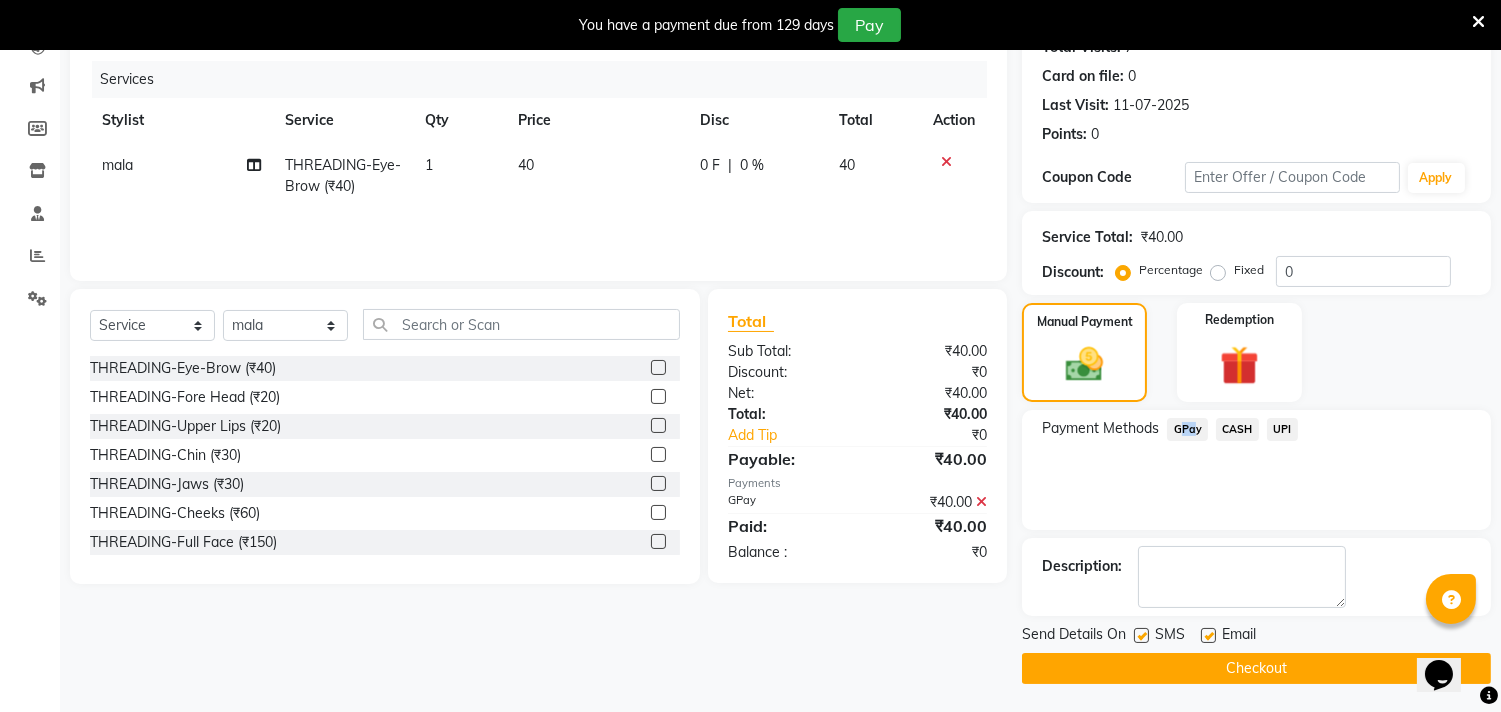 click on "Checkout" 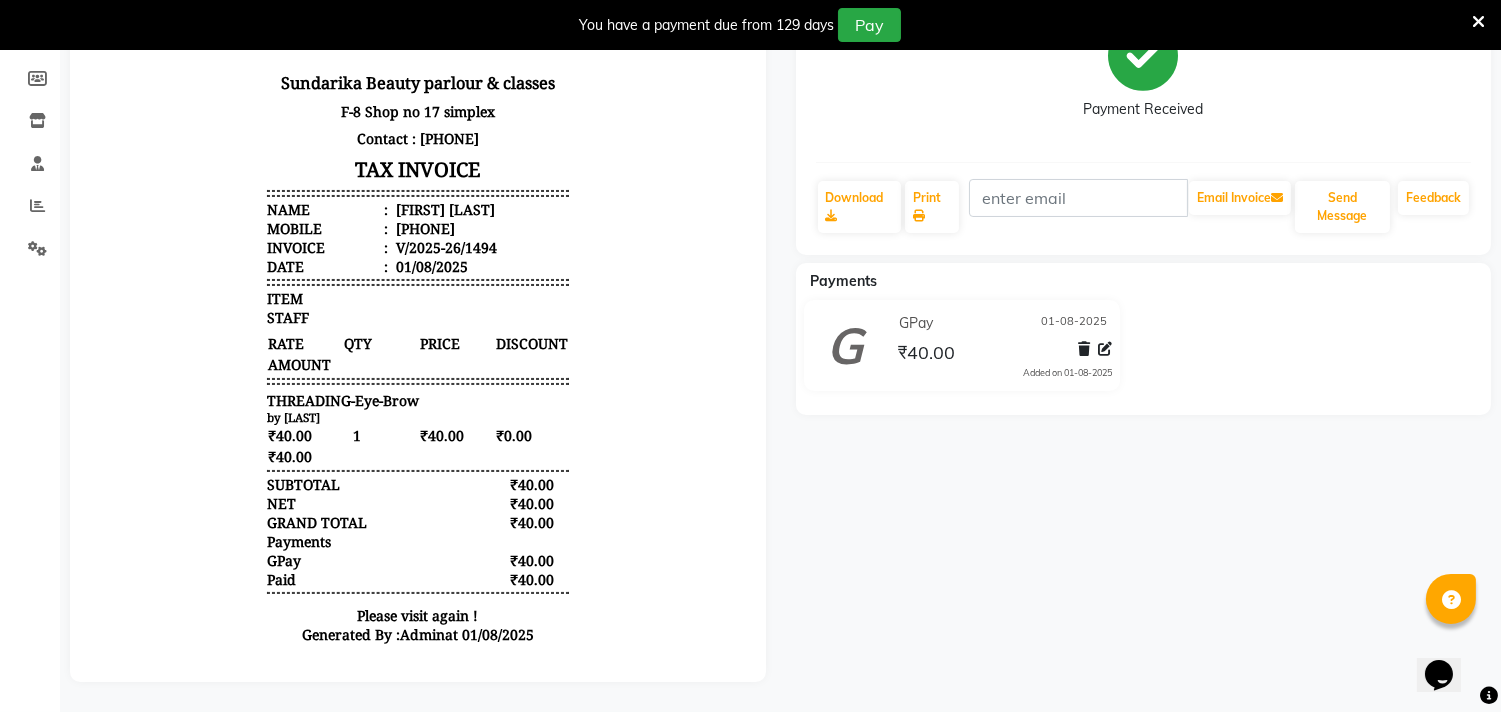 scroll, scrollTop: 0, scrollLeft: 0, axis: both 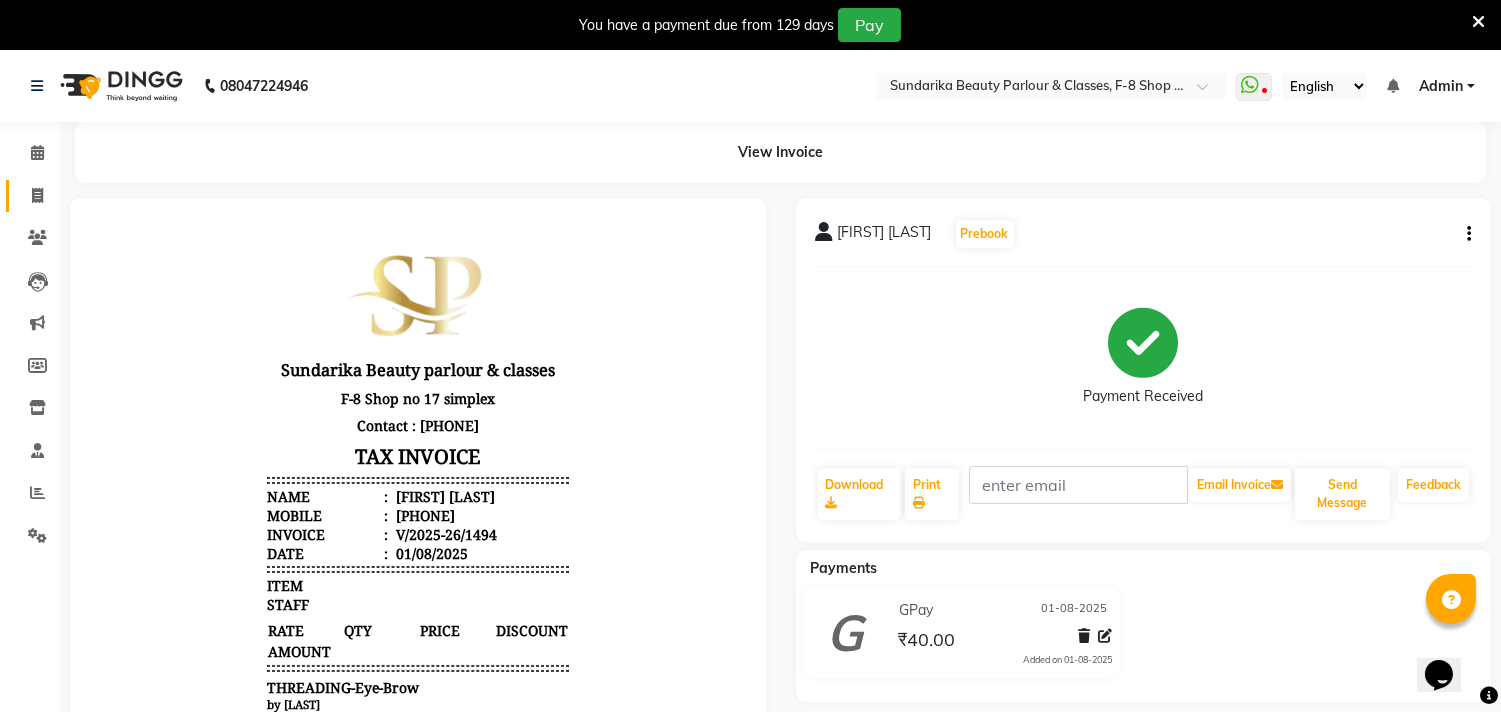 drag, startPoint x: 27, startPoint y: 181, endPoint x: 55, endPoint y: 190, distance: 29.410883 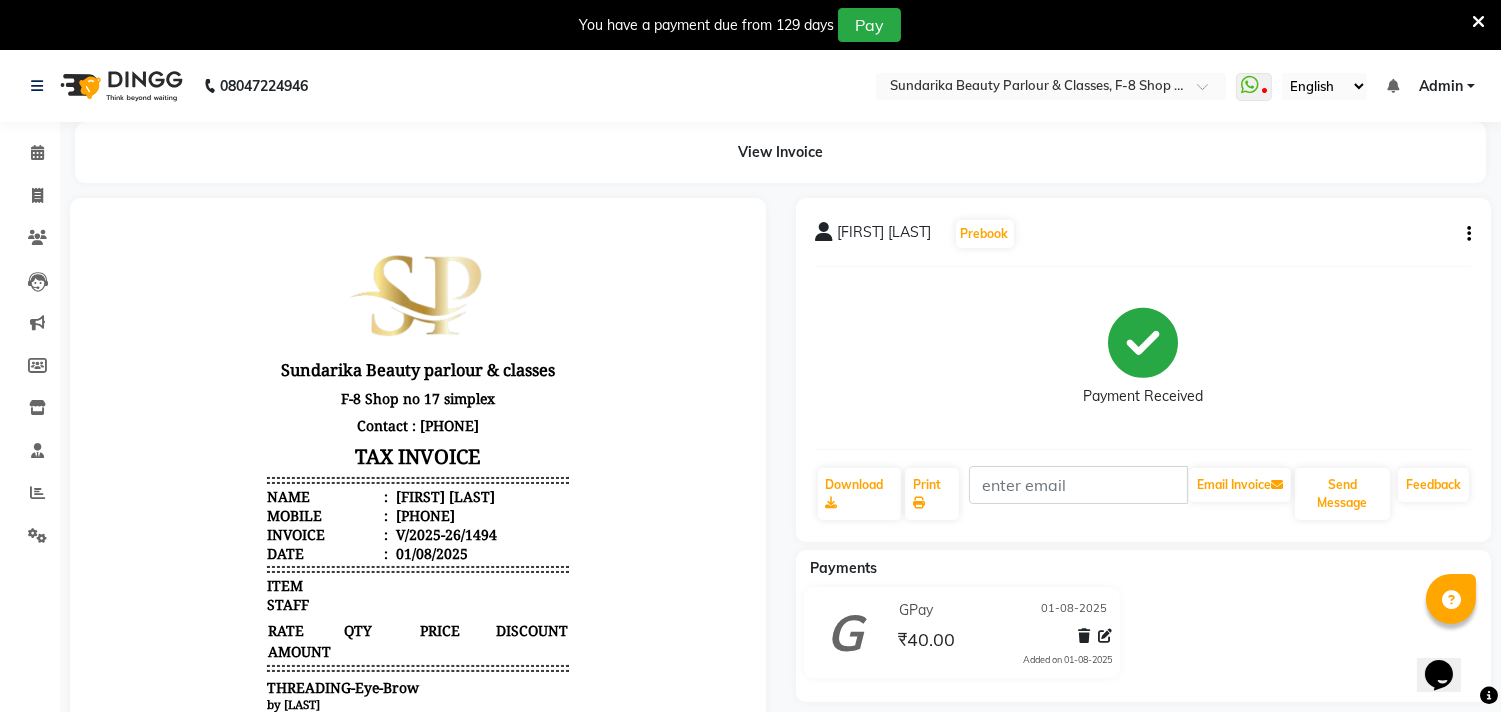 select on "5341" 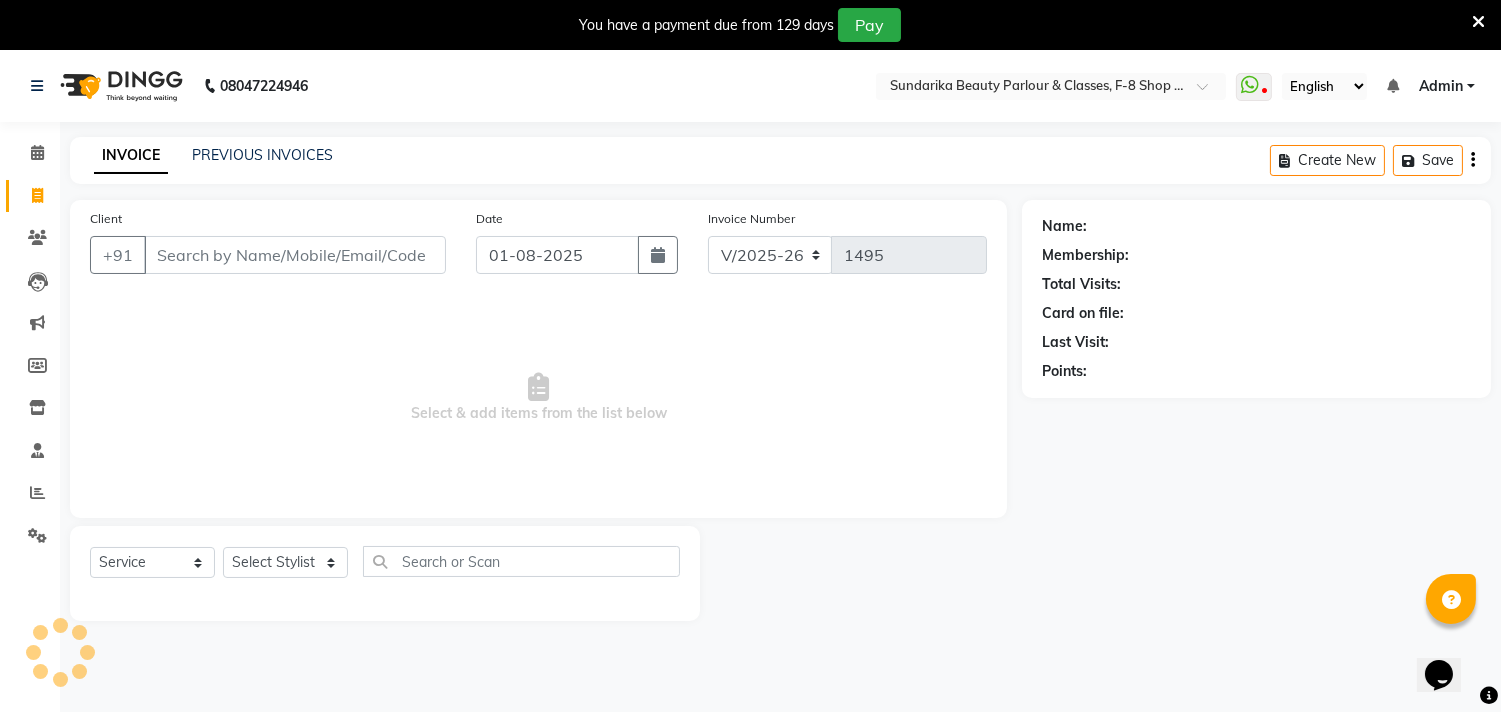 scroll, scrollTop: 50, scrollLeft: 0, axis: vertical 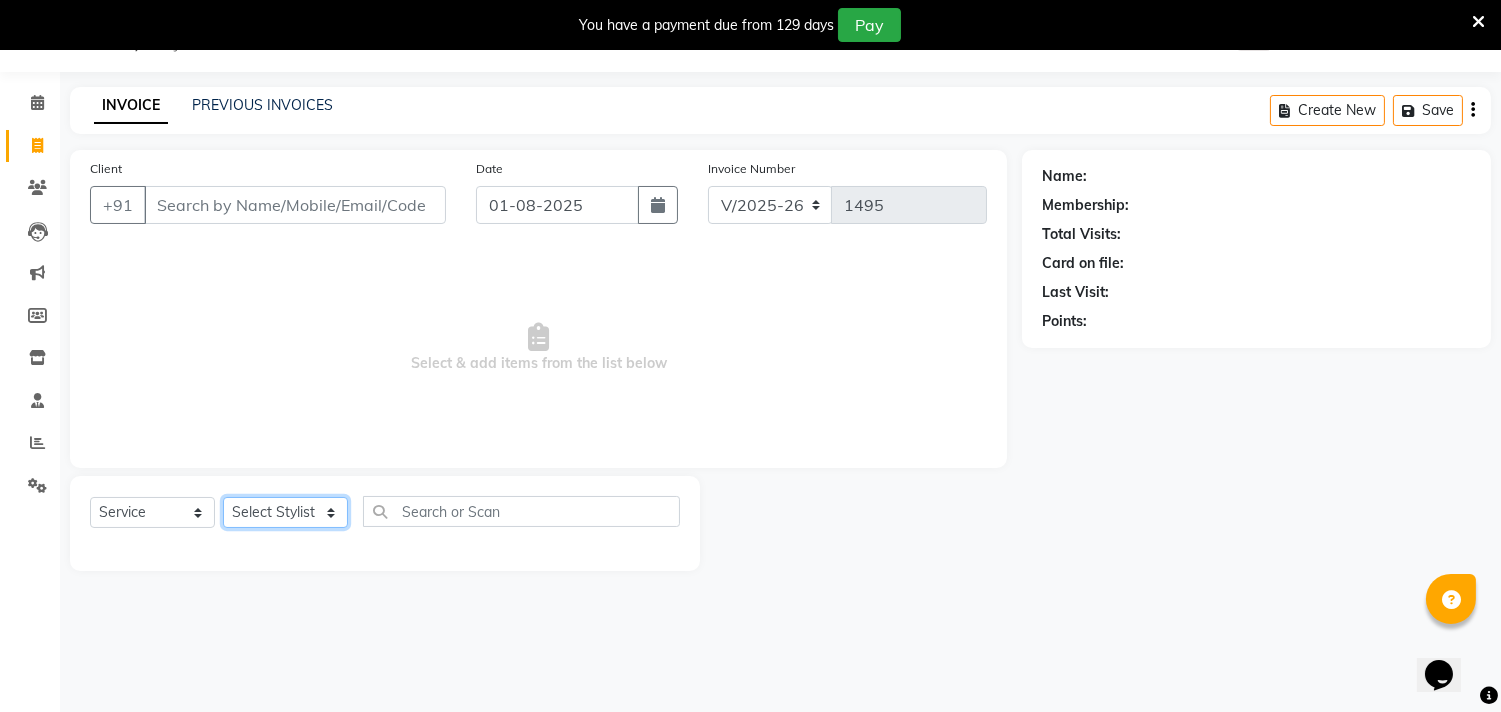 click on "Select Stylist Gita mala Sanjivani Vaishali Mam" 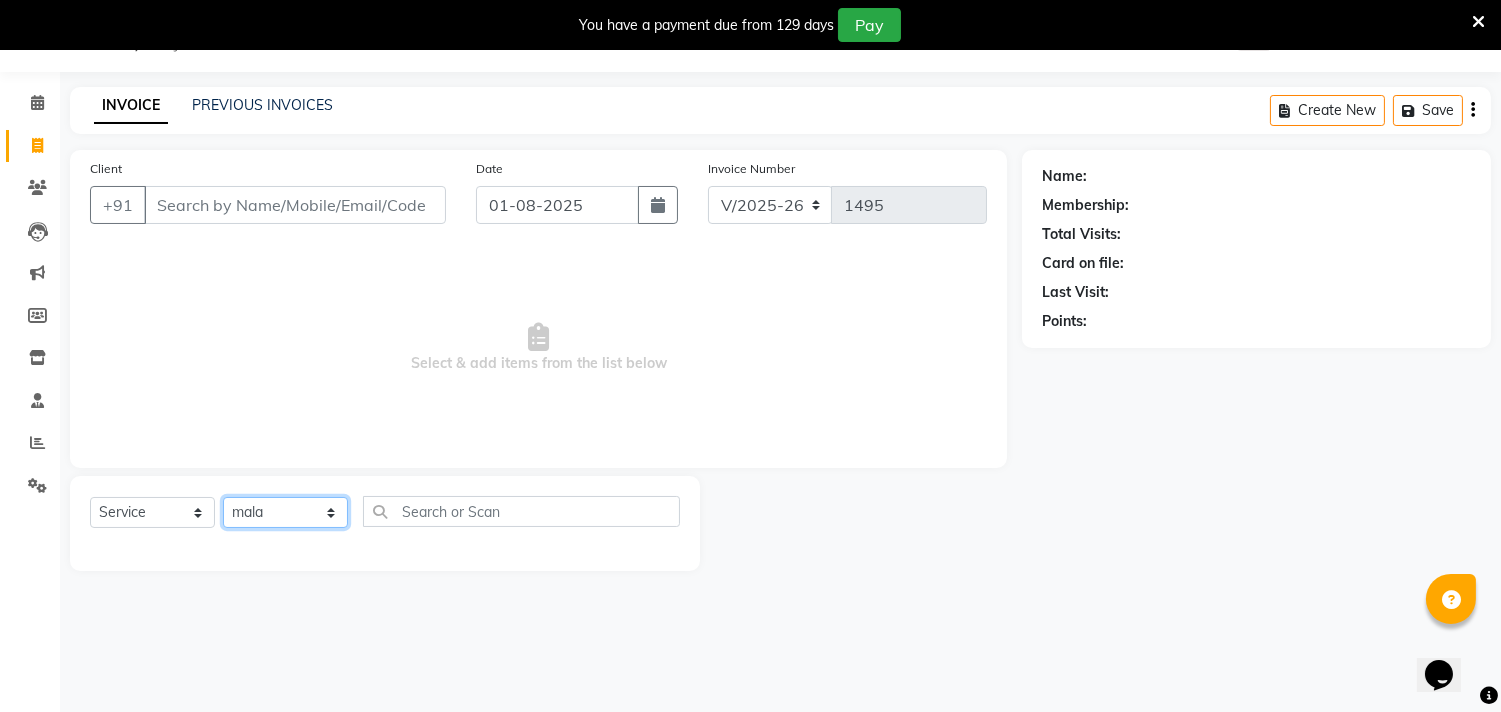 click on "Select Stylist Gita mala Sanjivani Vaishali Mam" 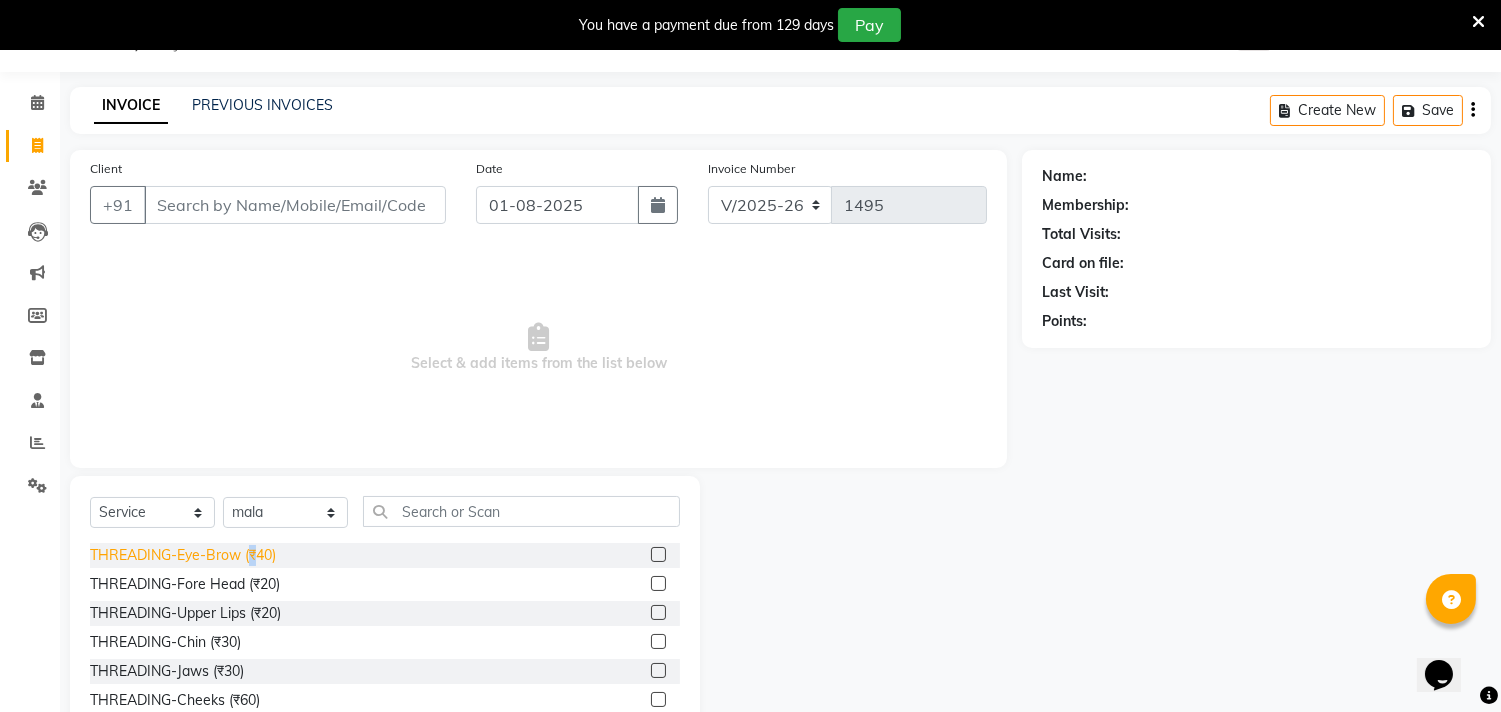 click on "THREADING-Eye-Brow (₹40)" 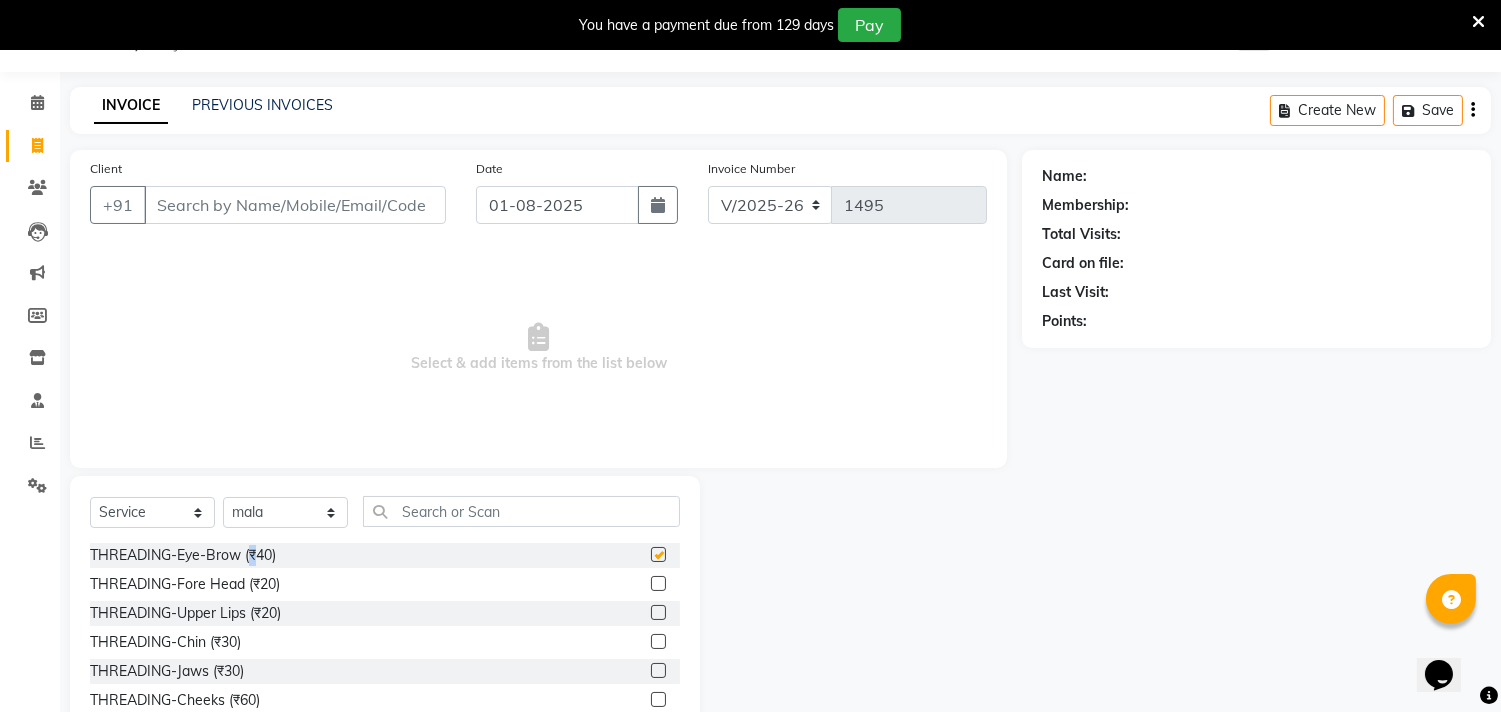 click on "THREADING-Eye-Brow (₹40)" 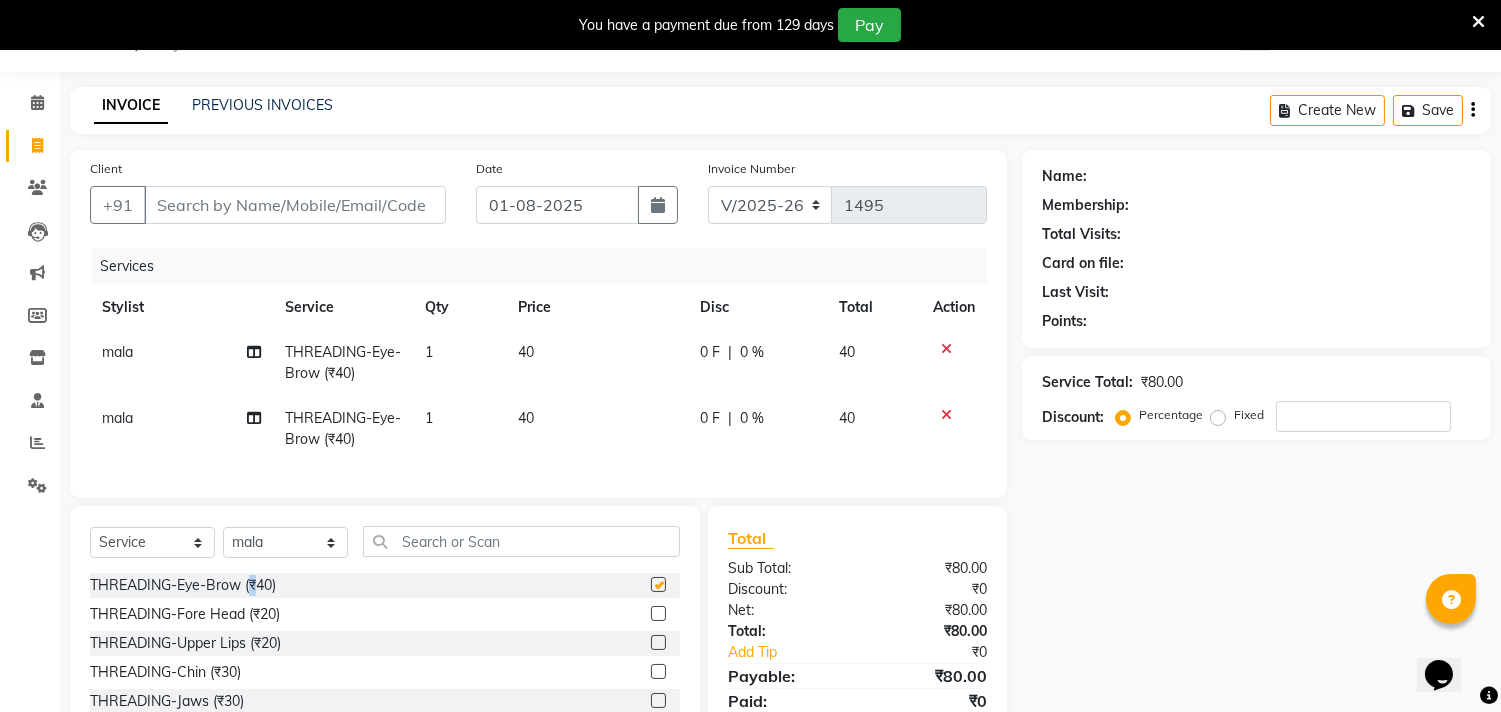 checkbox on "false" 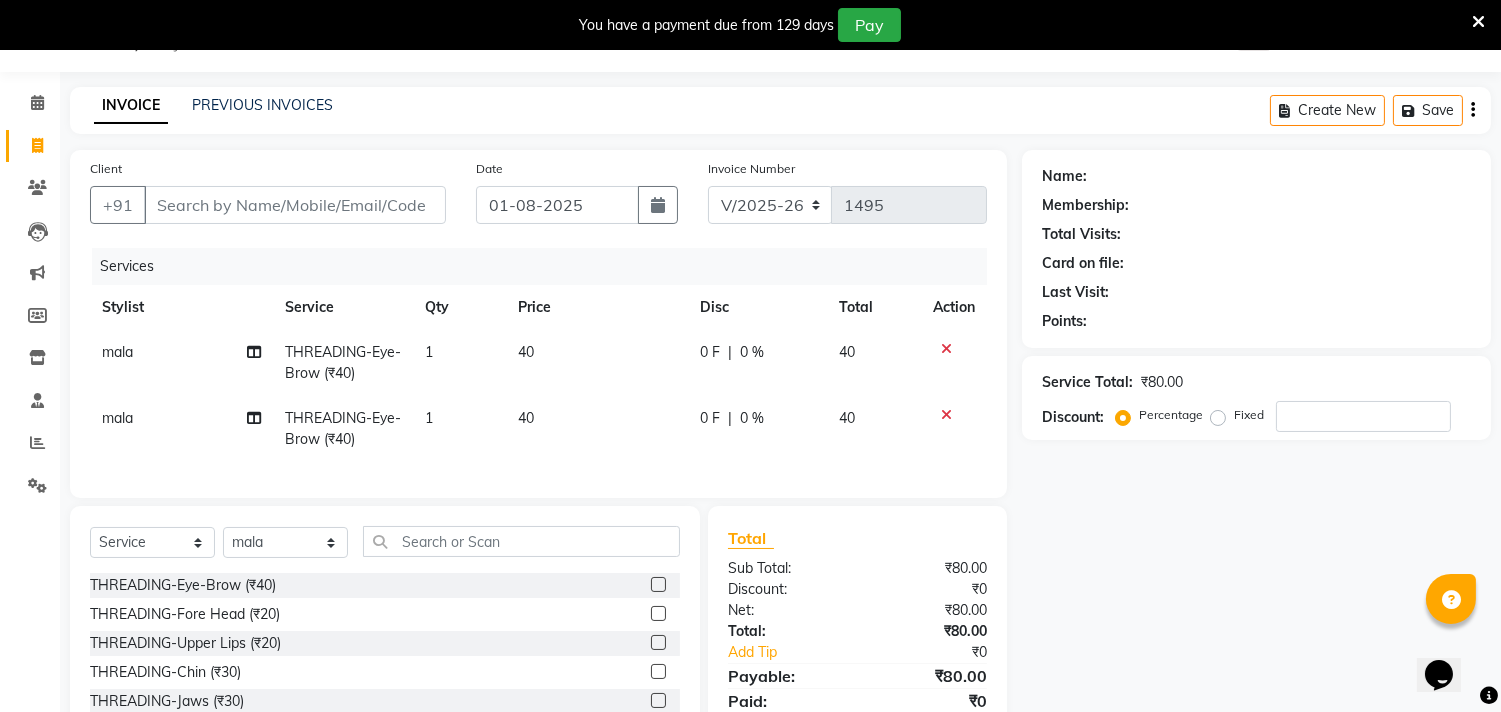 click 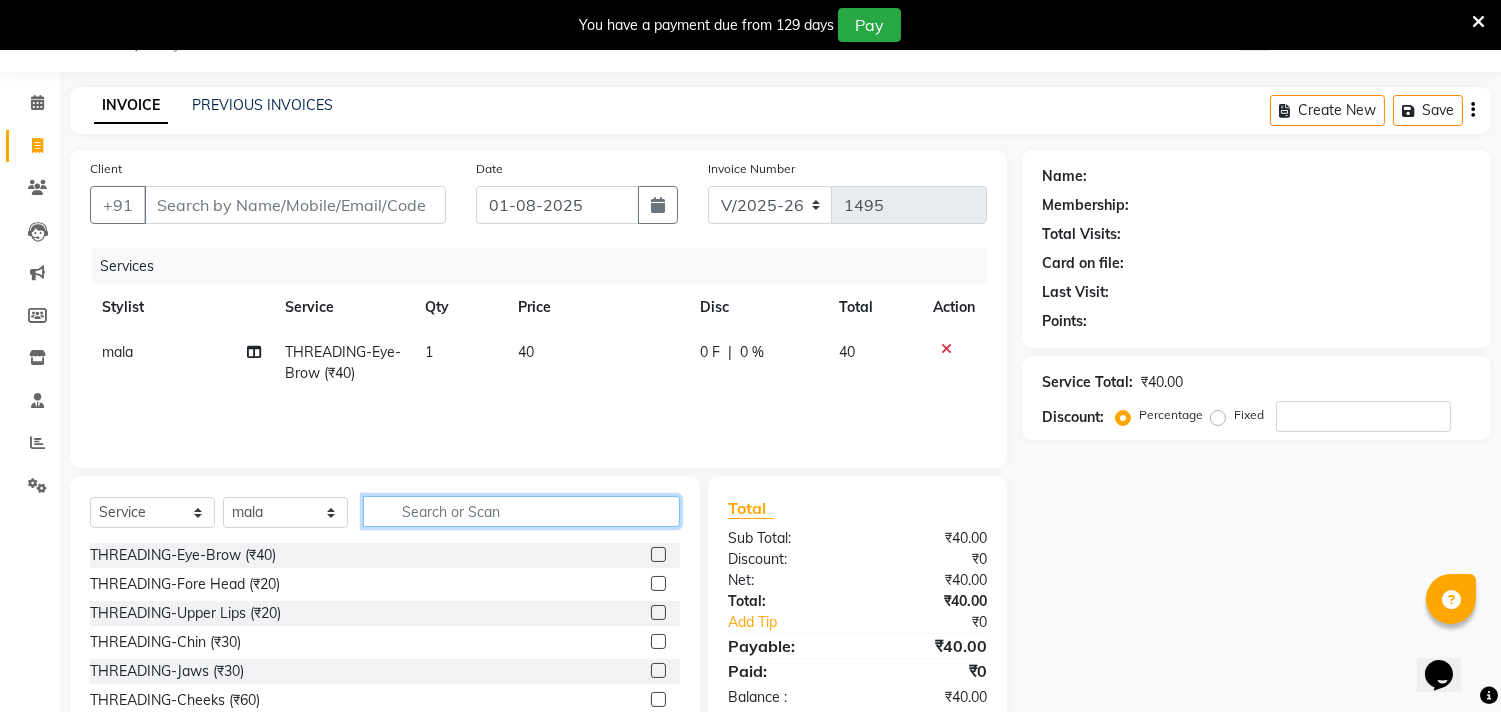 click 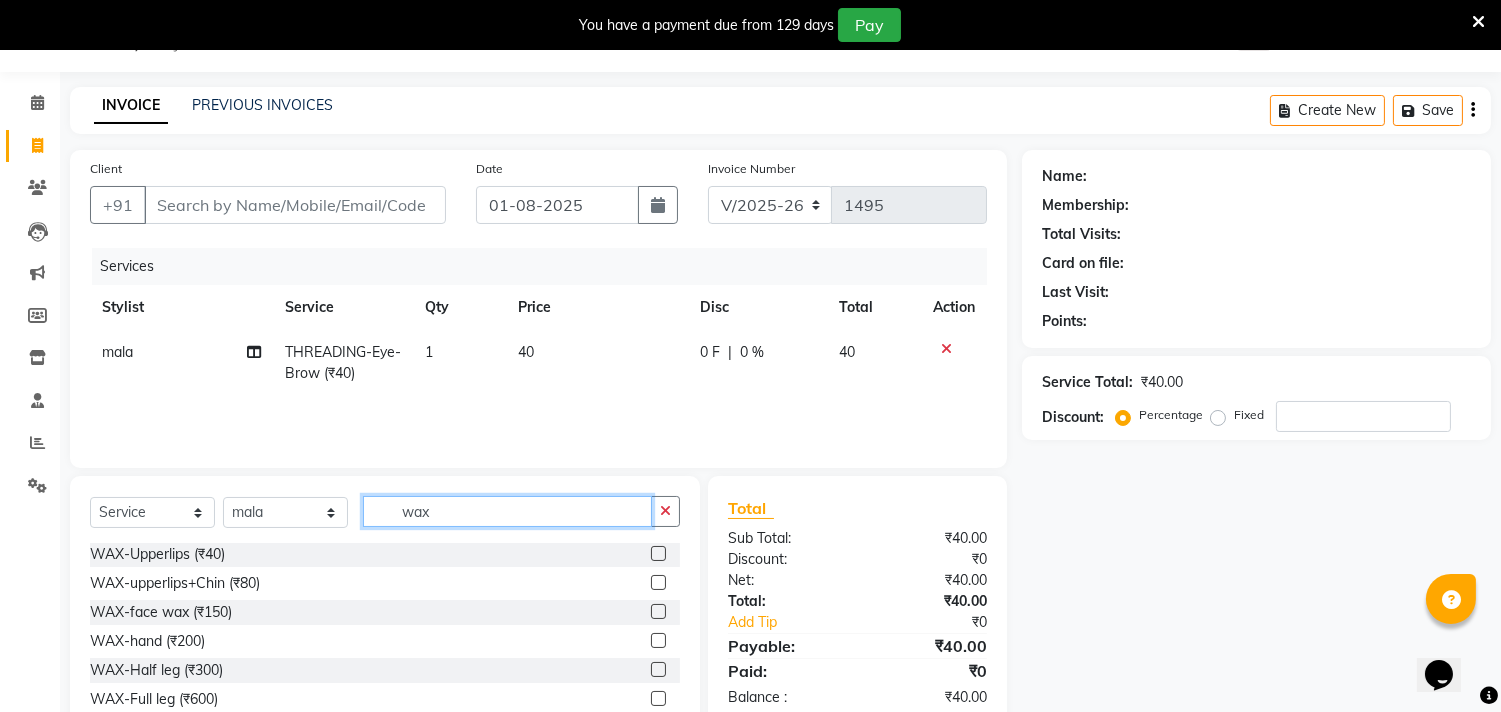 scroll, scrollTop: 0, scrollLeft: 0, axis: both 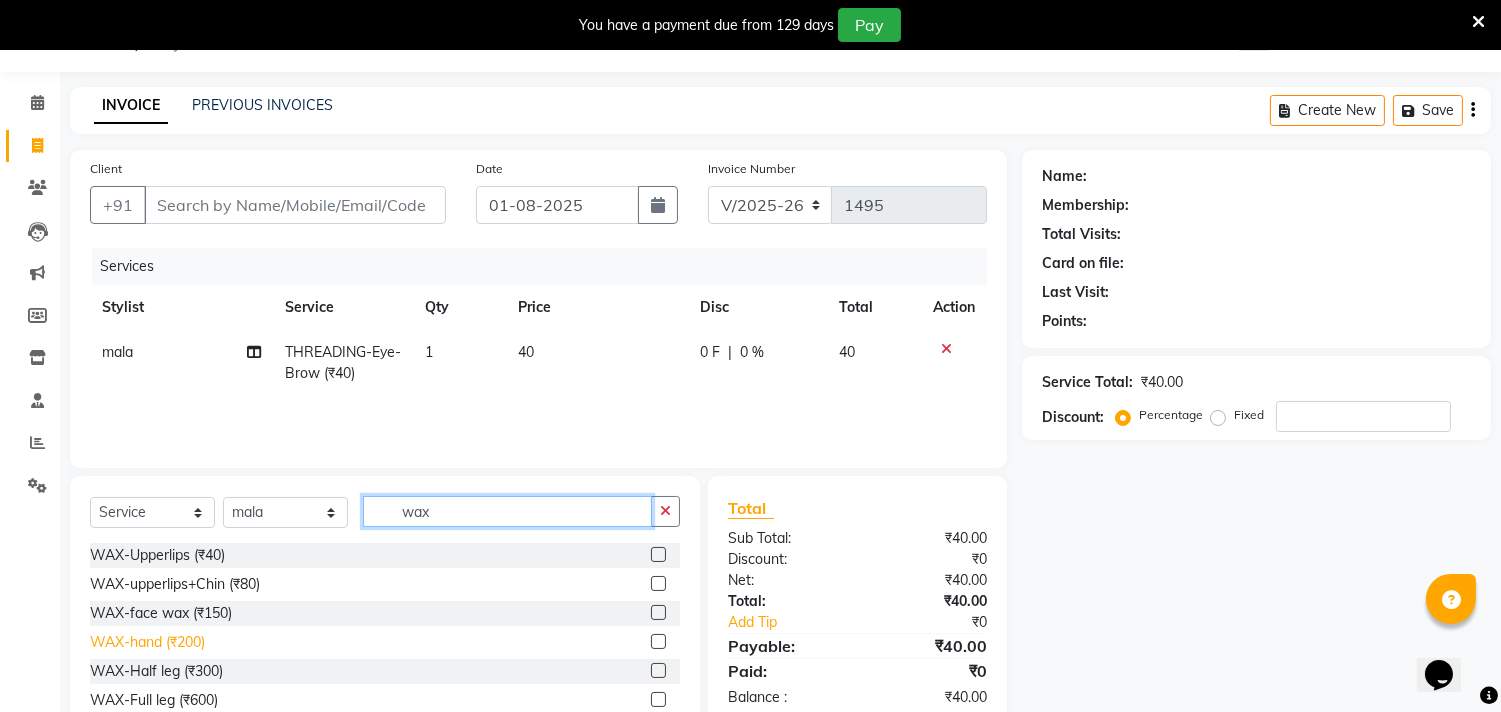 type on "wax" 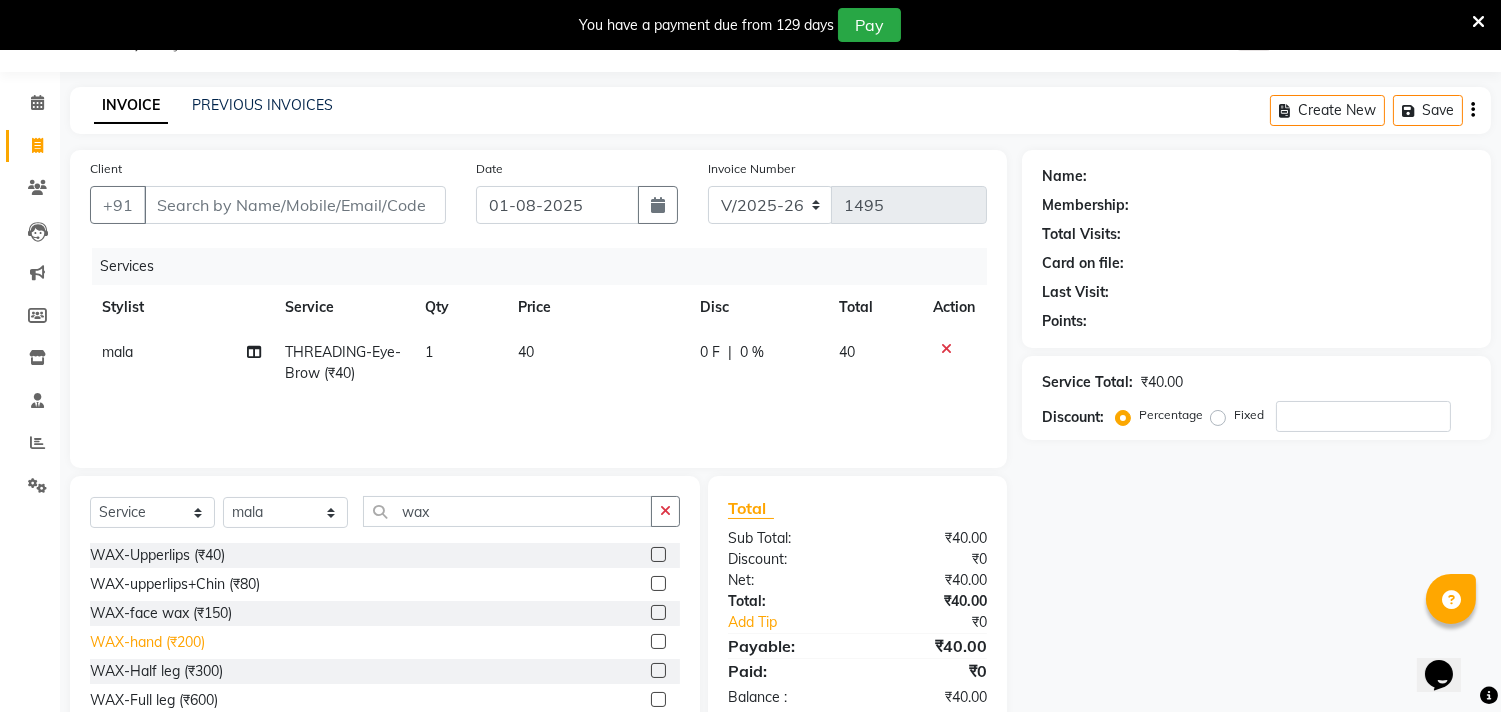 click on "WAX-hand  (₹200)" 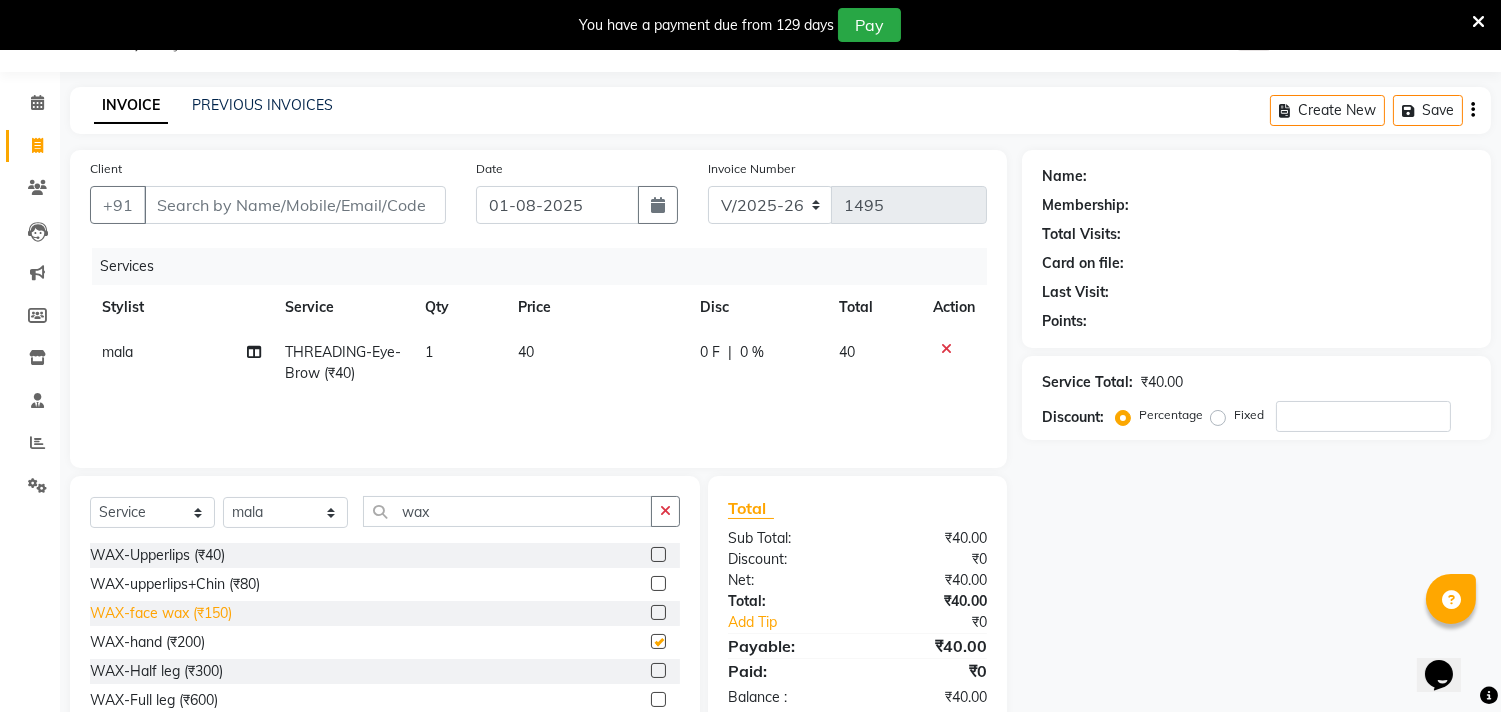 checkbox on "false" 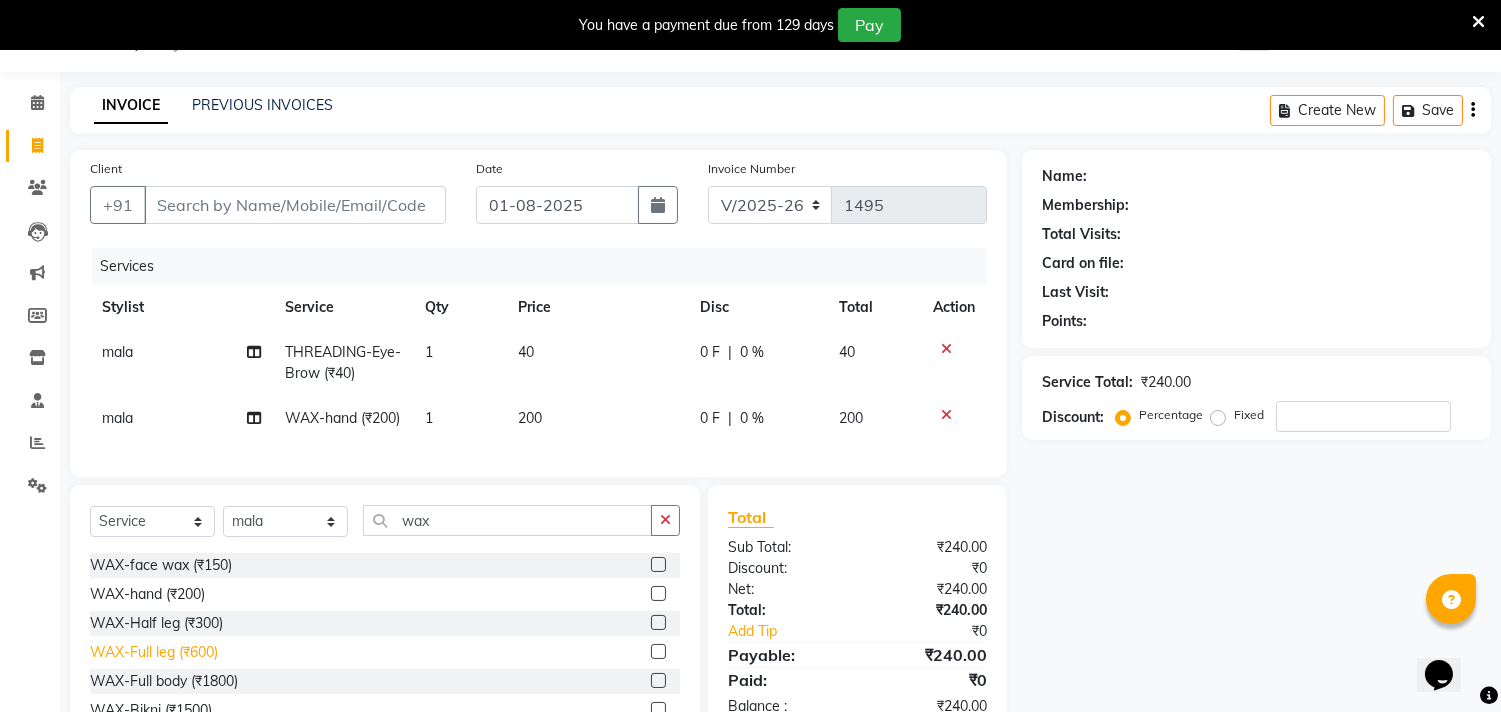scroll, scrollTop: 111, scrollLeft: 0, axis: vertical 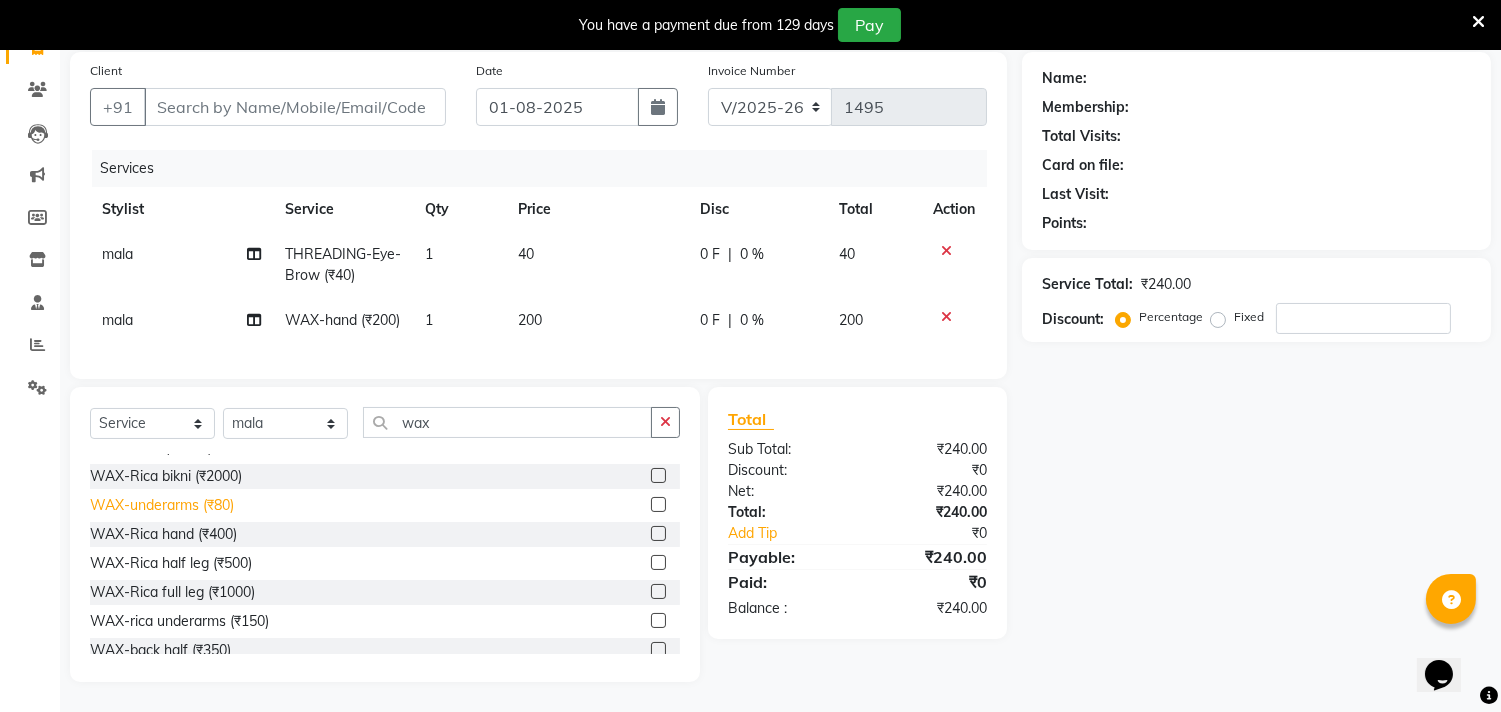 click on "WAX-underarms  (₹80)" 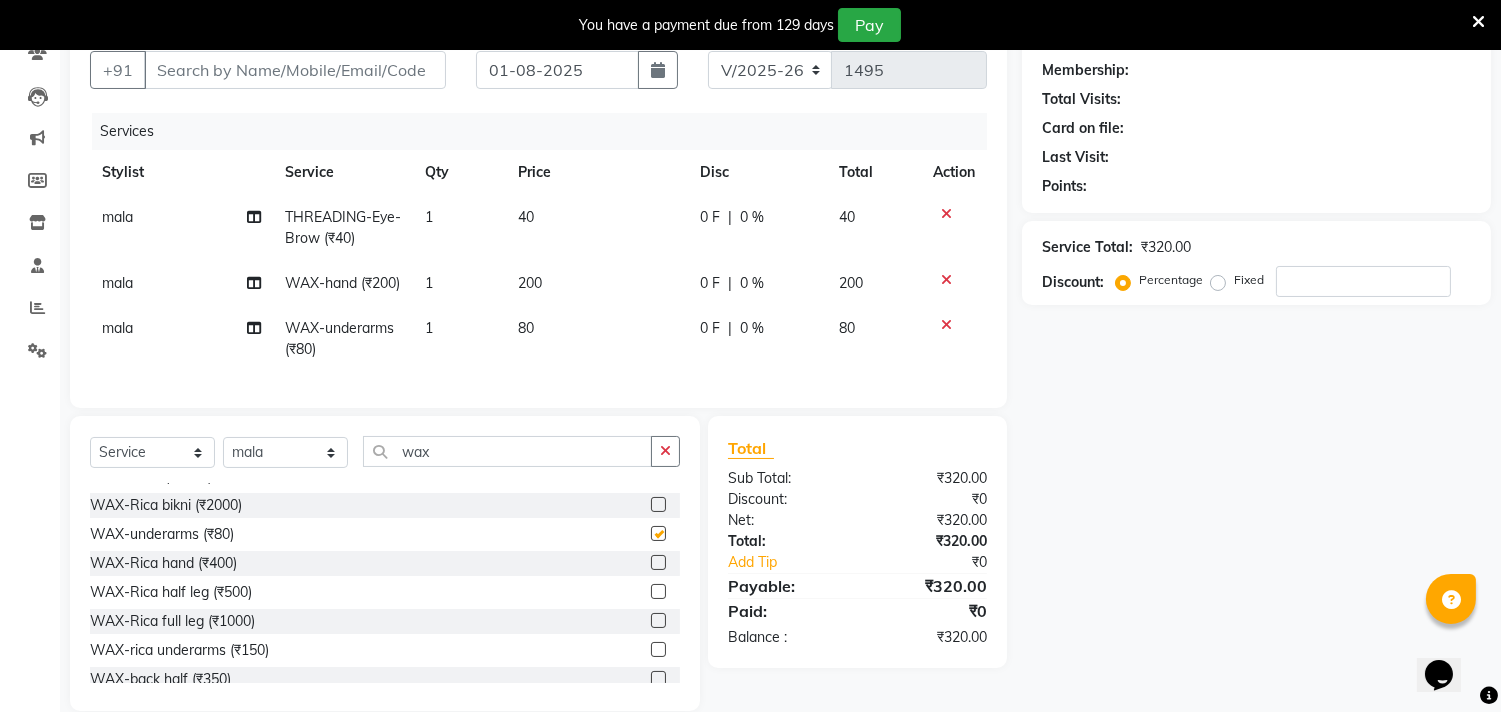 checkbox on "false" 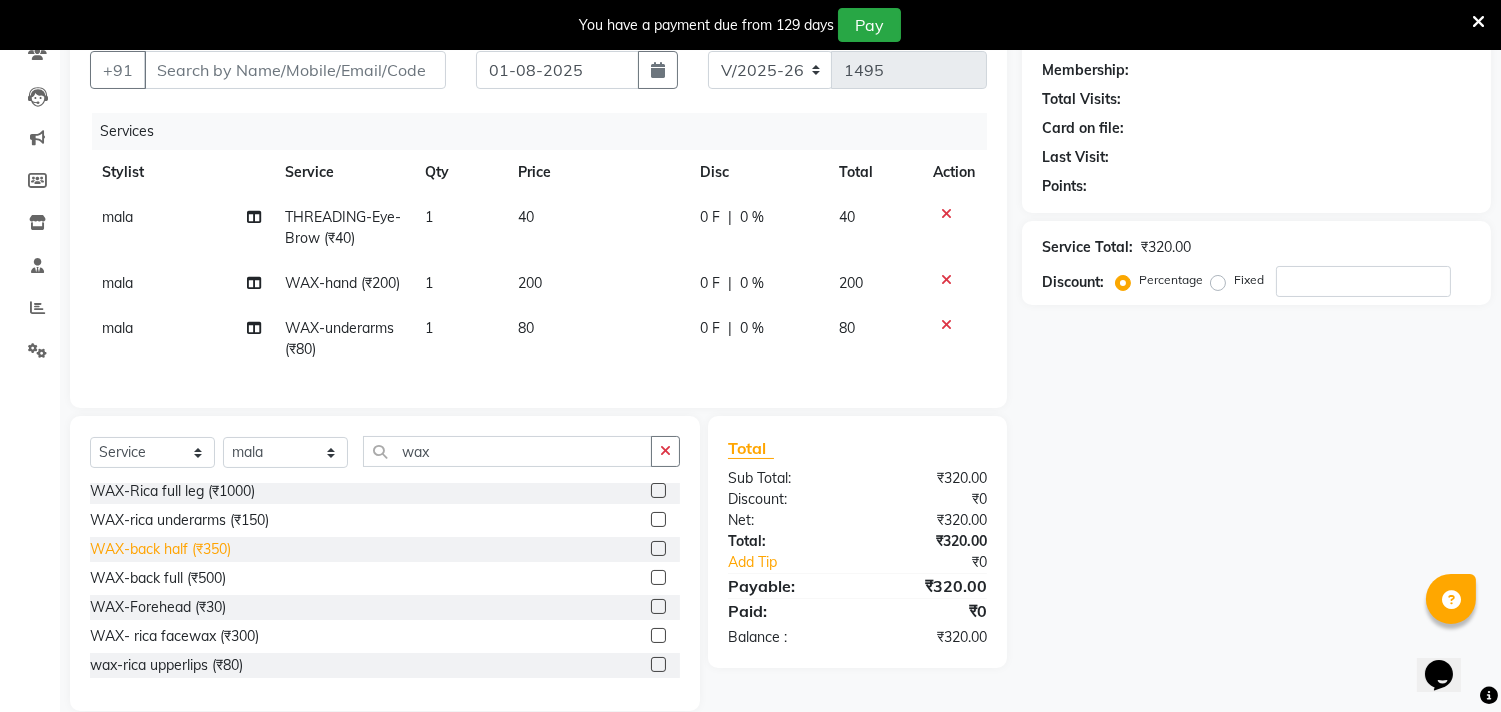 scroll, scrollTop: 380, scrollLeft: 0, axis: vertical 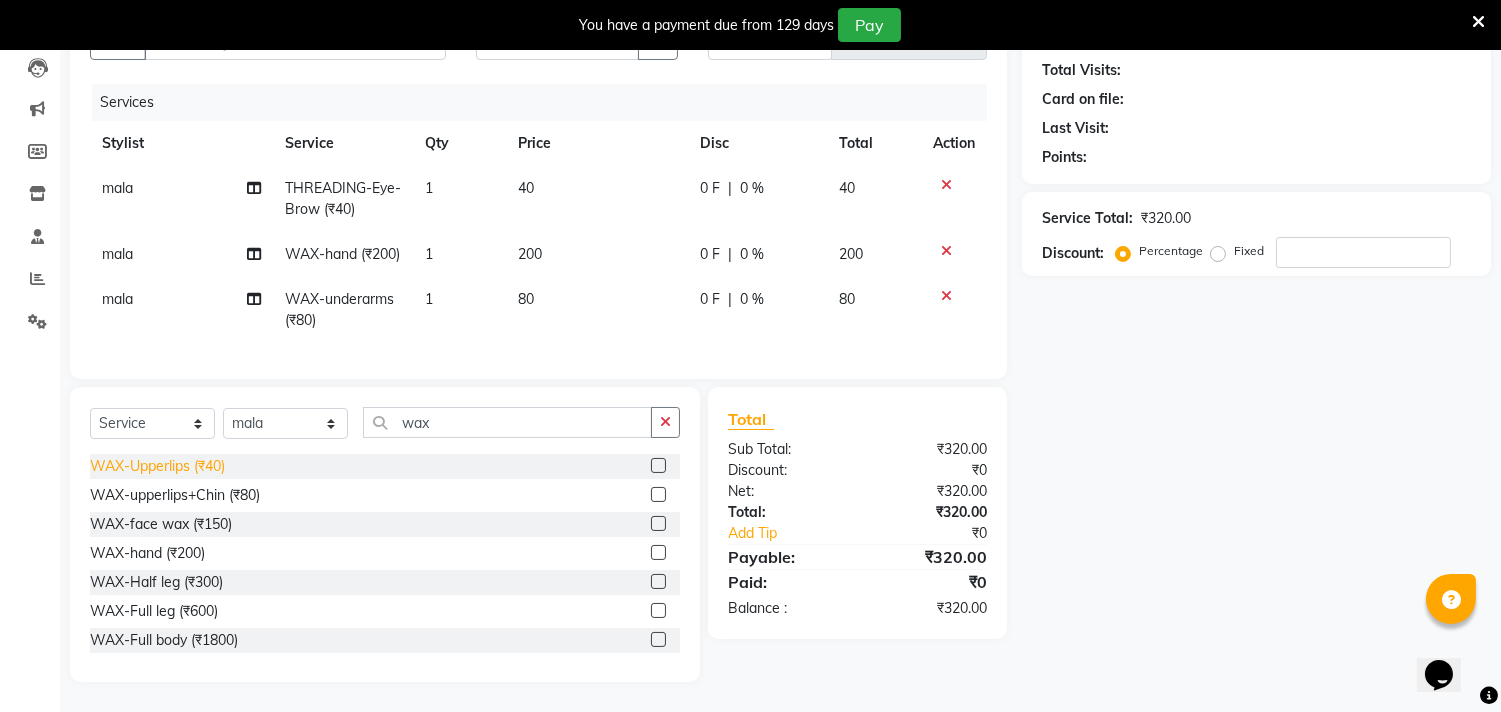 click on "WAX-face wax (₹150)" 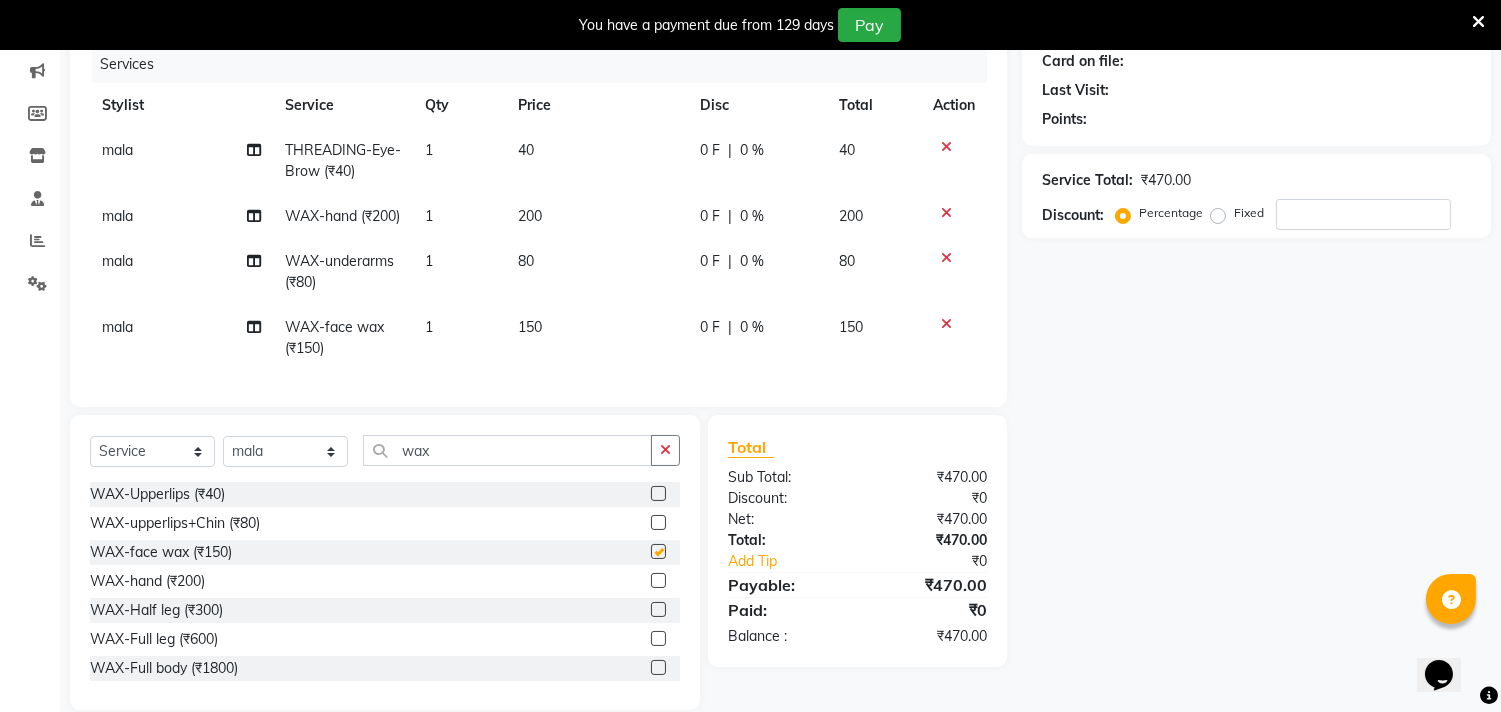 checkbox on "false" 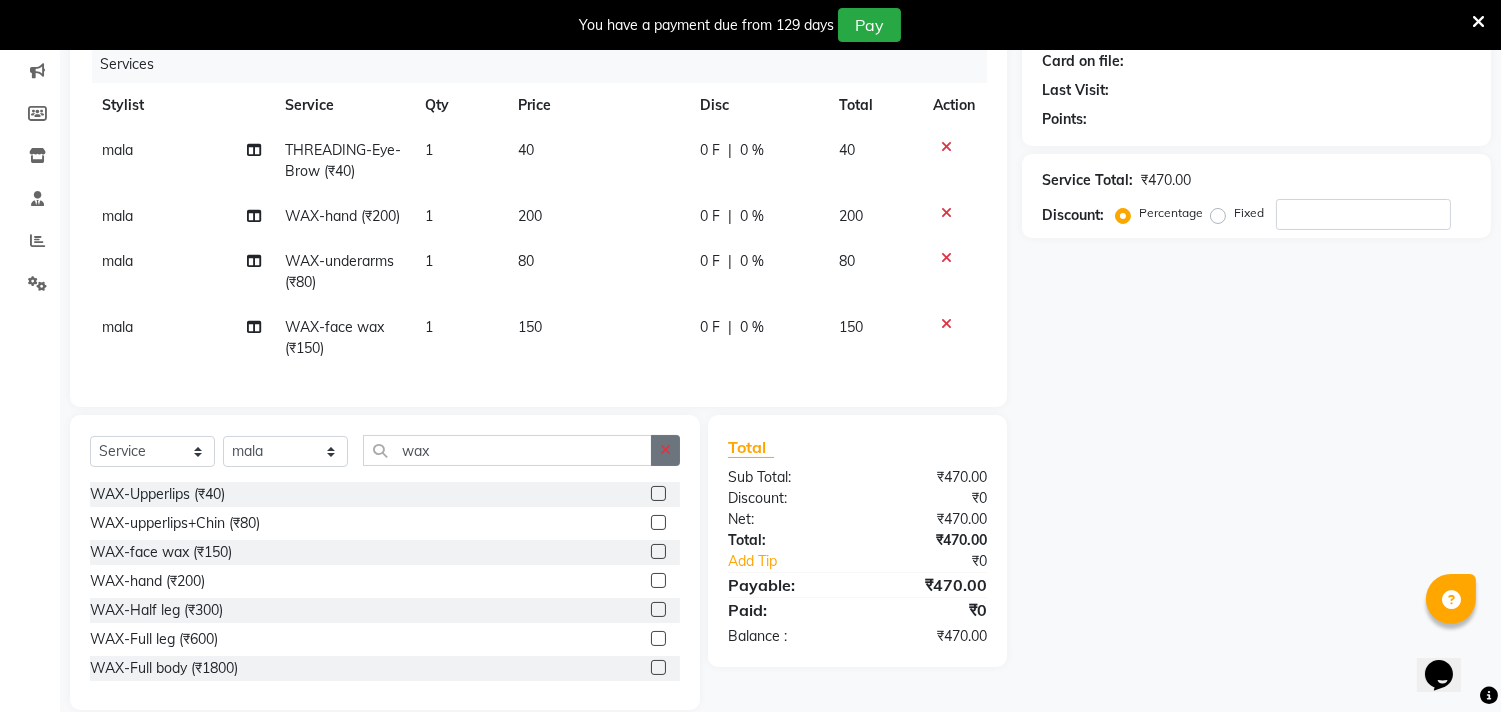 click 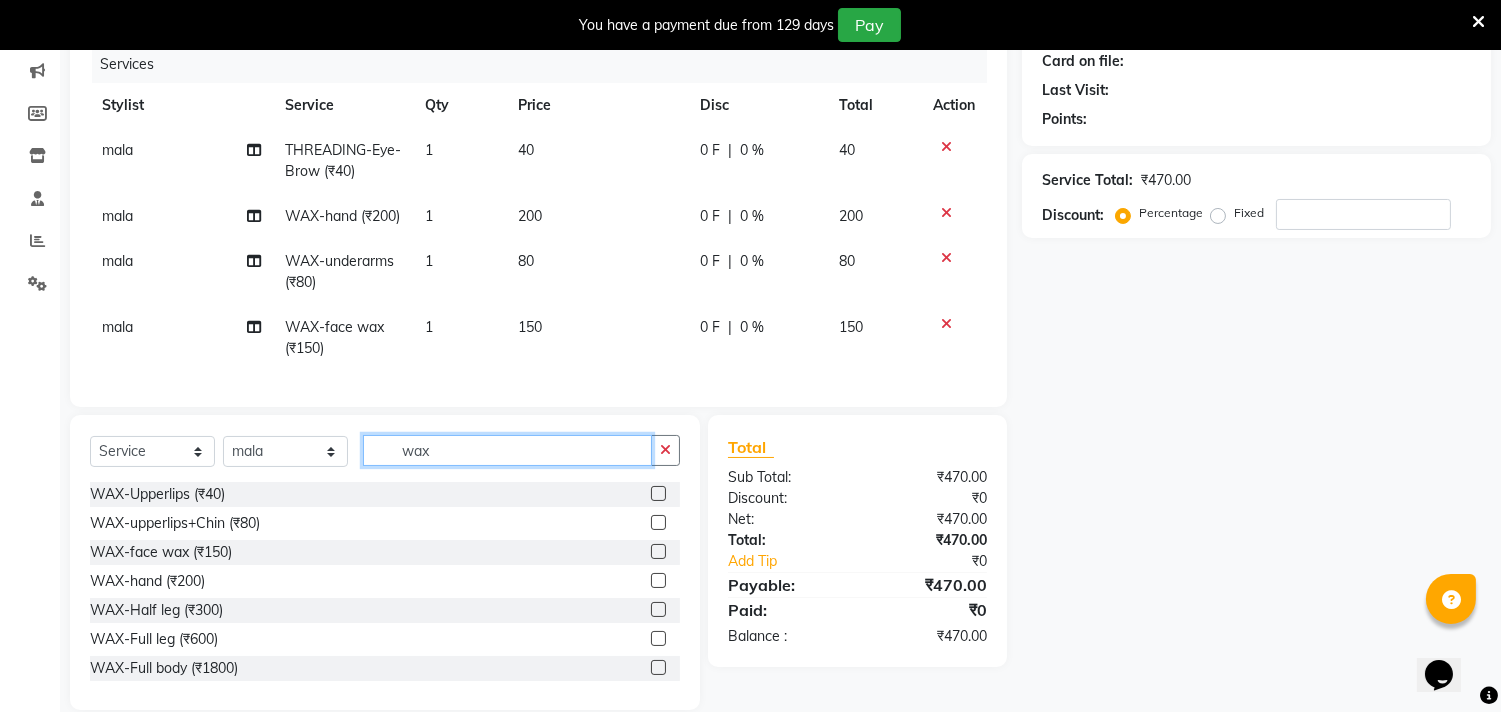 click on "wax" 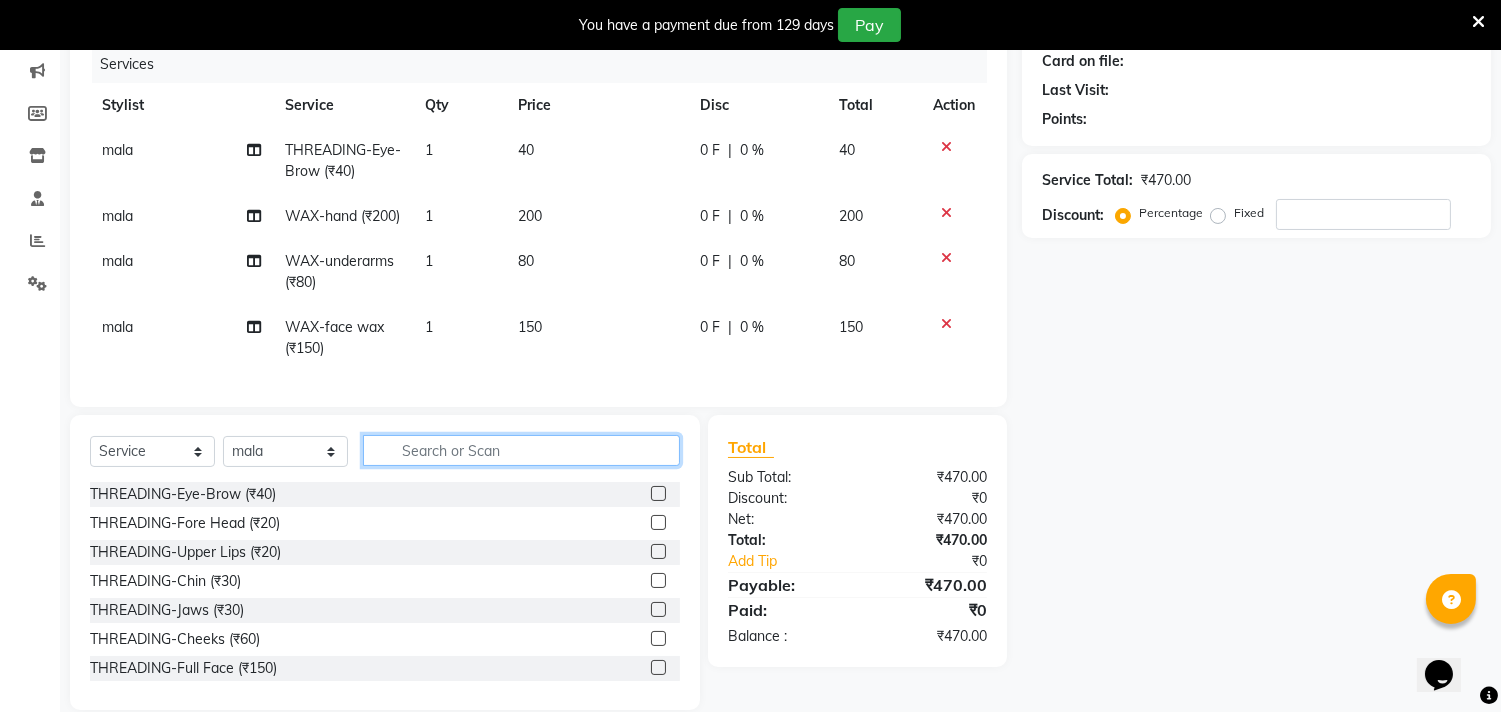 click 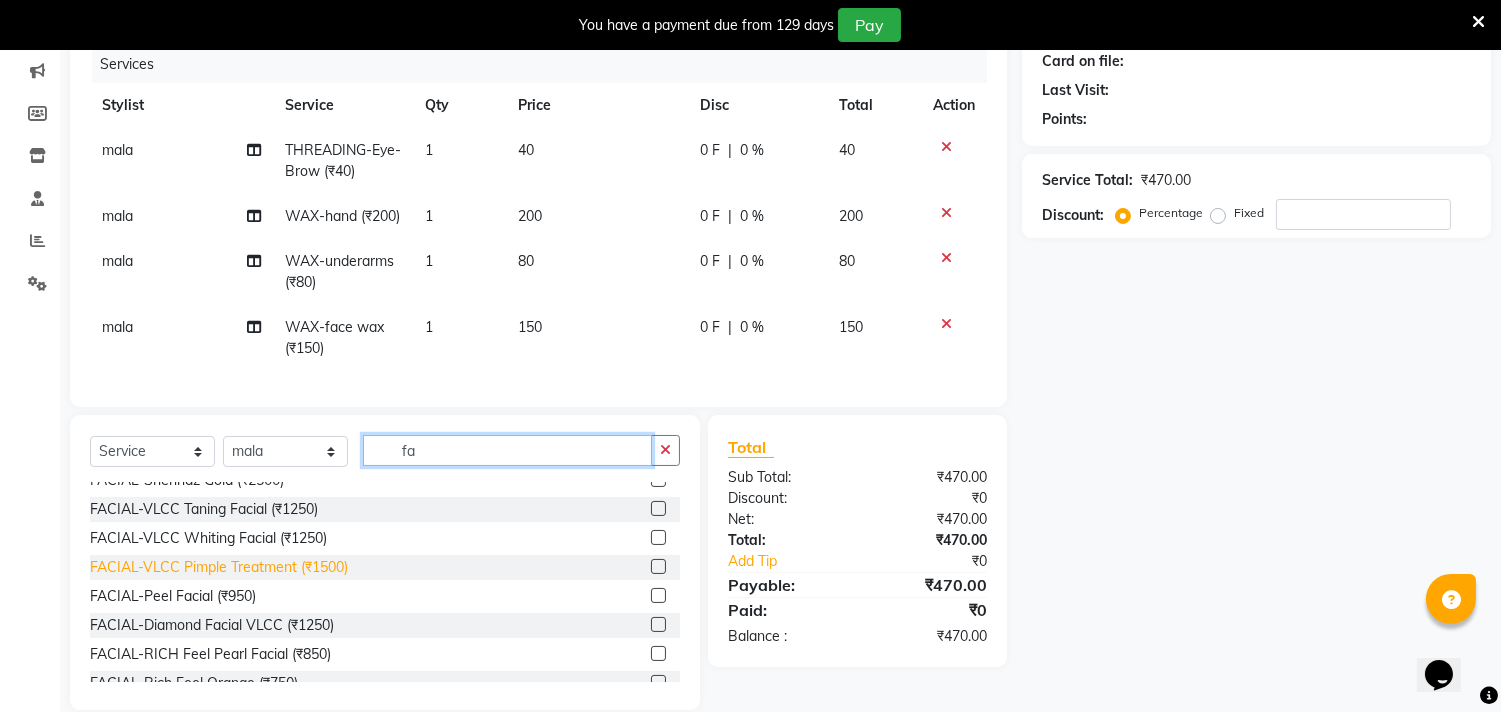 scroll, scrollTop: 444, scrollLeft: 0, axis: vertical 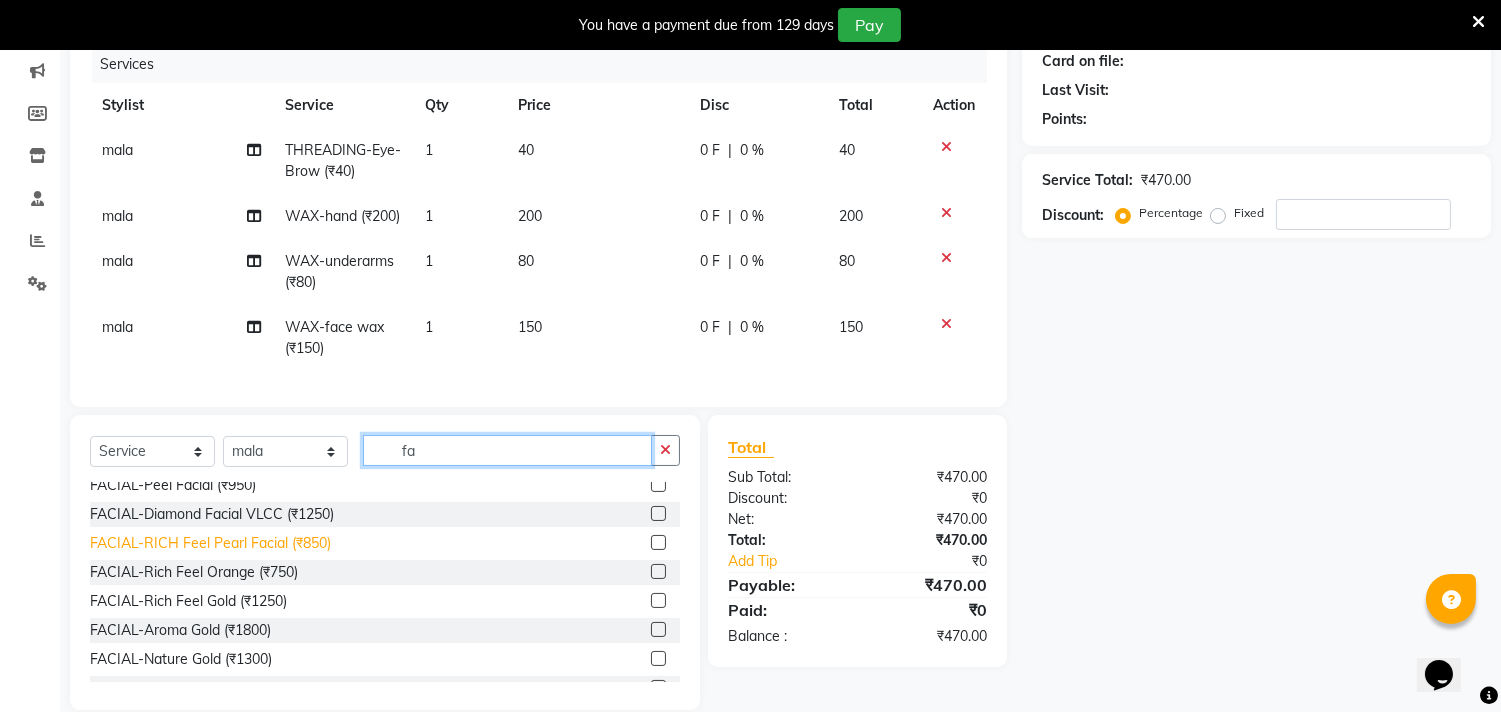 type on "fa" 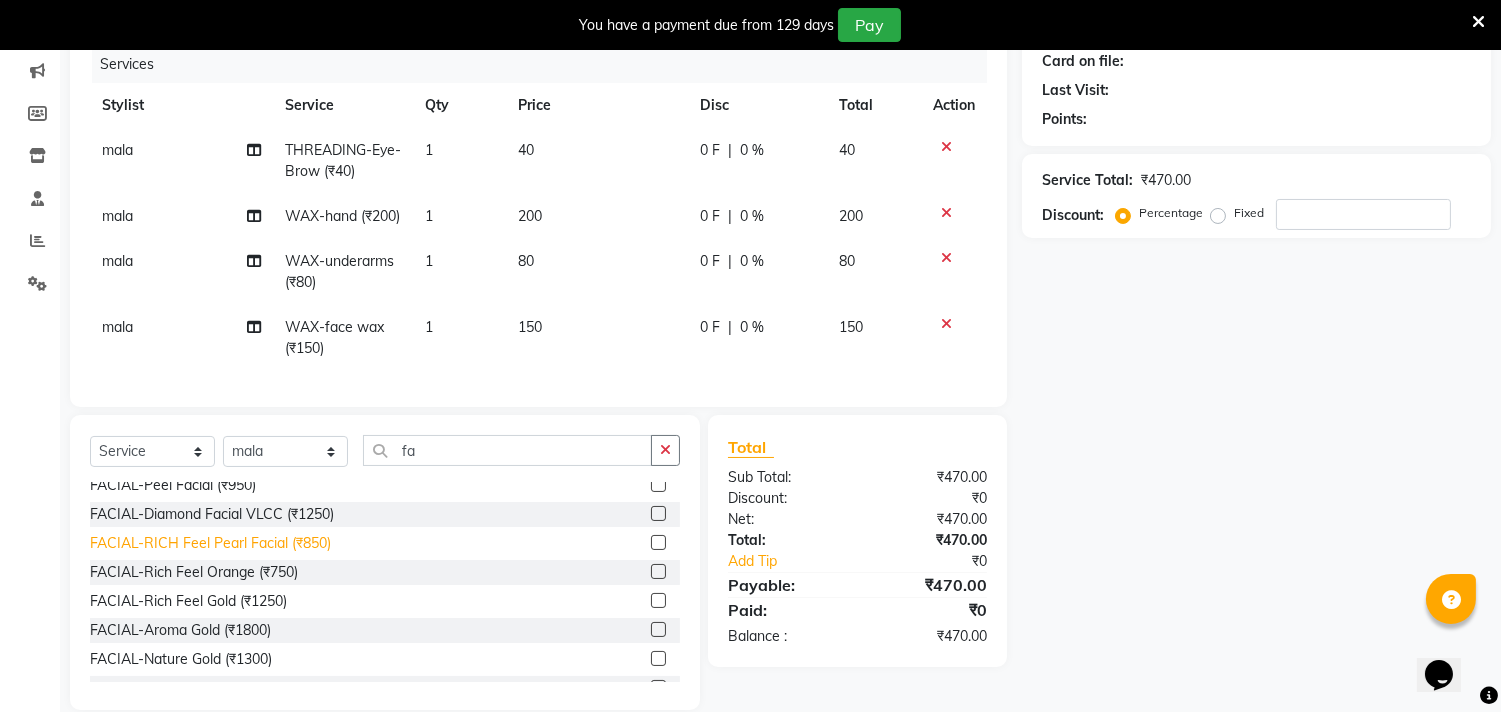 click on "FACIAL-RICH Feel Pearl Facial (₹850)" 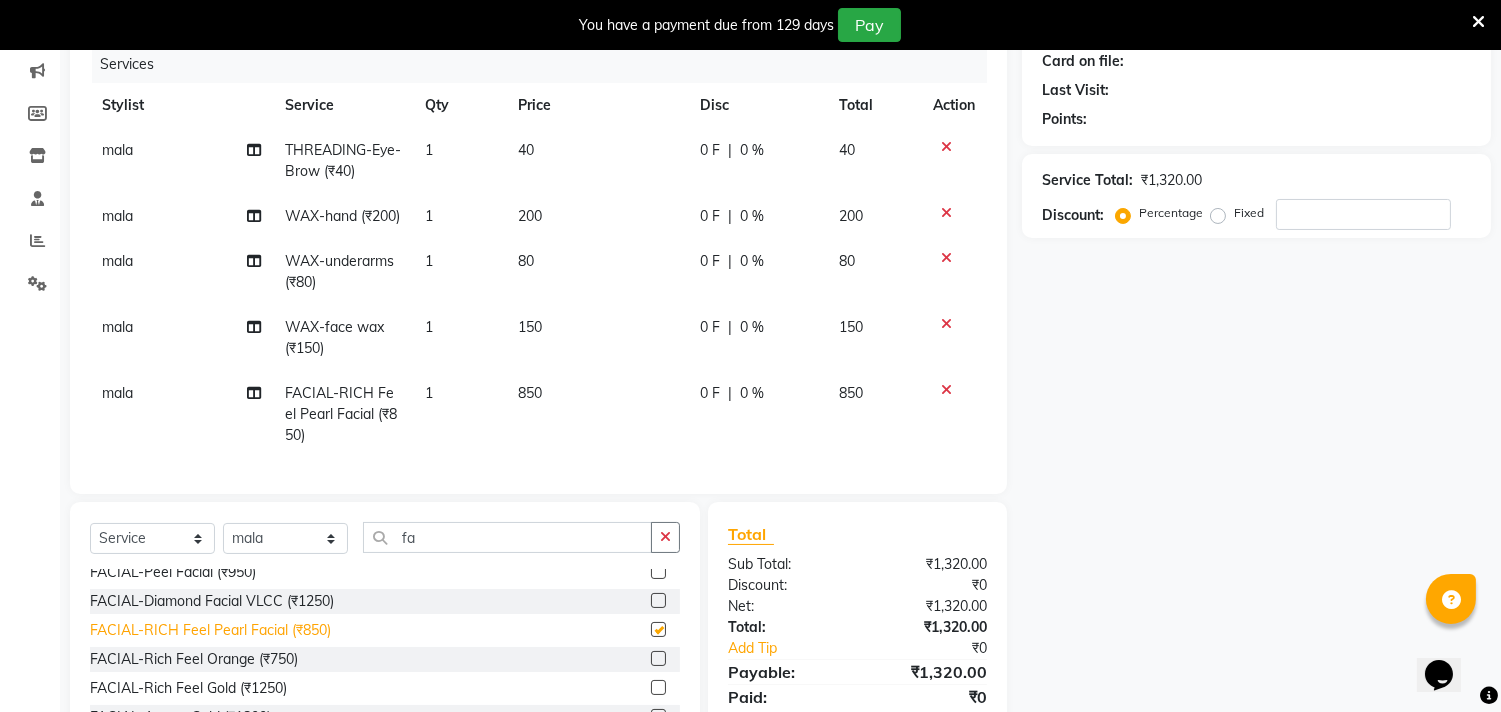 checkbox on "false" 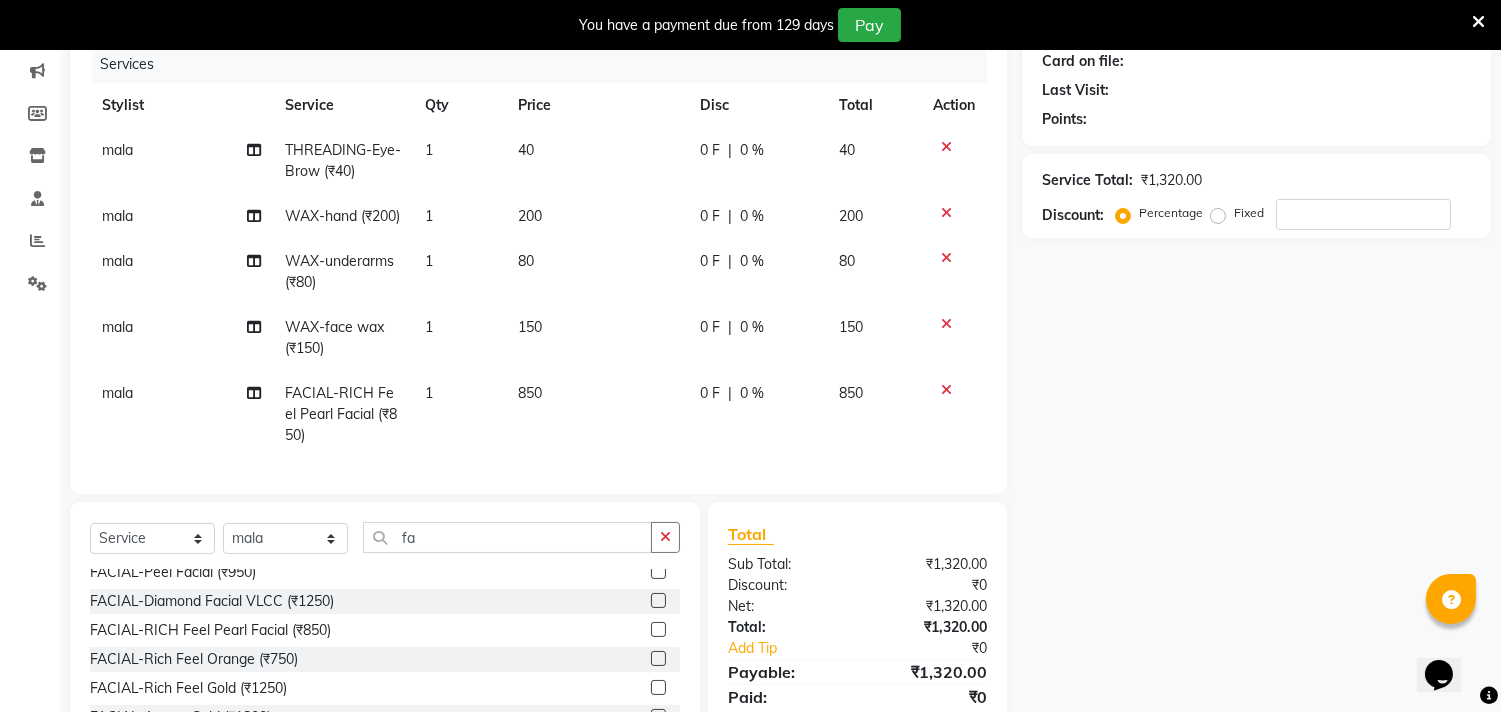 click 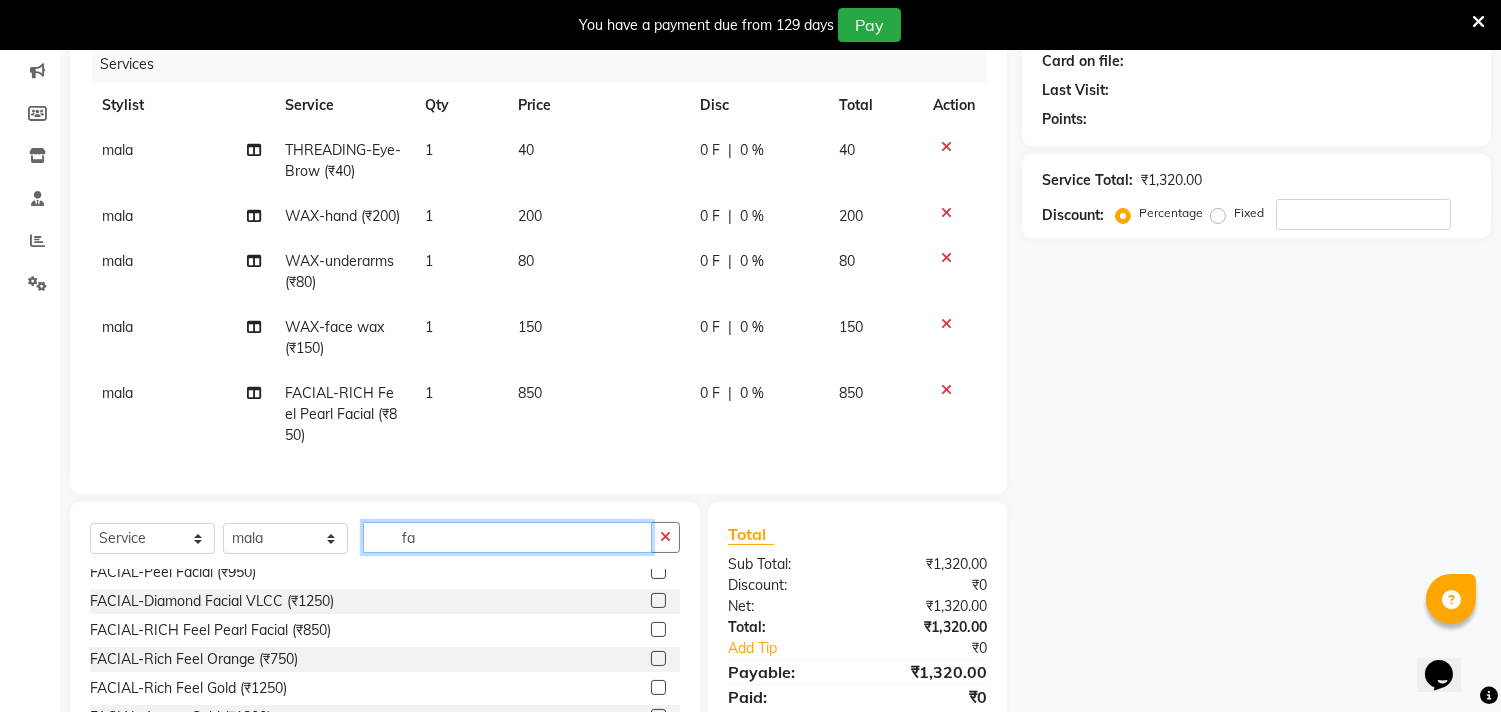 type 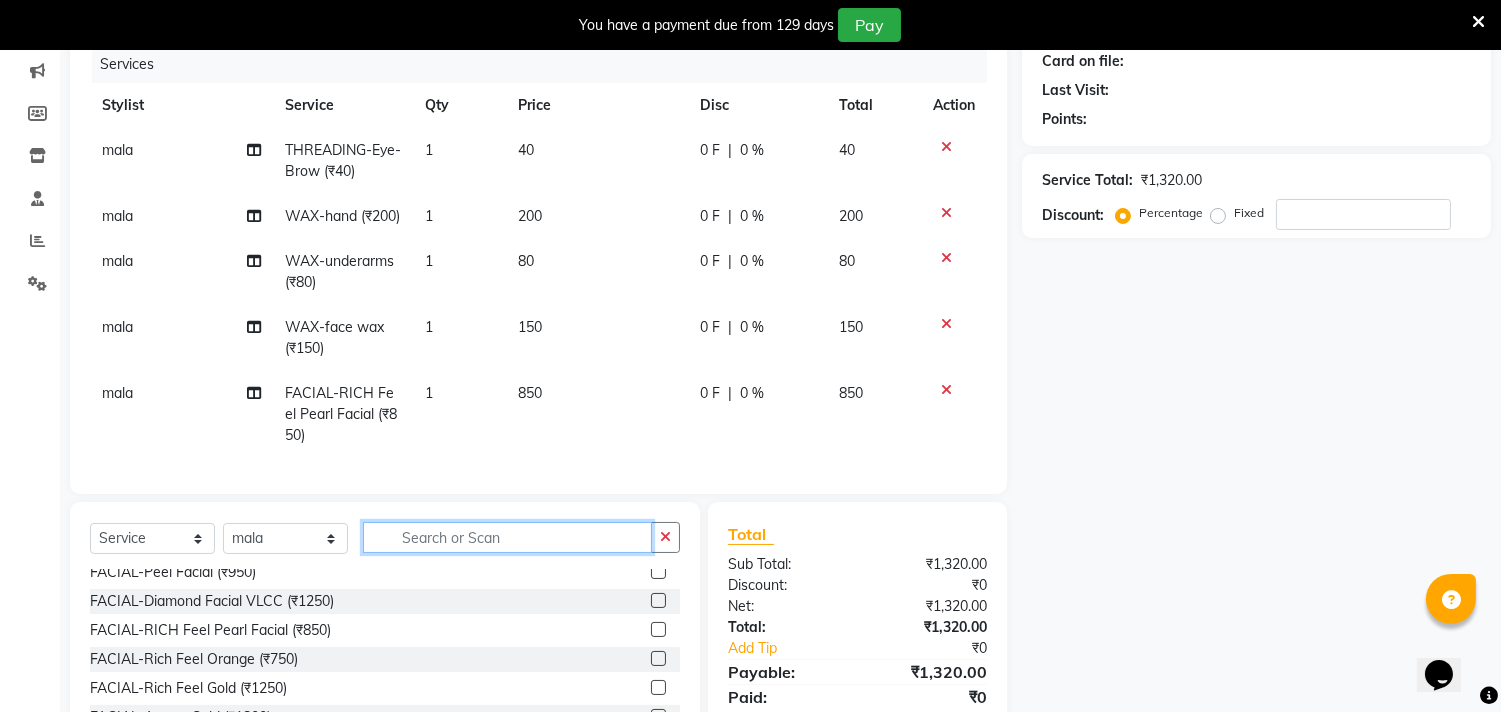 click 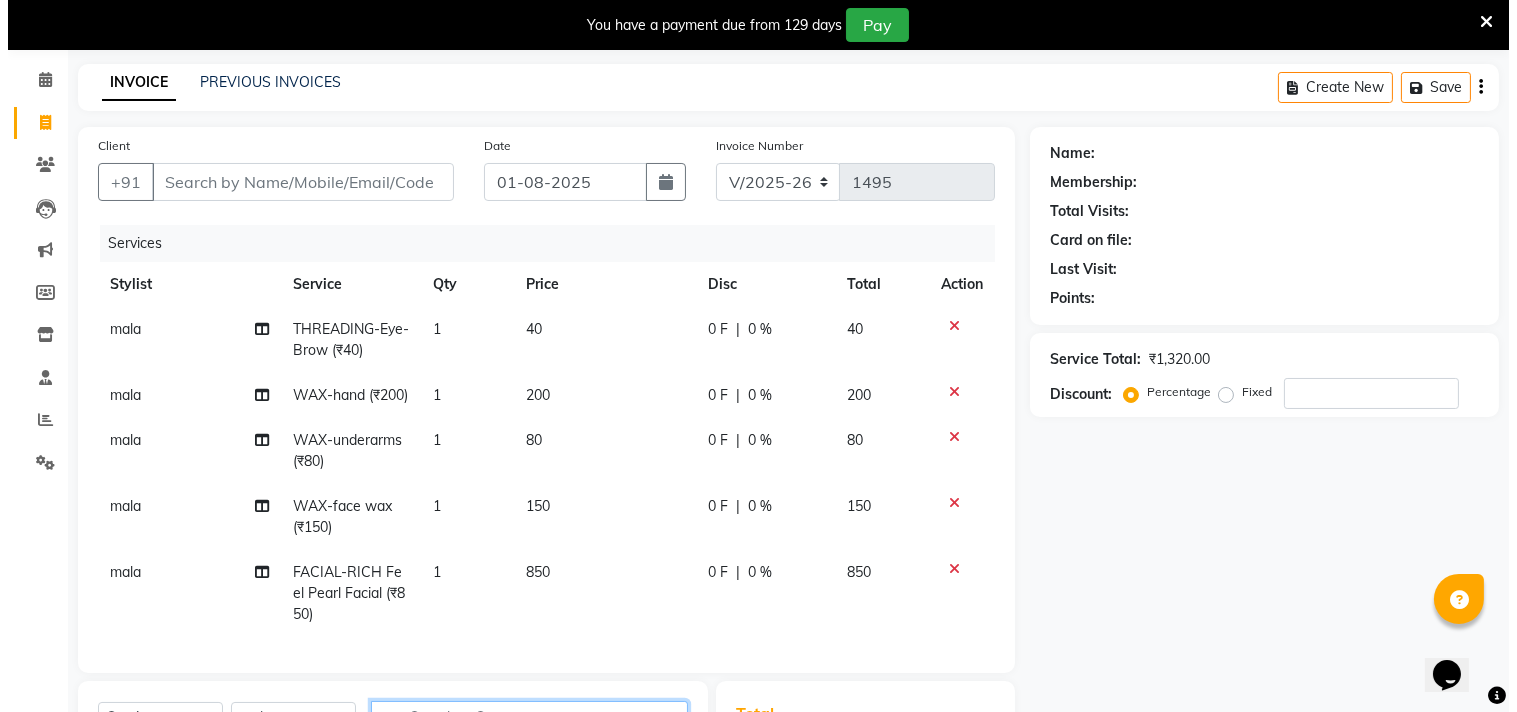 scroll, scrollTop: 71, scrollLeft: 0, axis: vertical 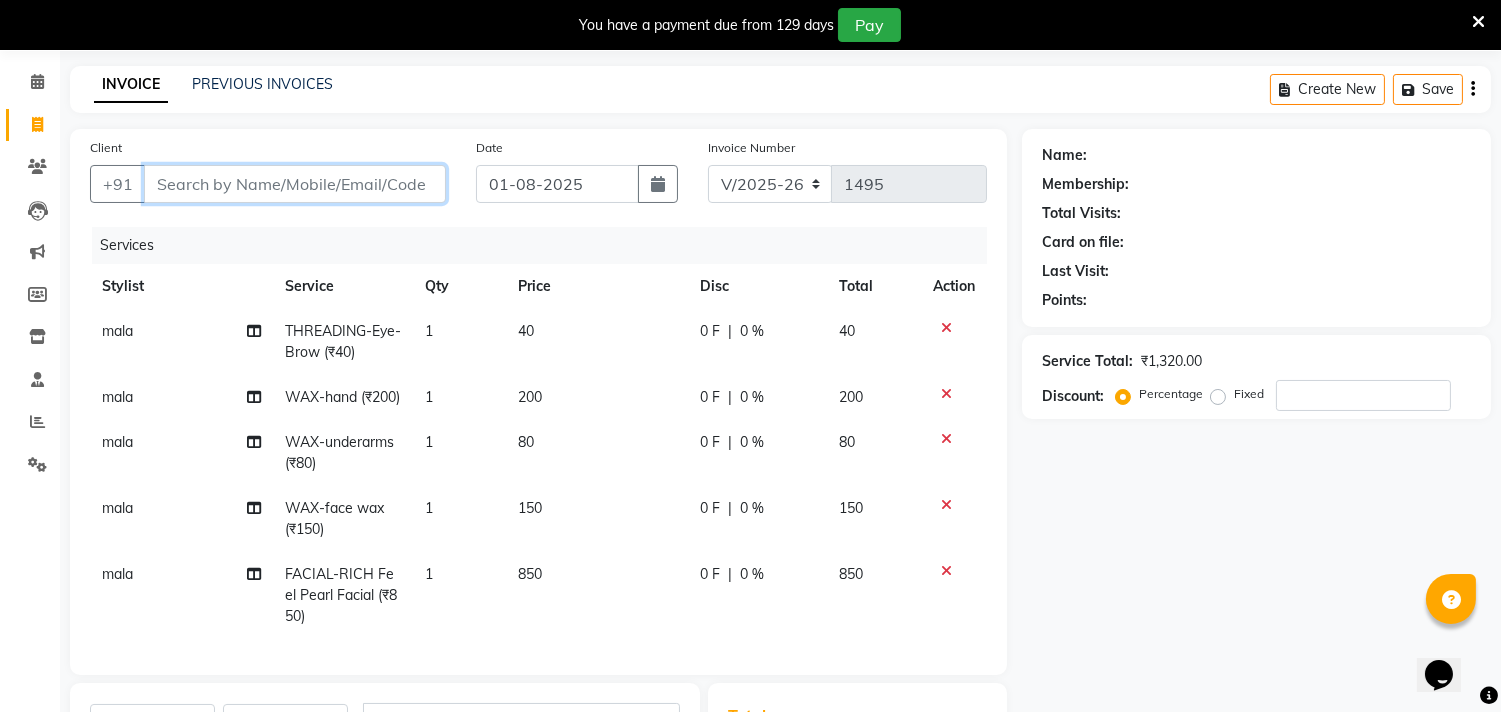 click on "Client" at bounding box center [295, 184] 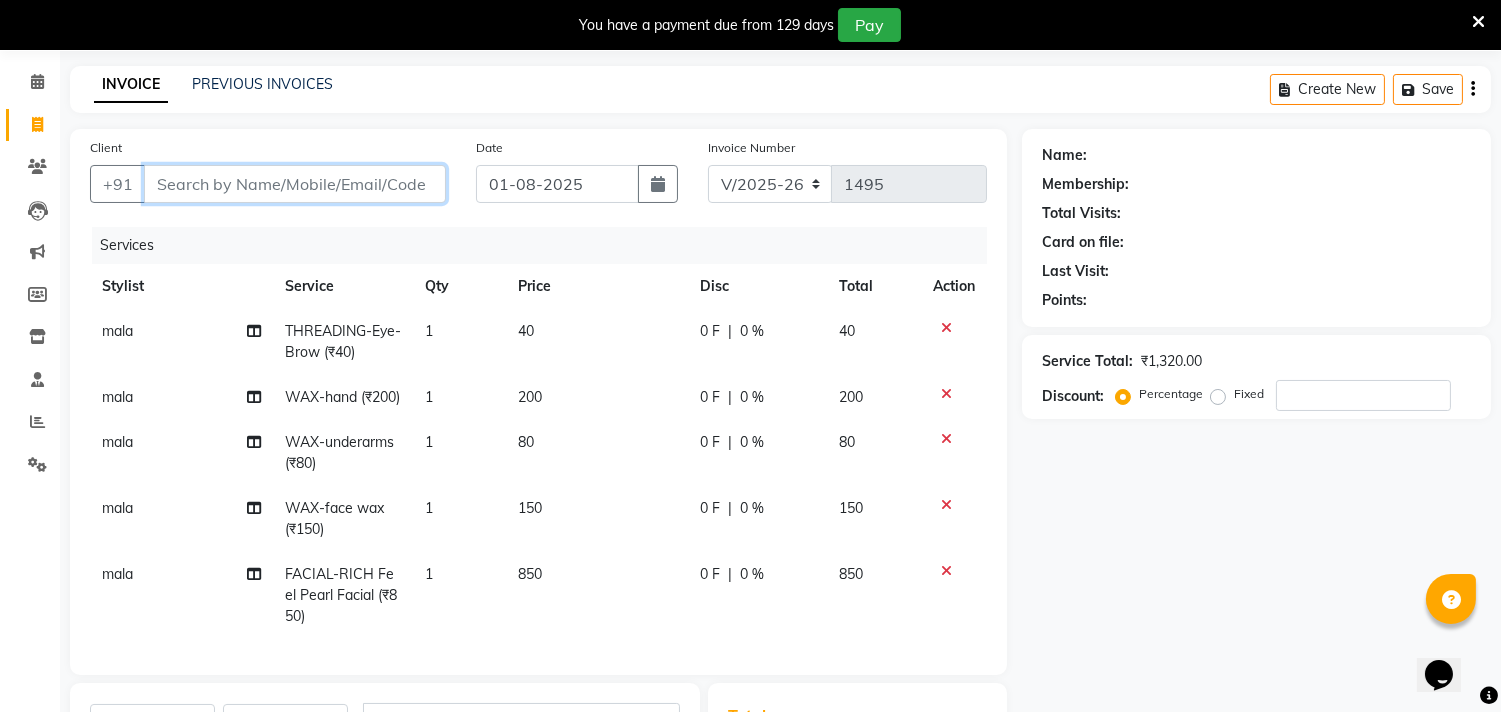 type on "8" 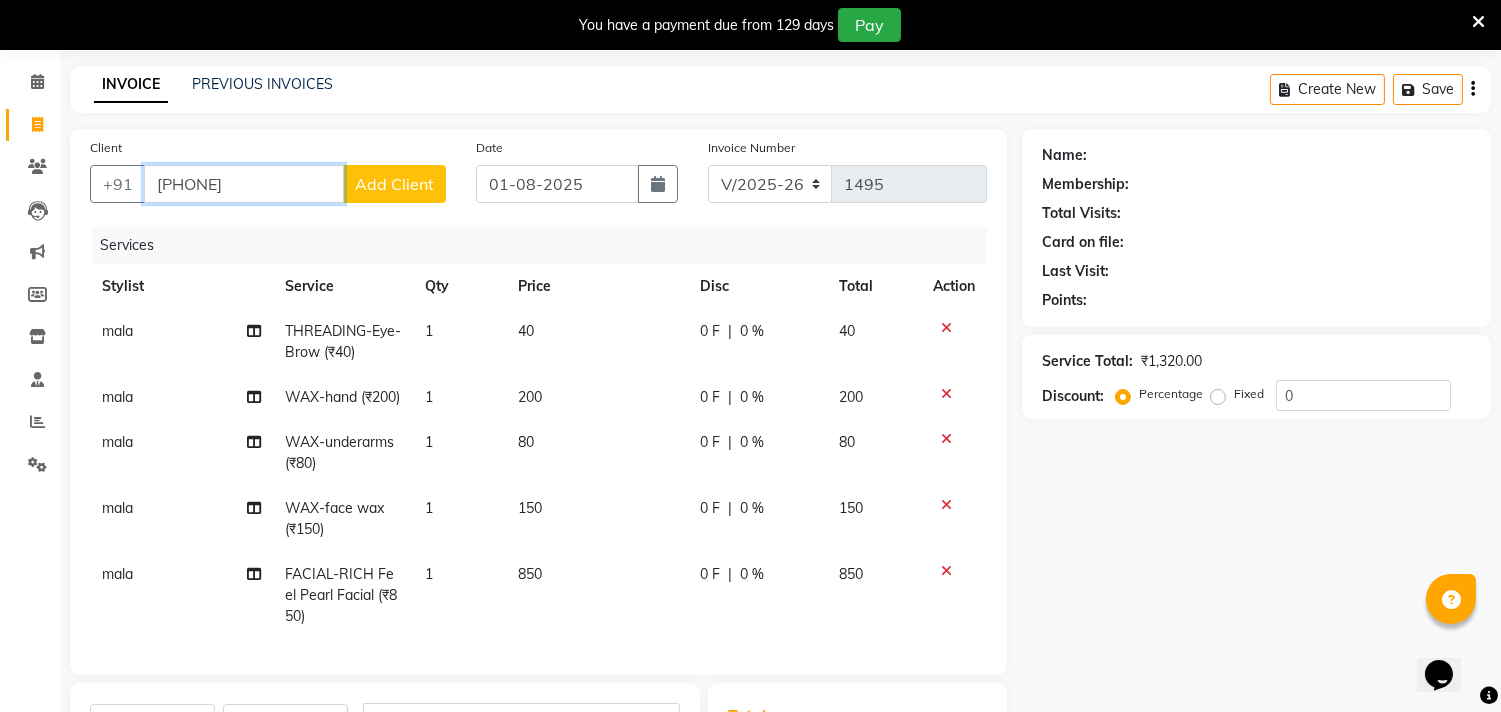 type on "[PHONE]" 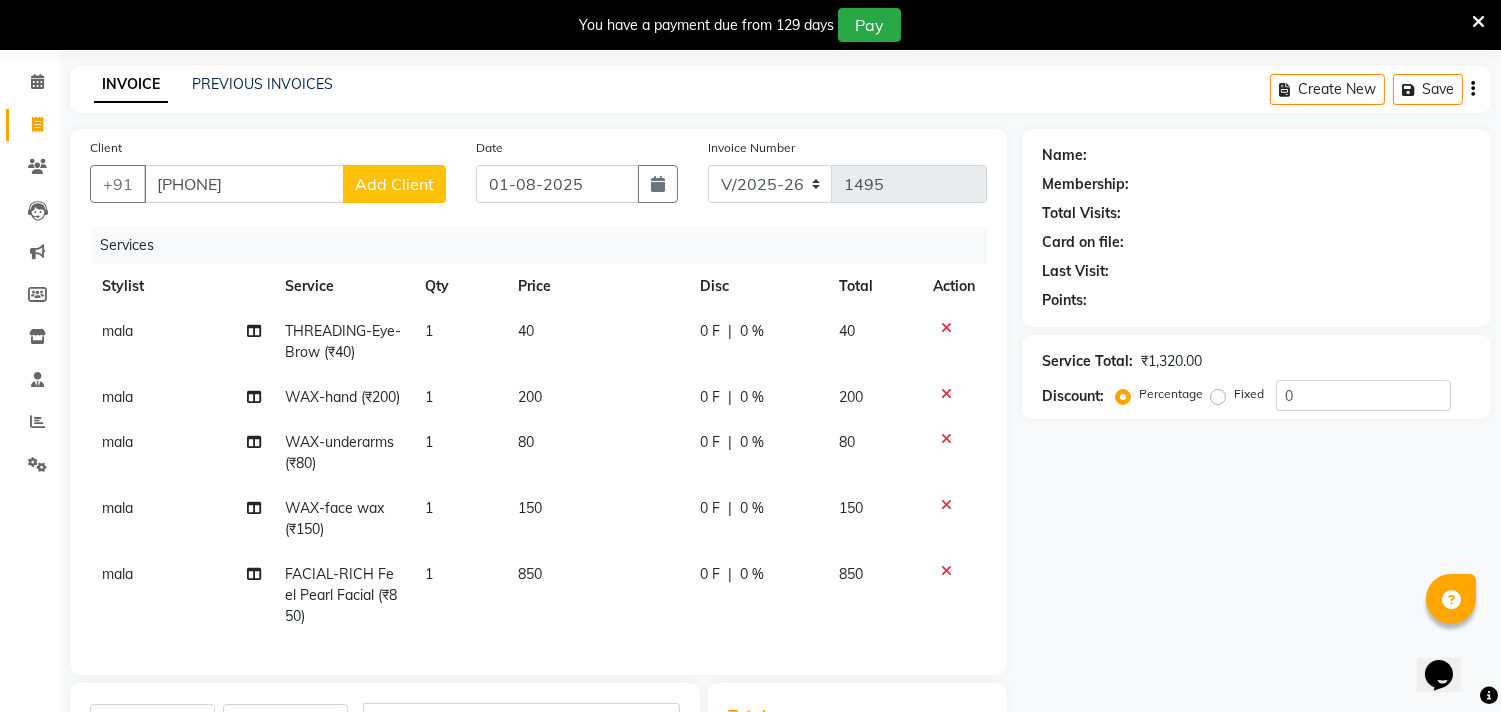 click on "Add Client" 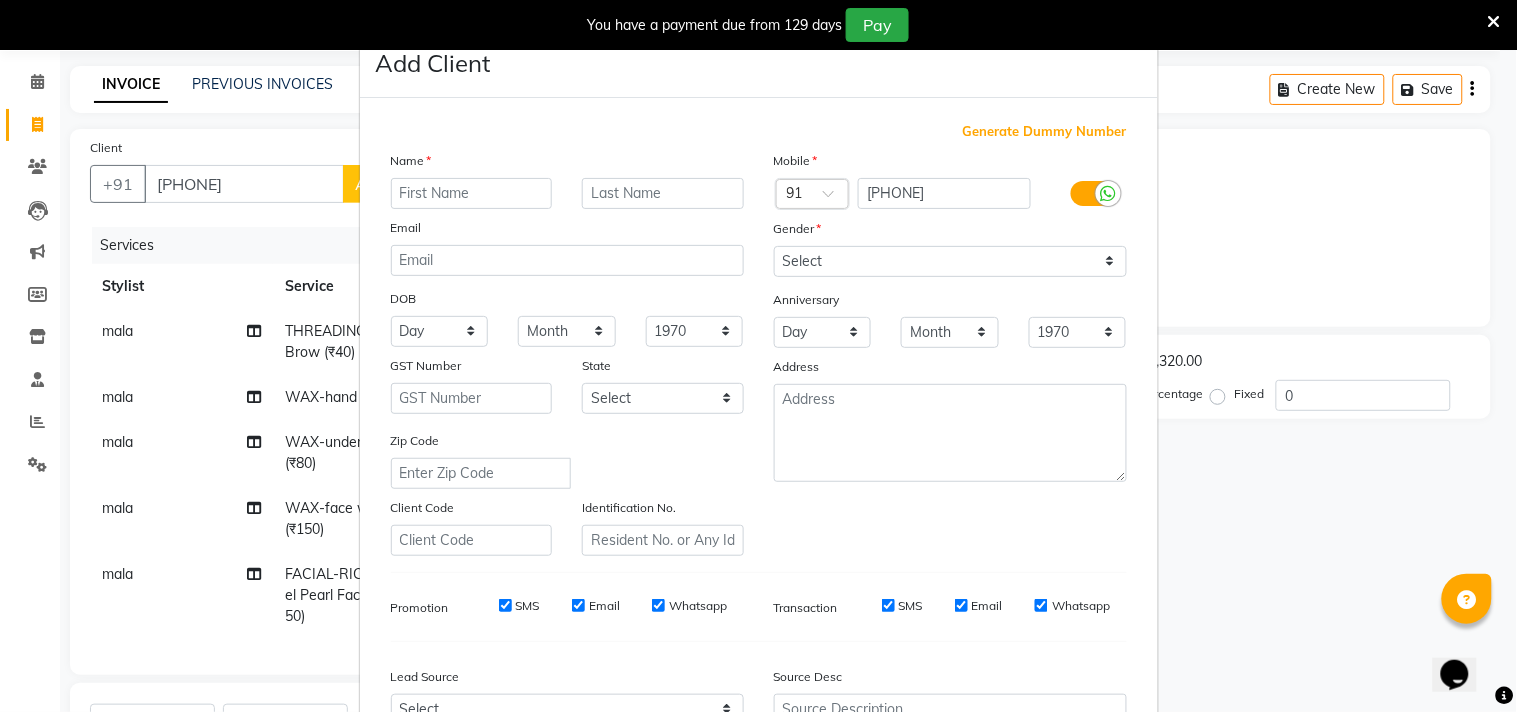 click at bounding box center [472, 193] 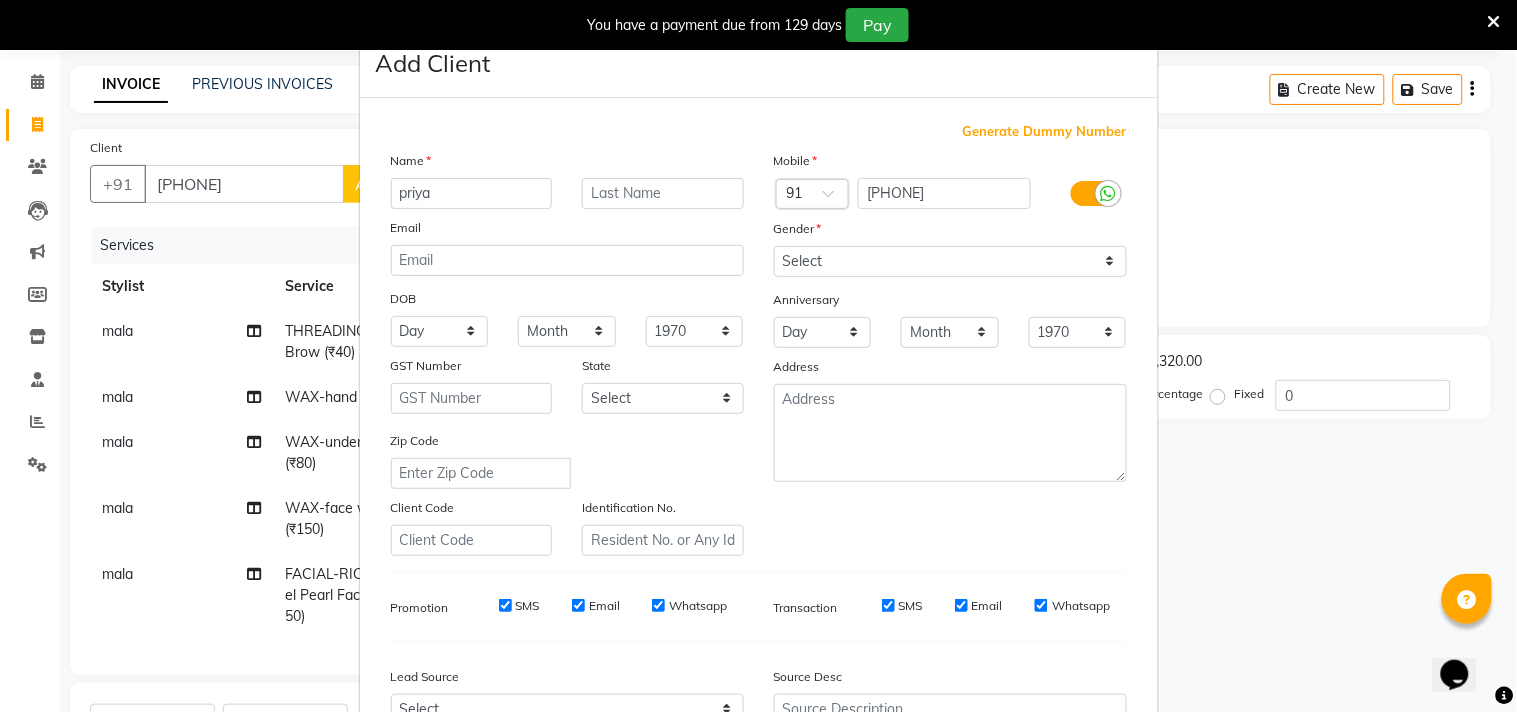 type on "priya" 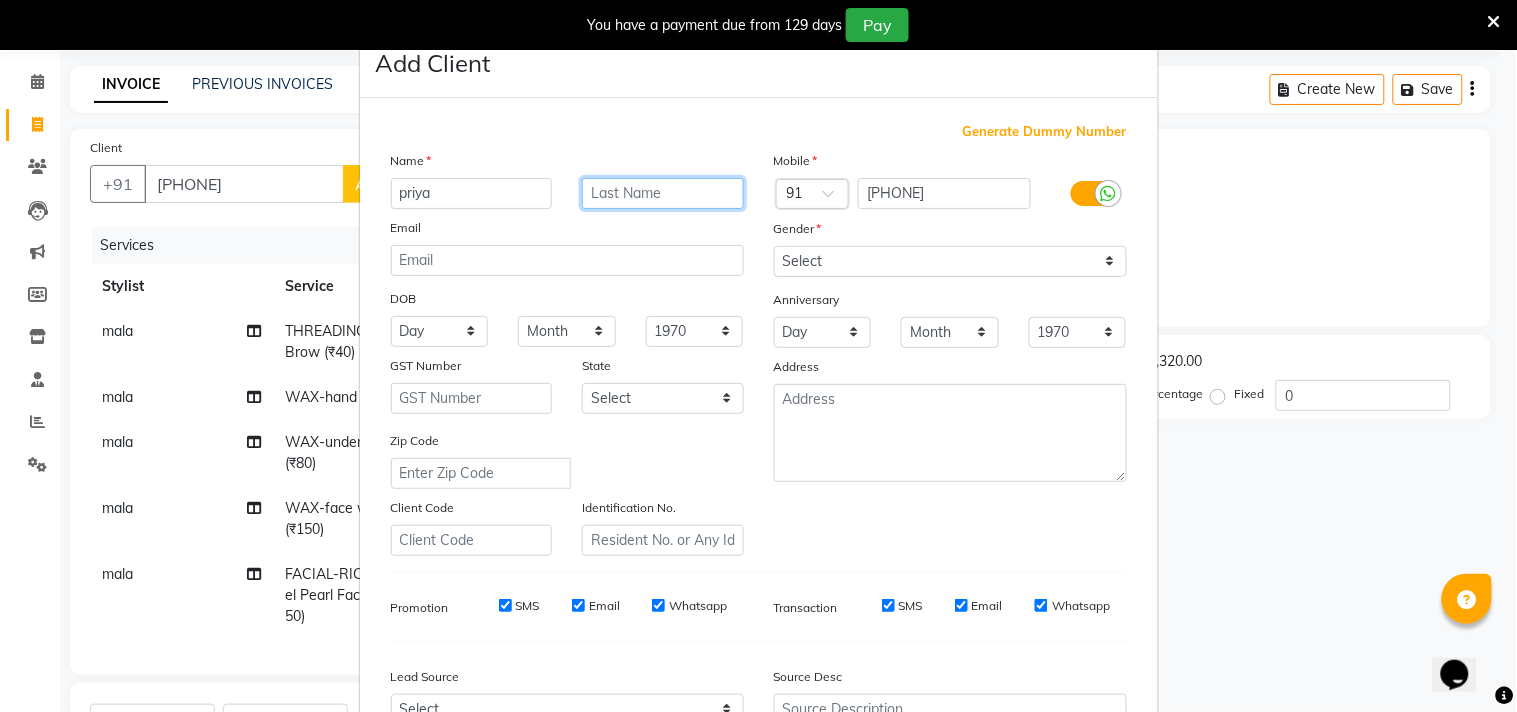 click at bounding box center (663, 193) 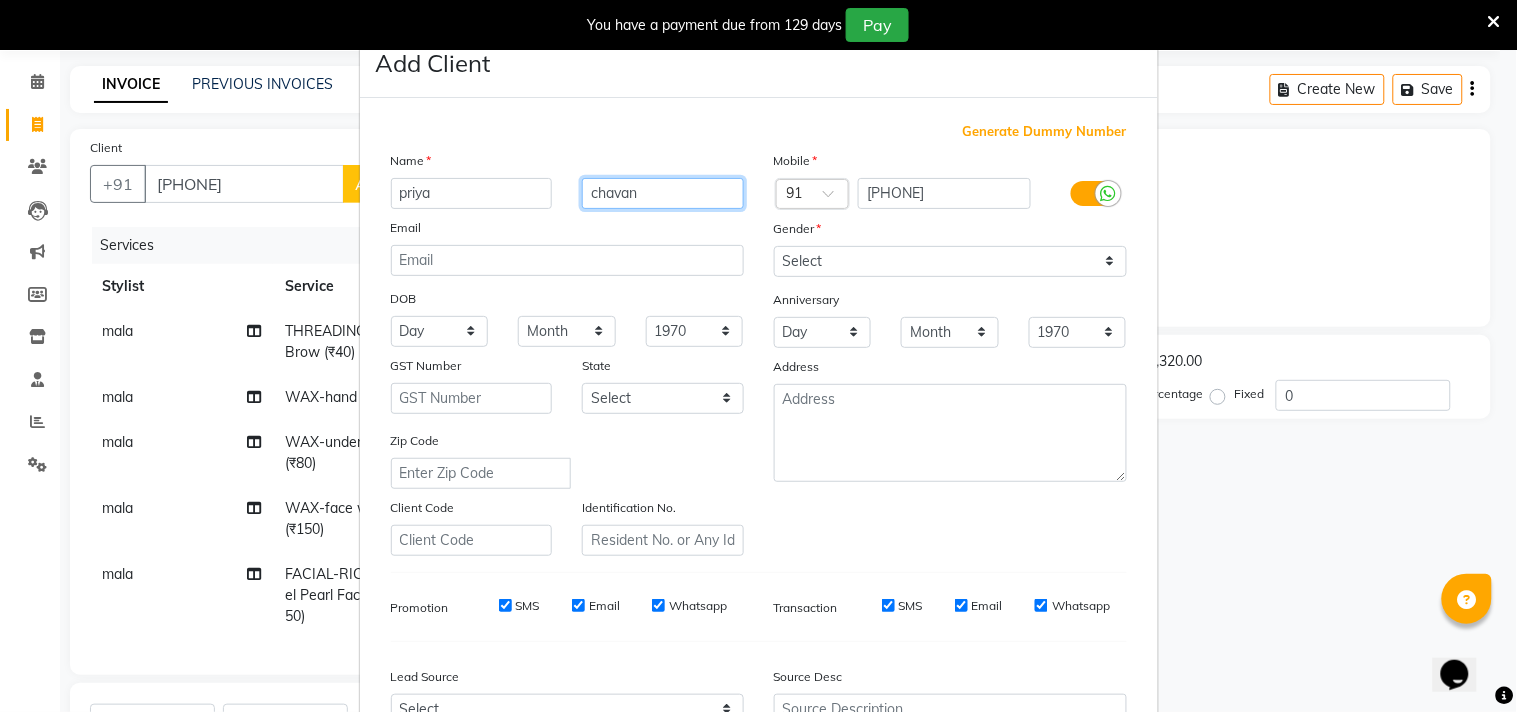 type on "chavan" 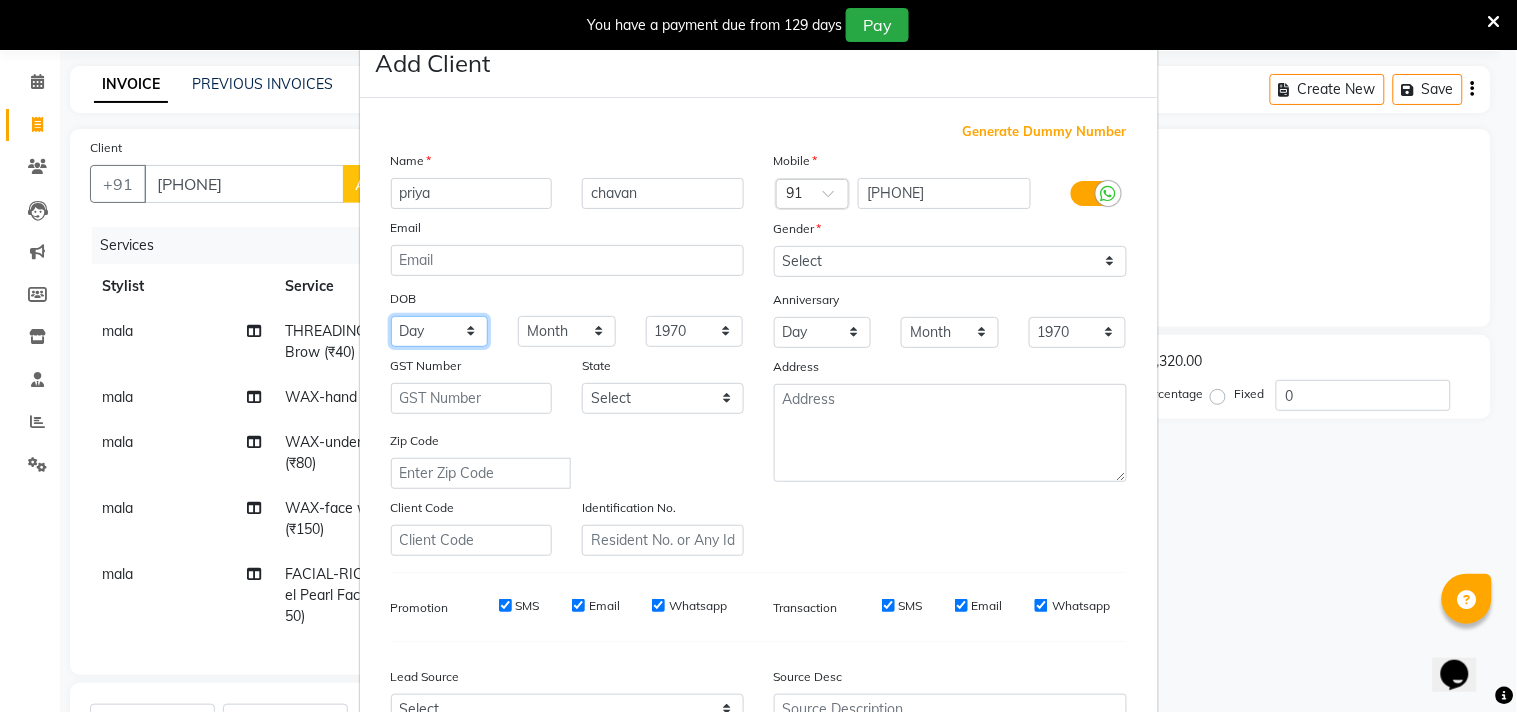 click on "Day 01 02 03 04 05 06 07 08 09 10 11 12 13 14 15 16 17 18 19 20 21 22 23 24 25 26 27 28 29 30 31" at bounding box center (440, 331) 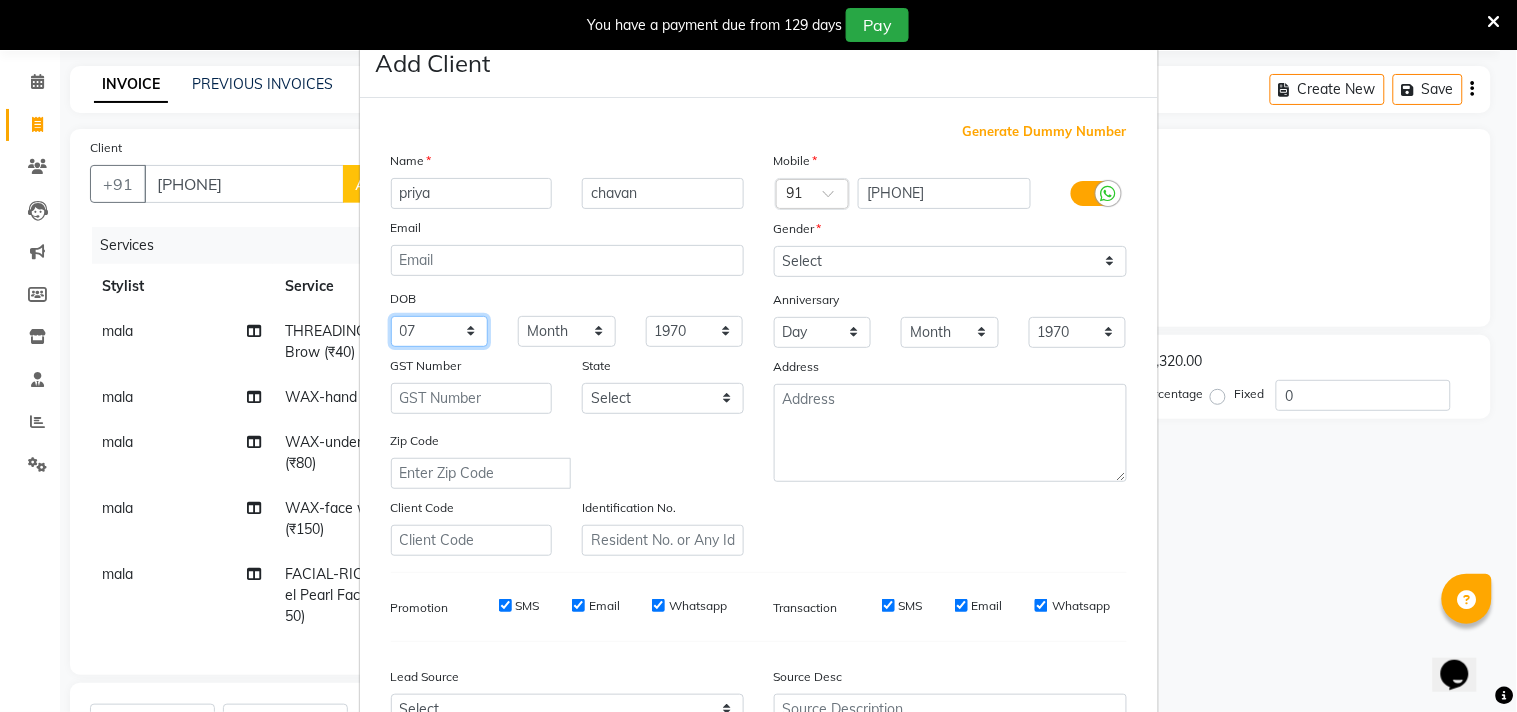 click on "Day 01 02 03 04 05 06 07 08 09 10 11 12 13 14 15 16 17 18 19 20 21 22 23 24 25 26 27 28 29 30 31" at bounding box center [440, 331] 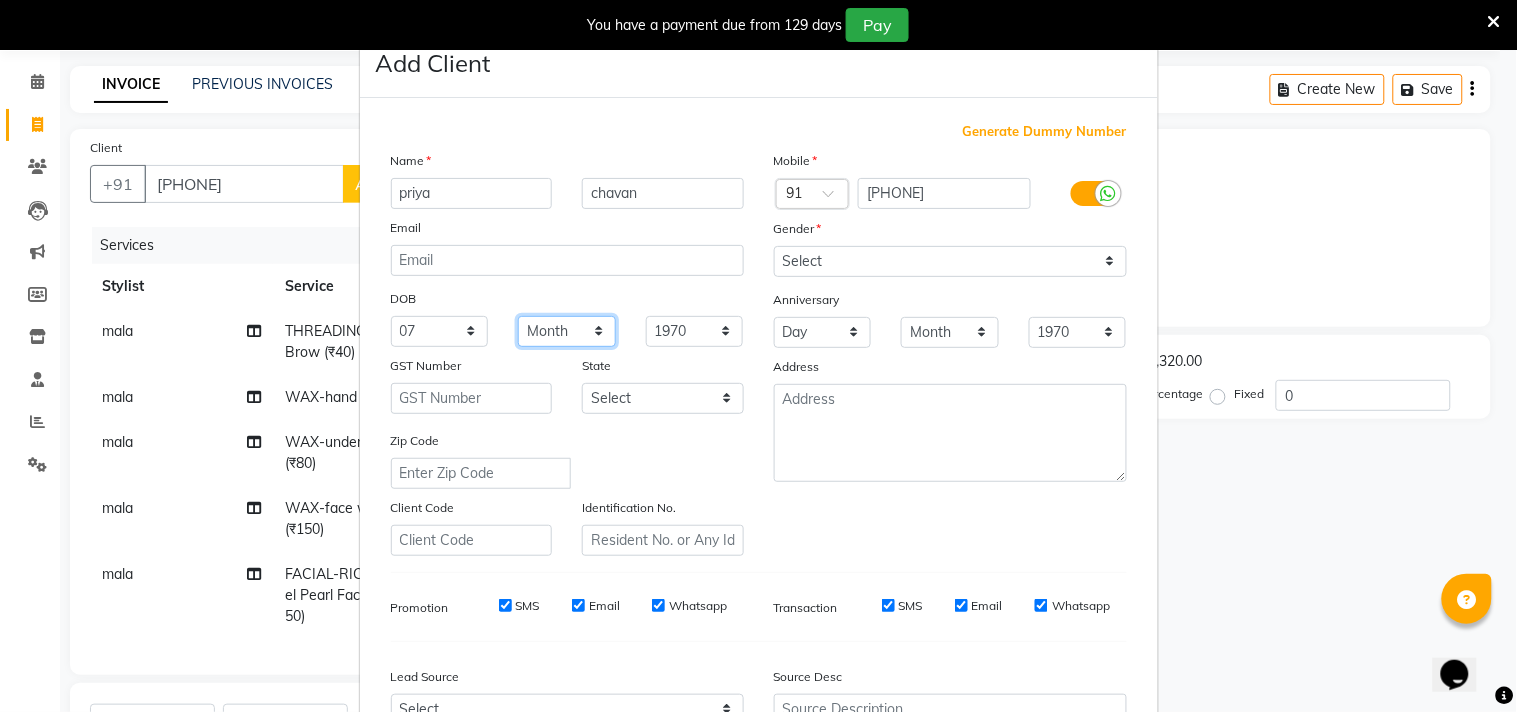 click on "Month January February March April May June July August September October November December" at bounding box center [567, 331] 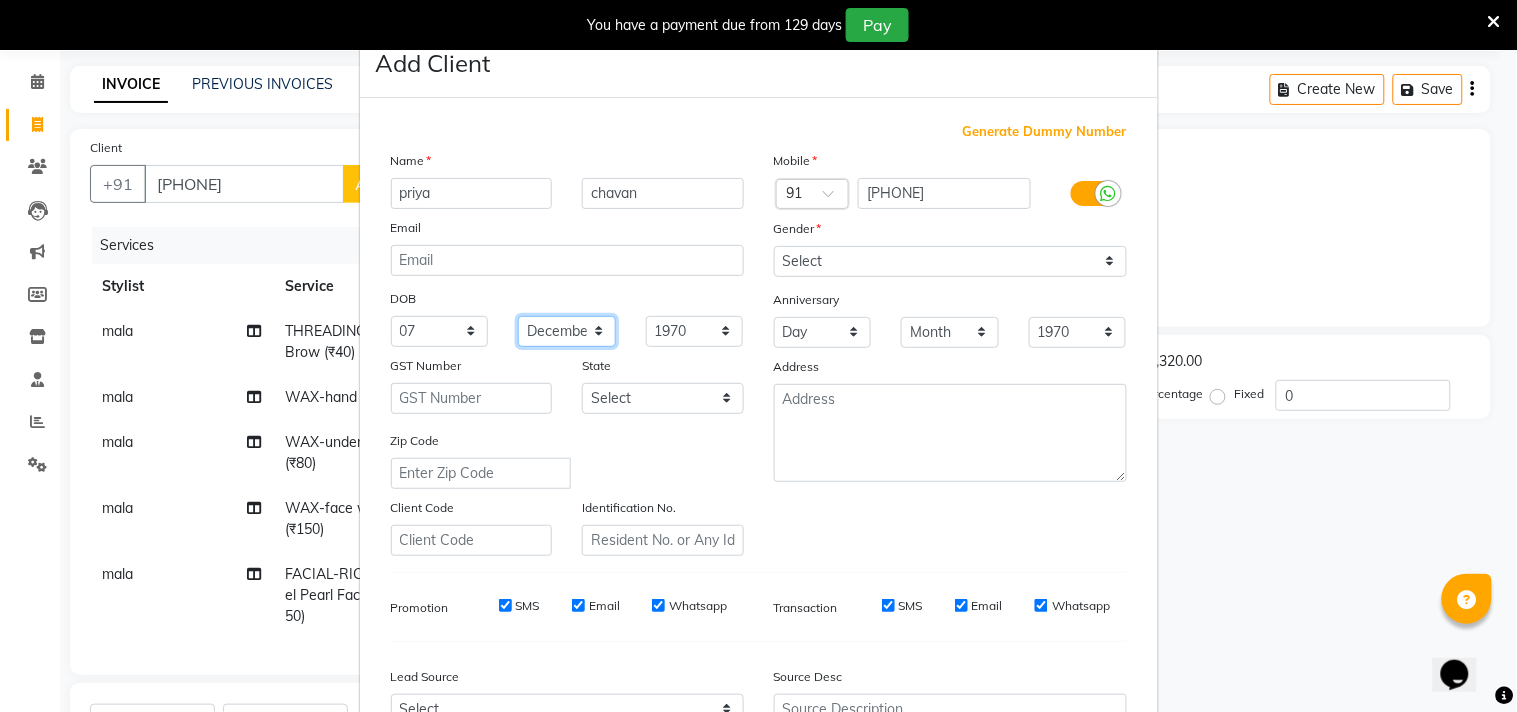 click on "Month January February March April May June July August September October November December" at bounding box center [567, 331] 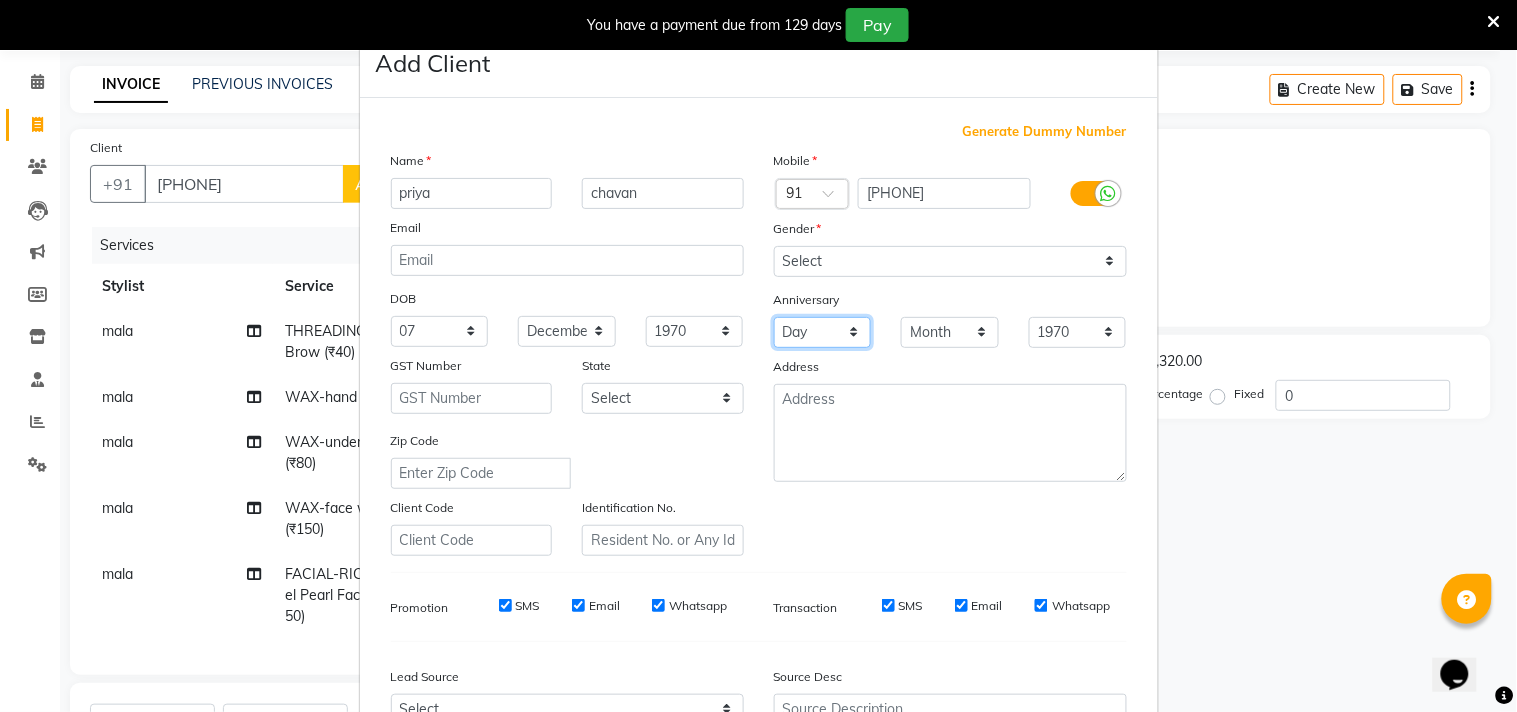 click on "Day 01 02 03 04 05 06 07 08 09 10 11 12 13 14 15 16 17 18 19 20 21 22 23 24 25 26 27 28 29 30 31" at bounding box center [823, 332] 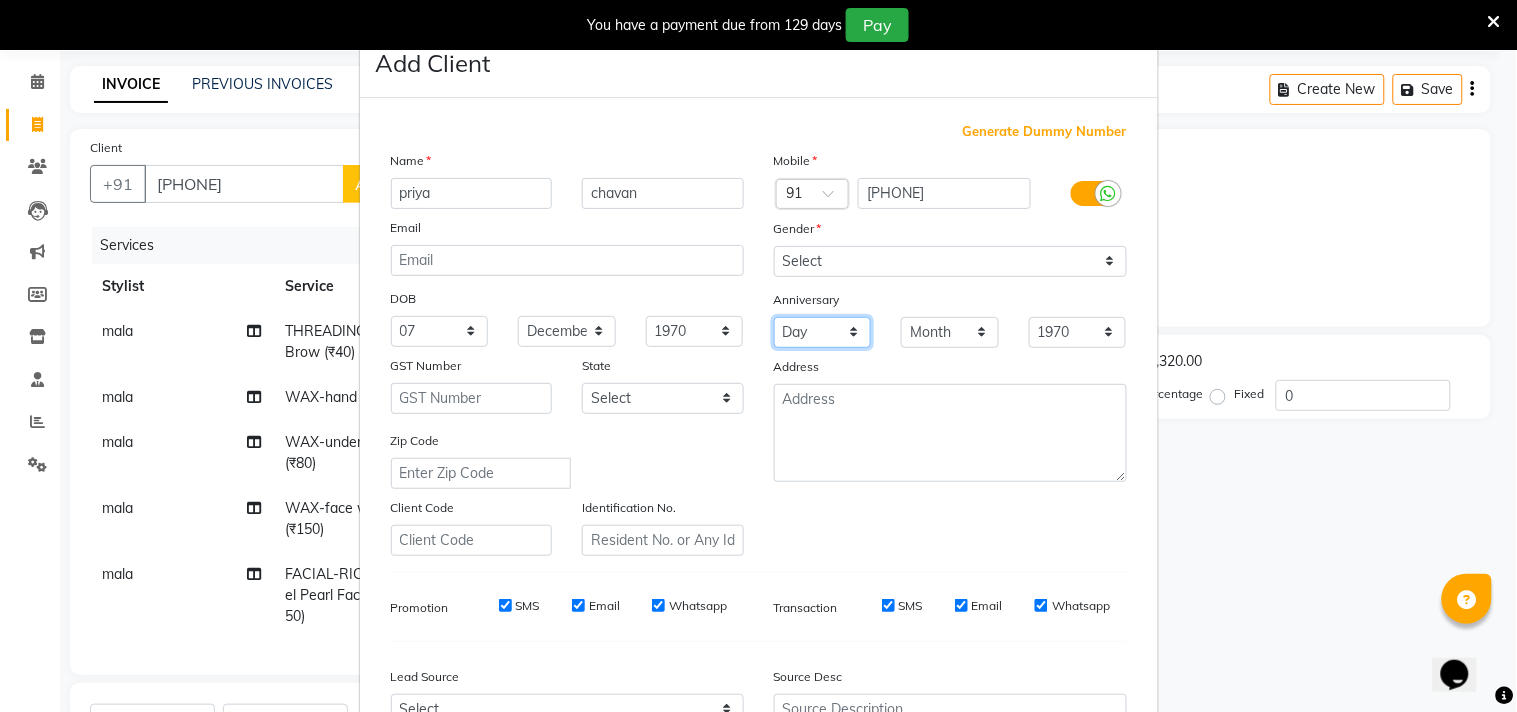select on "15" 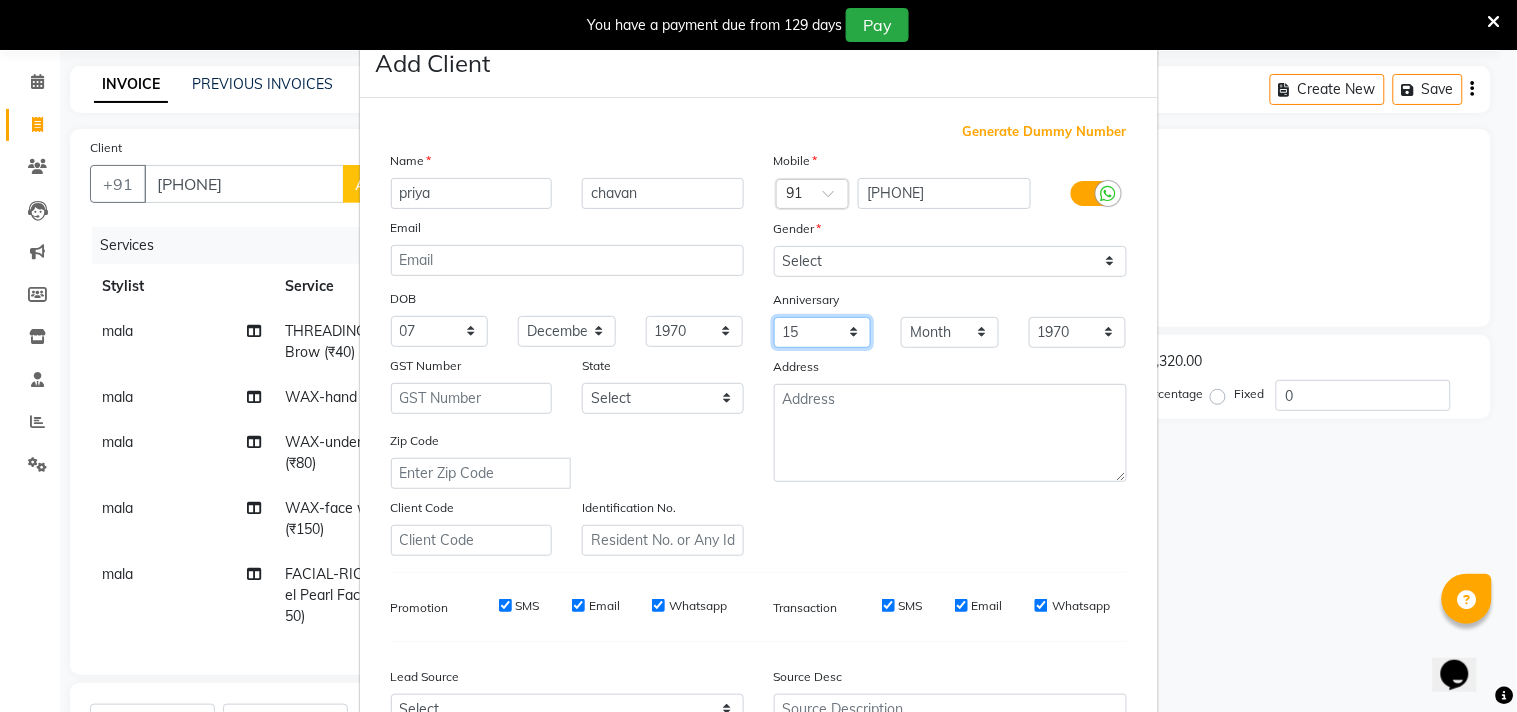 click on "Day 01 02 03 04 05 06 07 08 09 10 11 12 13 14 15 16 17 18 19 20 21 22 23 24 25 26 27 28 29 30 31" at bounding box center [823, 332] 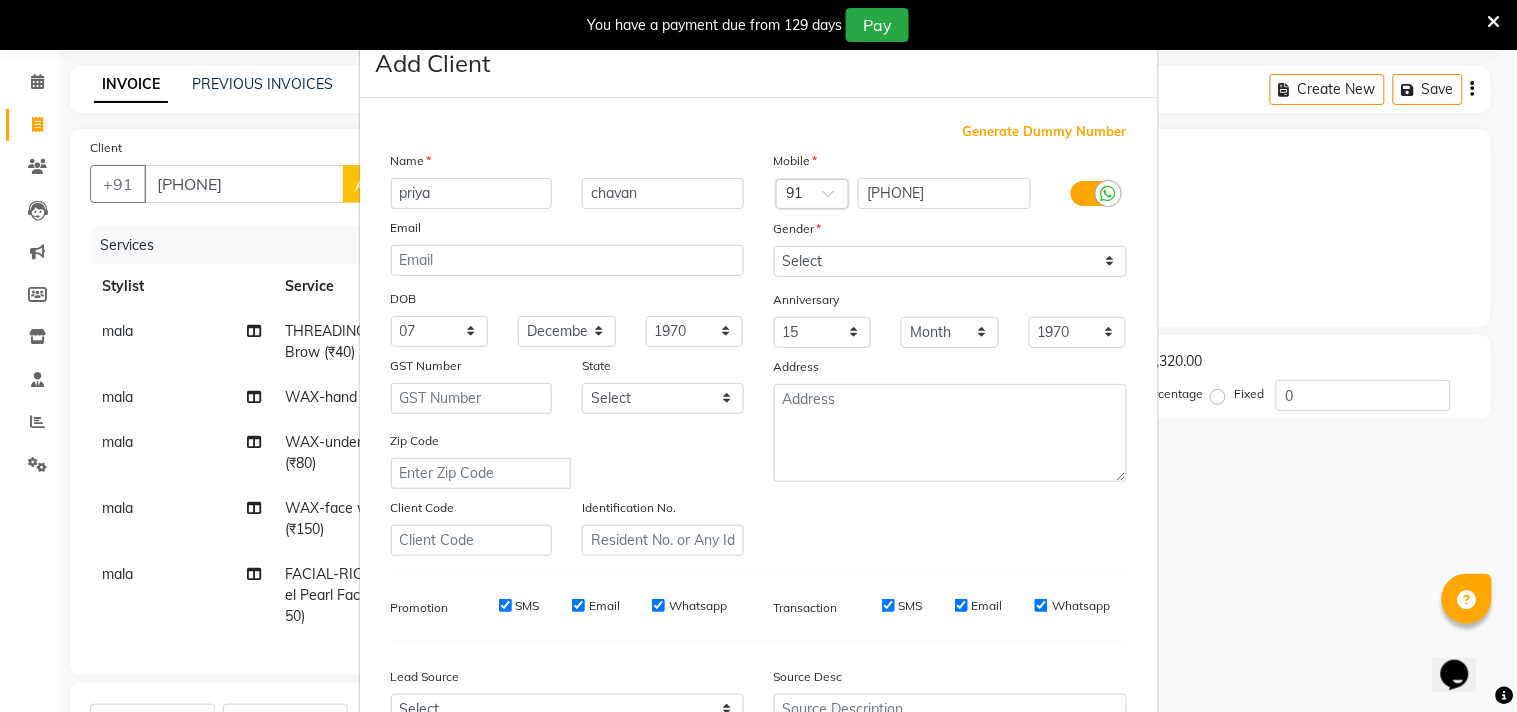 click on "Anniversary" at bounding box center (807, 300) 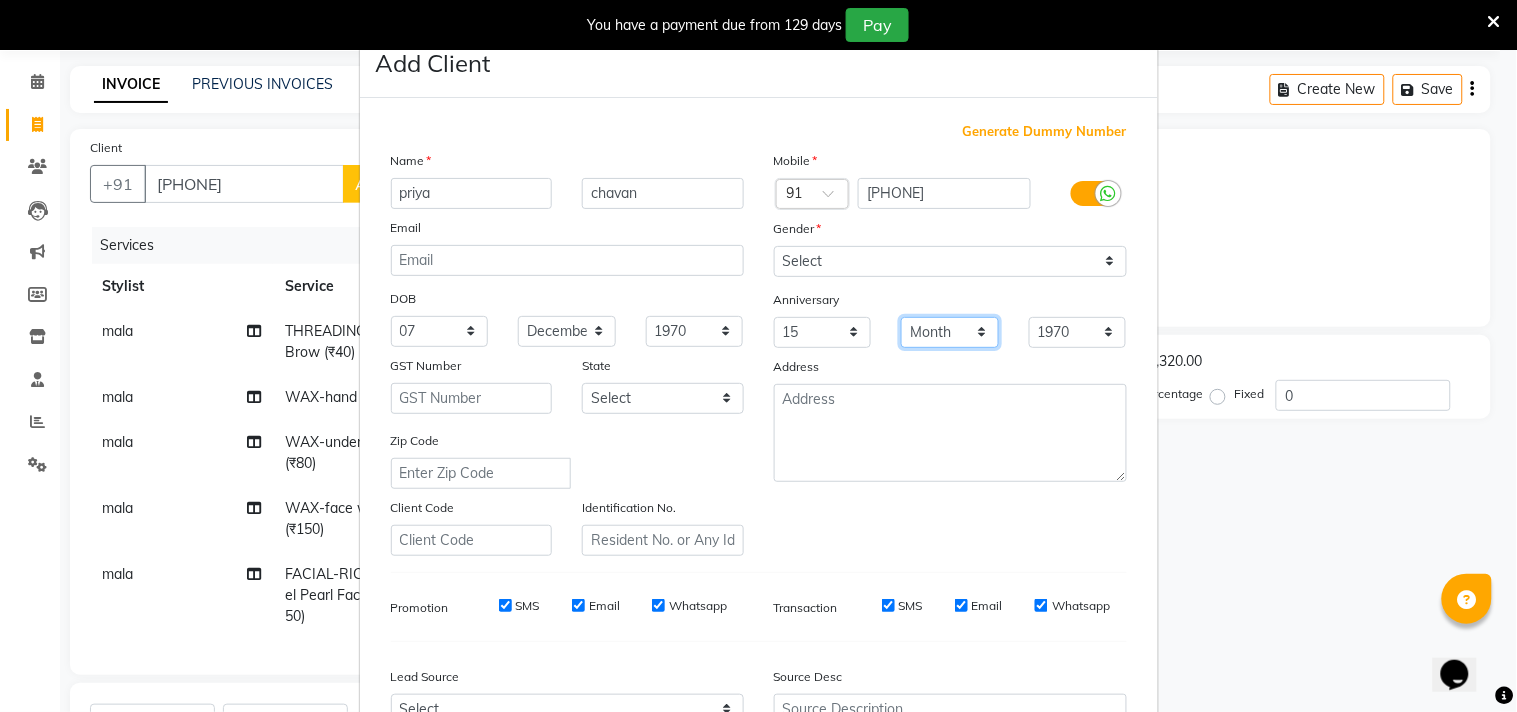 click on "Month January February March April May June July August September October November December" at bounding box center (950, 332) 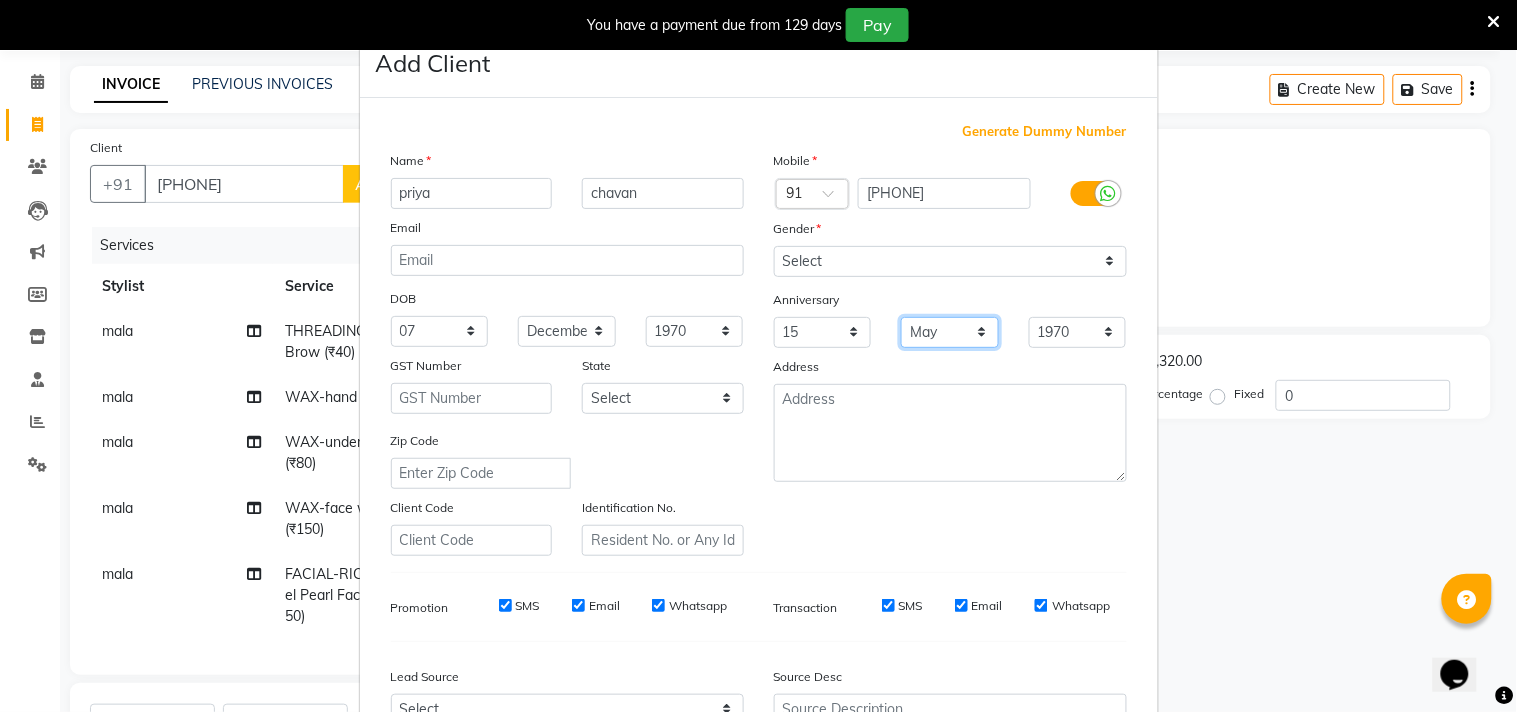 click on "Month January February March April May June July August September October November December" at bounding box center (950, 332) 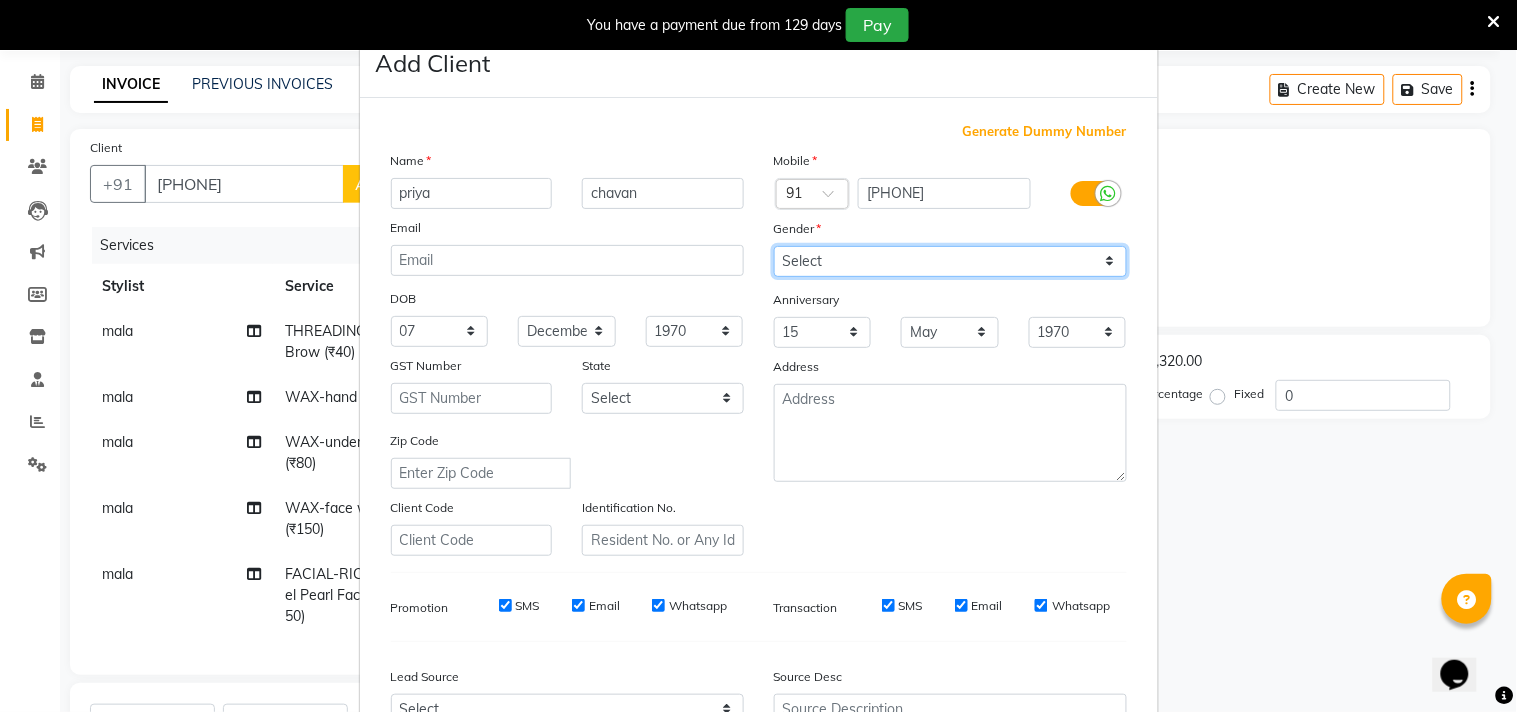 click on "Select Male Female Other Prefer Not To Say" at bounding box center (950, 261) 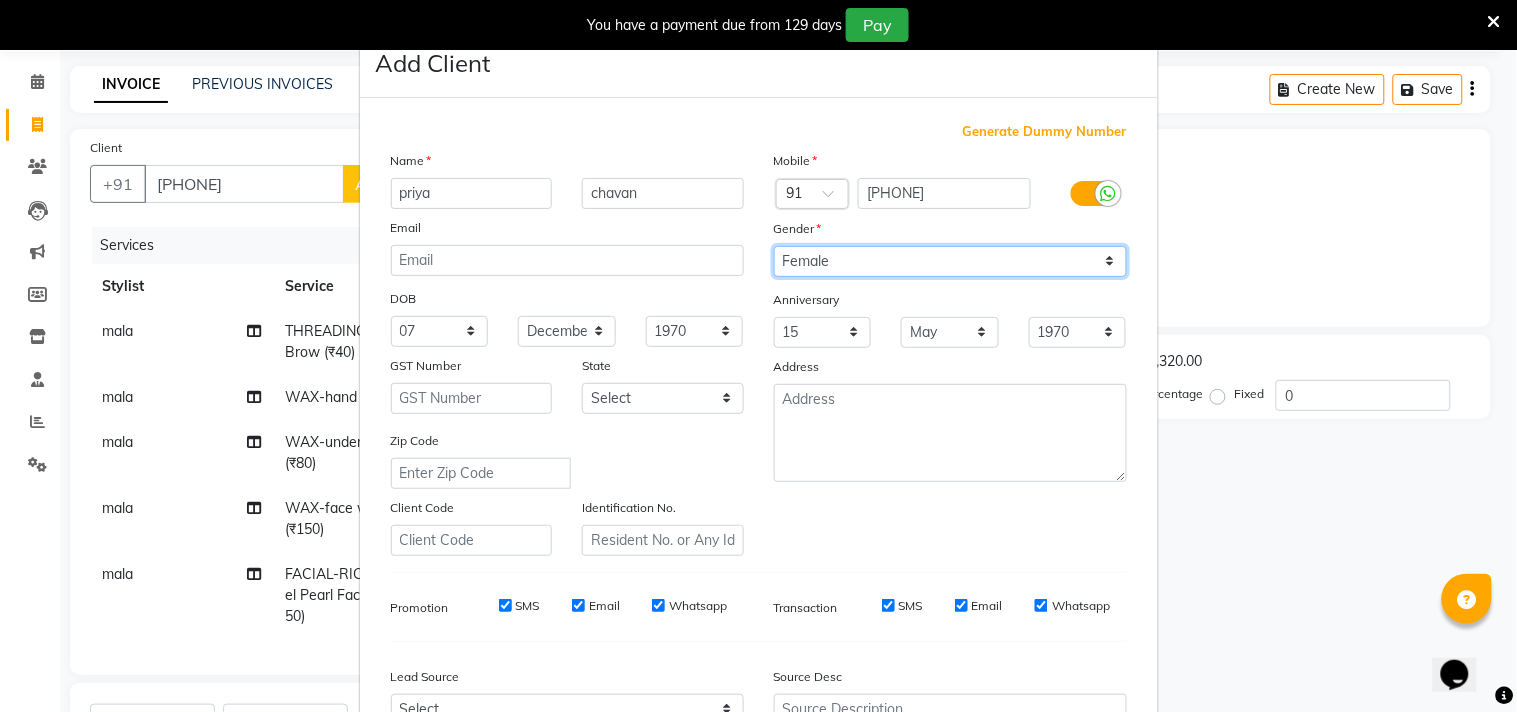 click on "Select Male Female Other Prefer Not To Say" at bounding box center [950, 261] 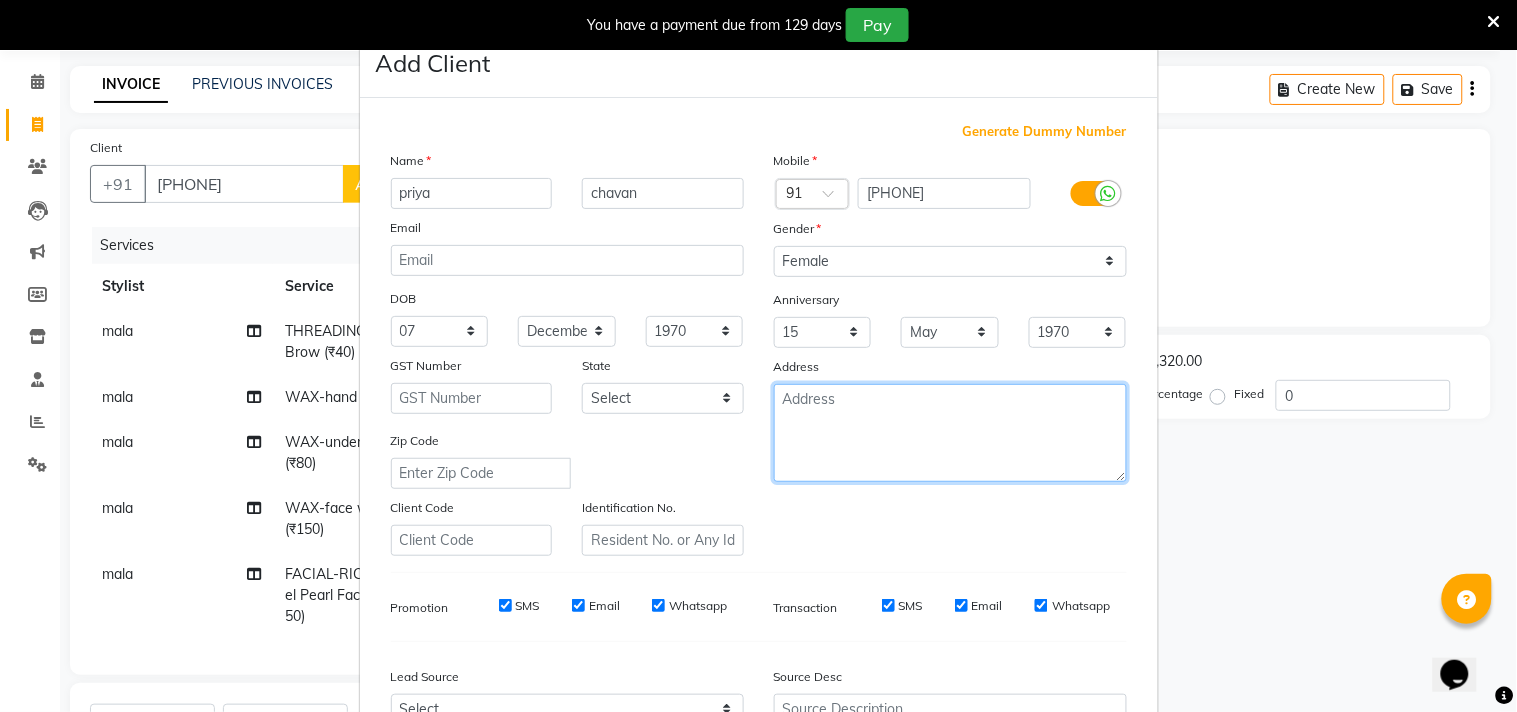 click at bounding box center (950, 433) 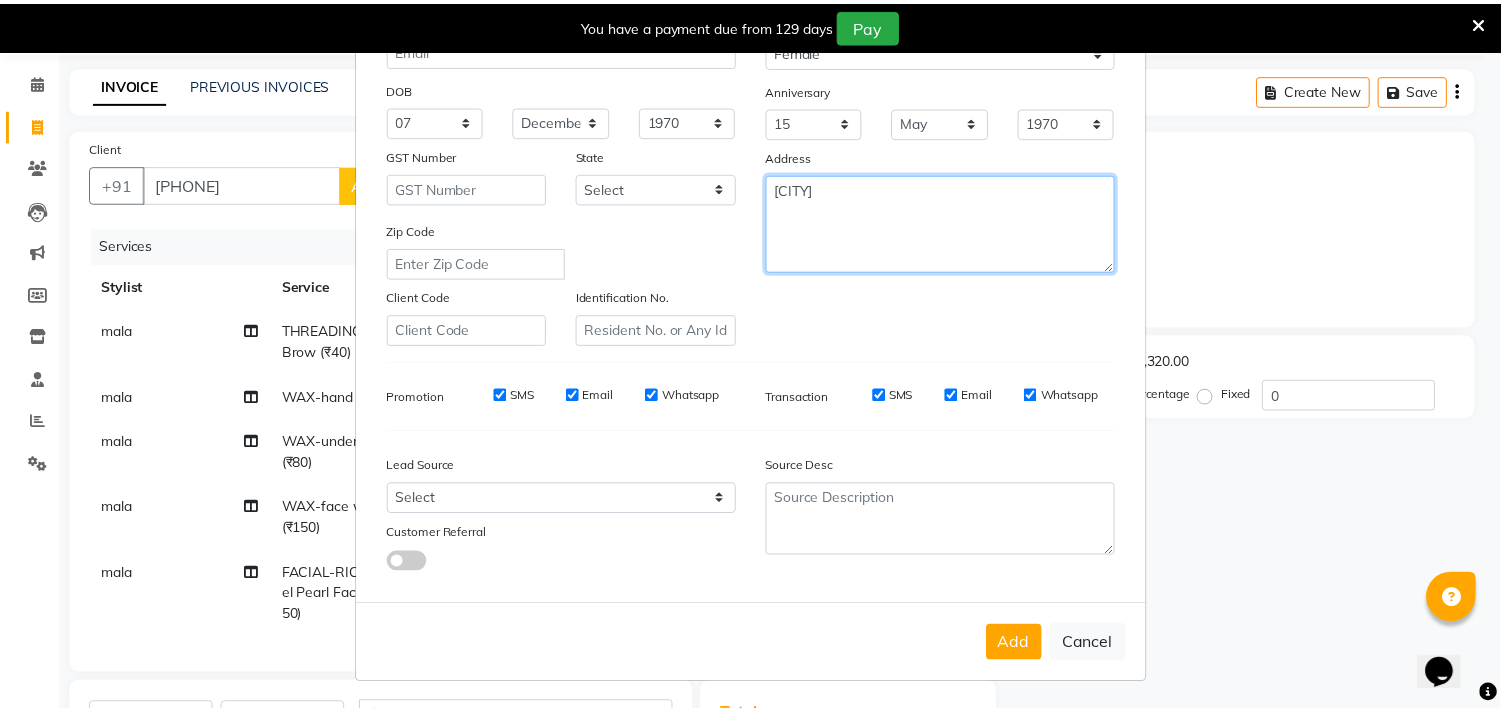scroll, scrollTop: 212, scrollLeft: 0, axis: vertical 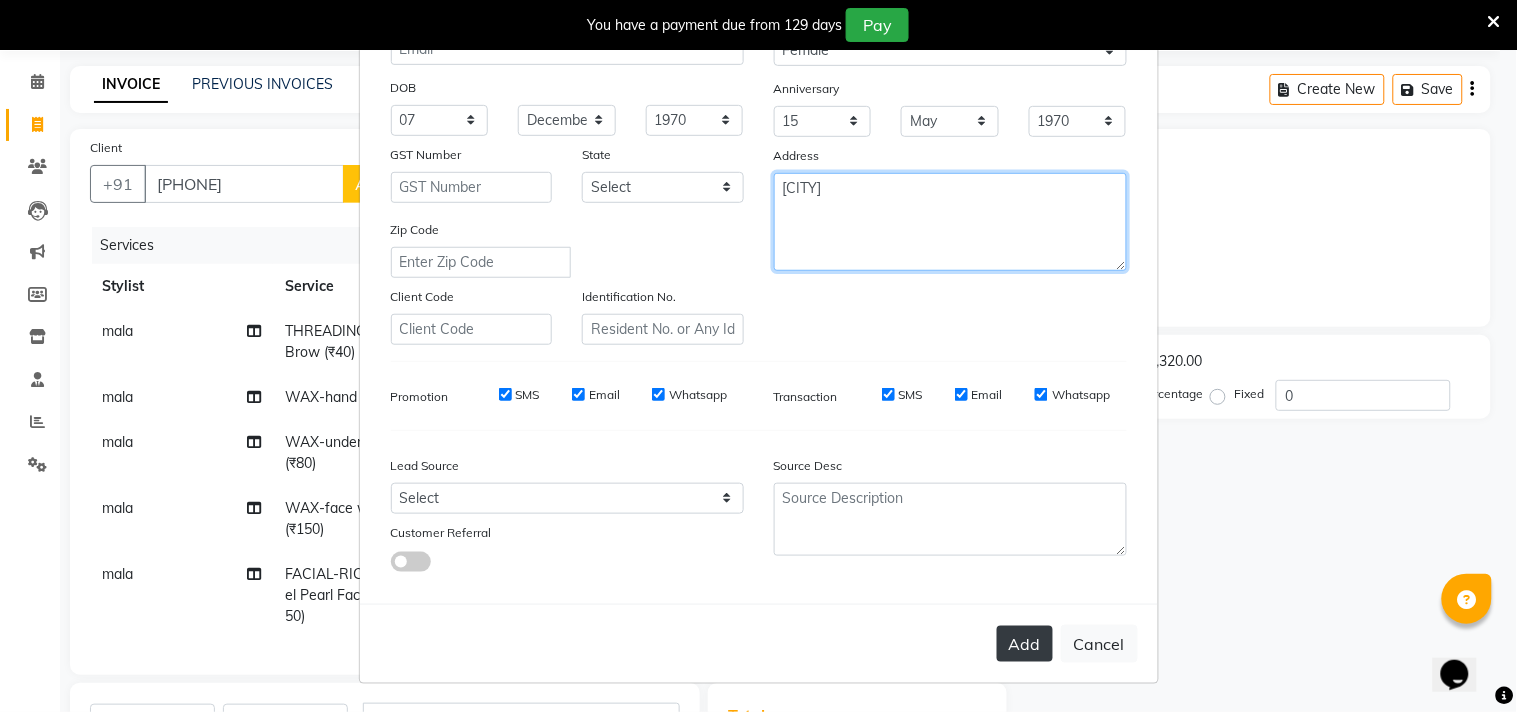 type on "[CITY]" 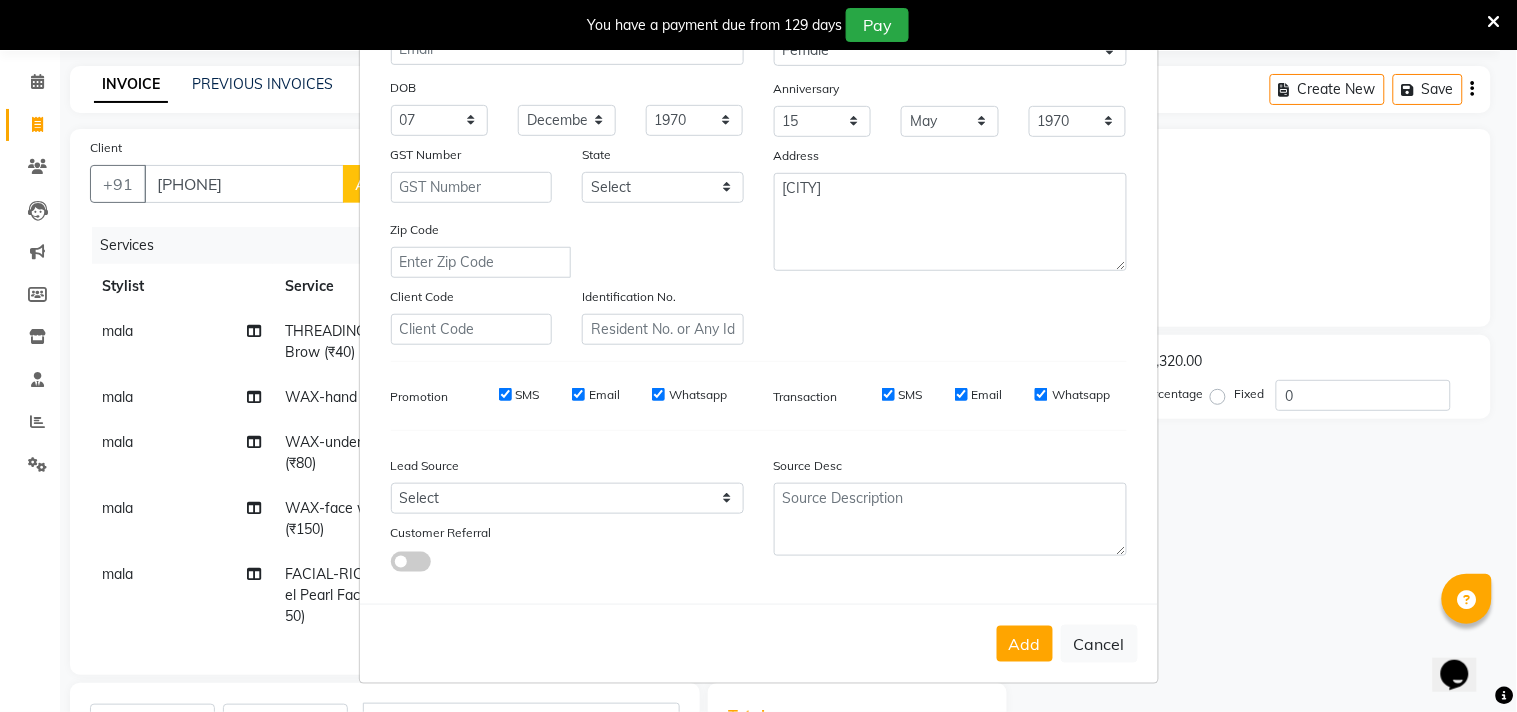 click on "Add" at bounding box center (1025, 644) 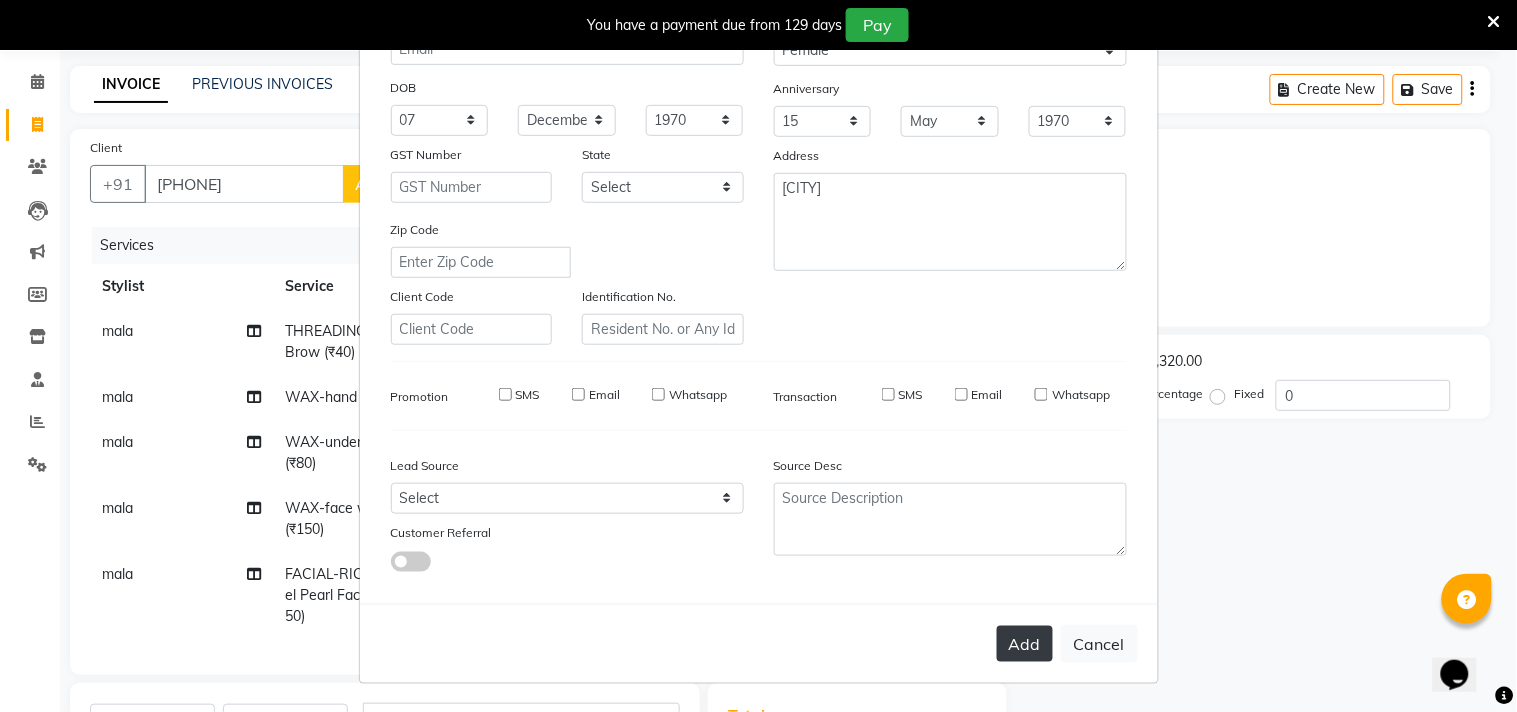 type 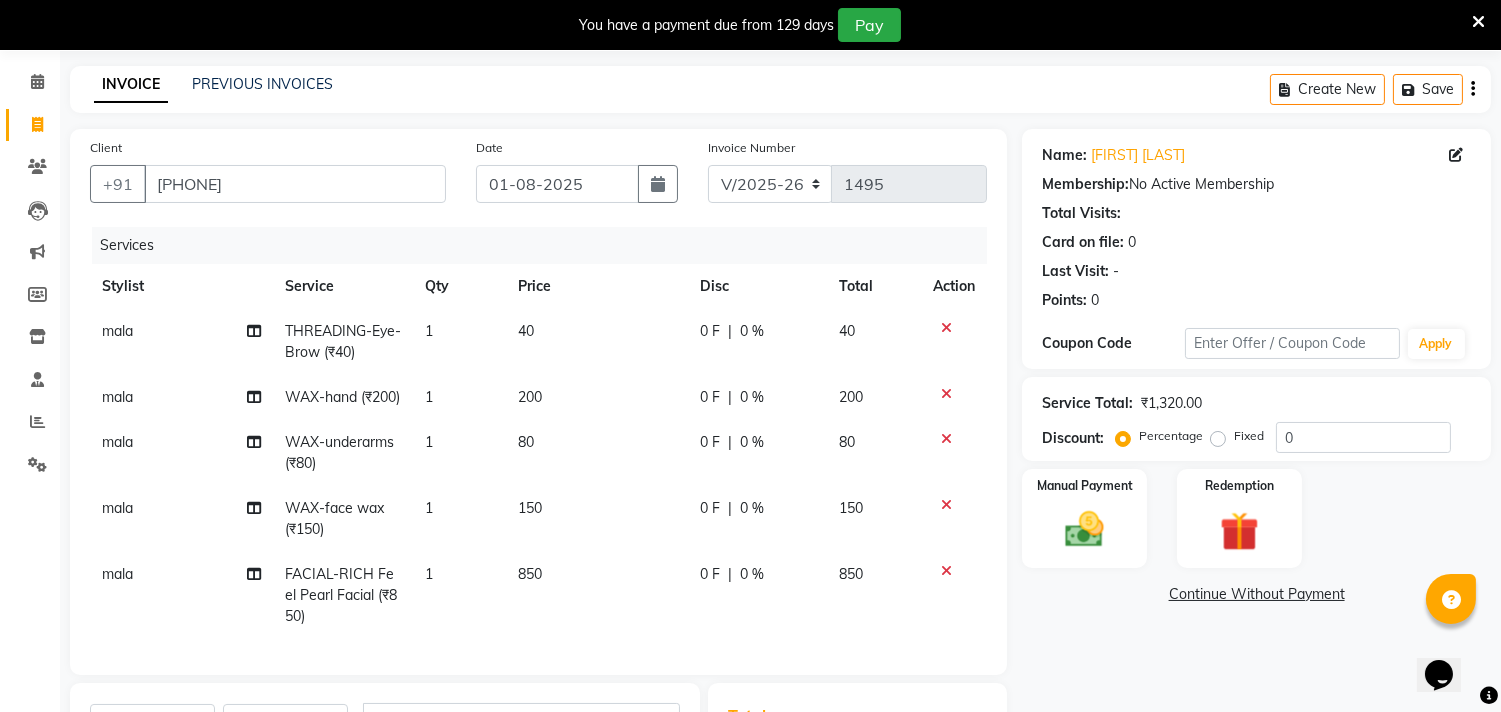scroll, scrollTop: 404, scrollLeft: 0, axis: vertical 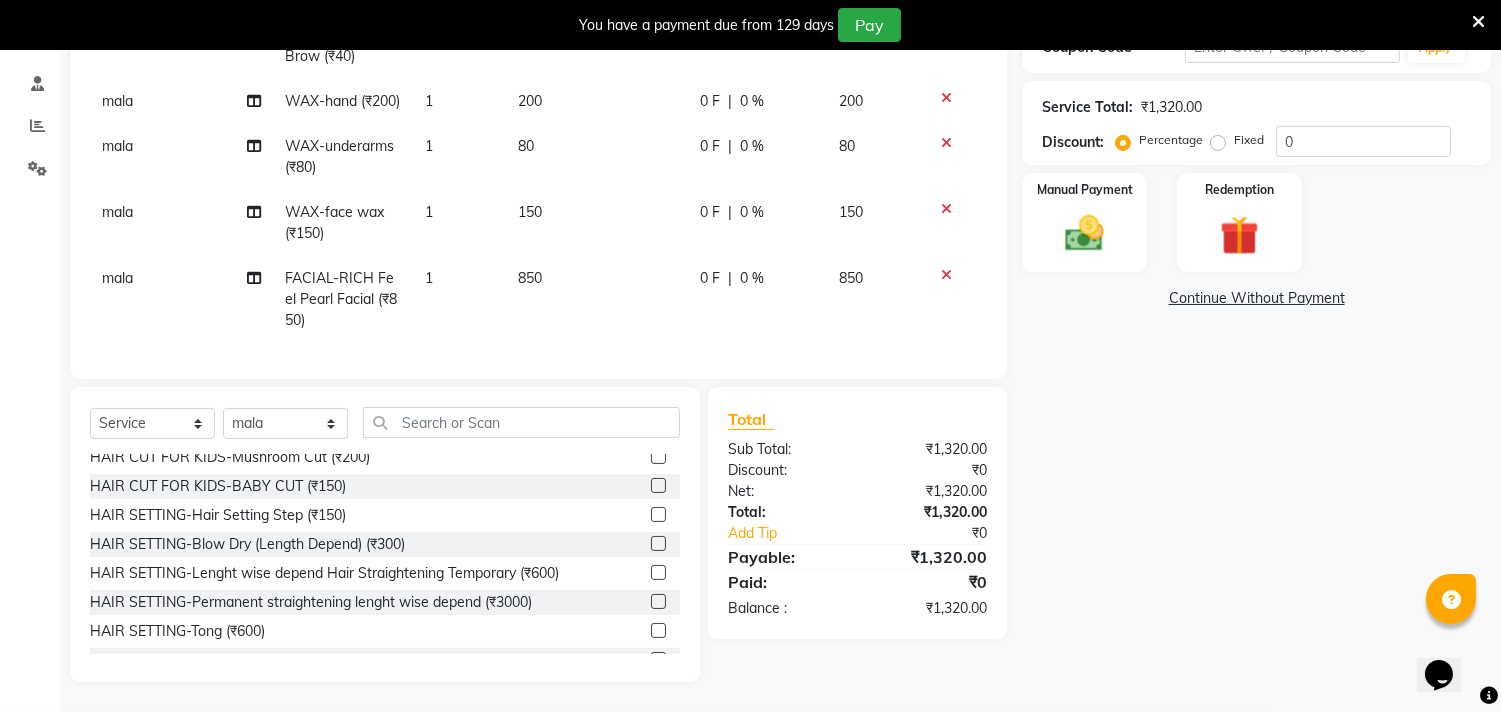 click 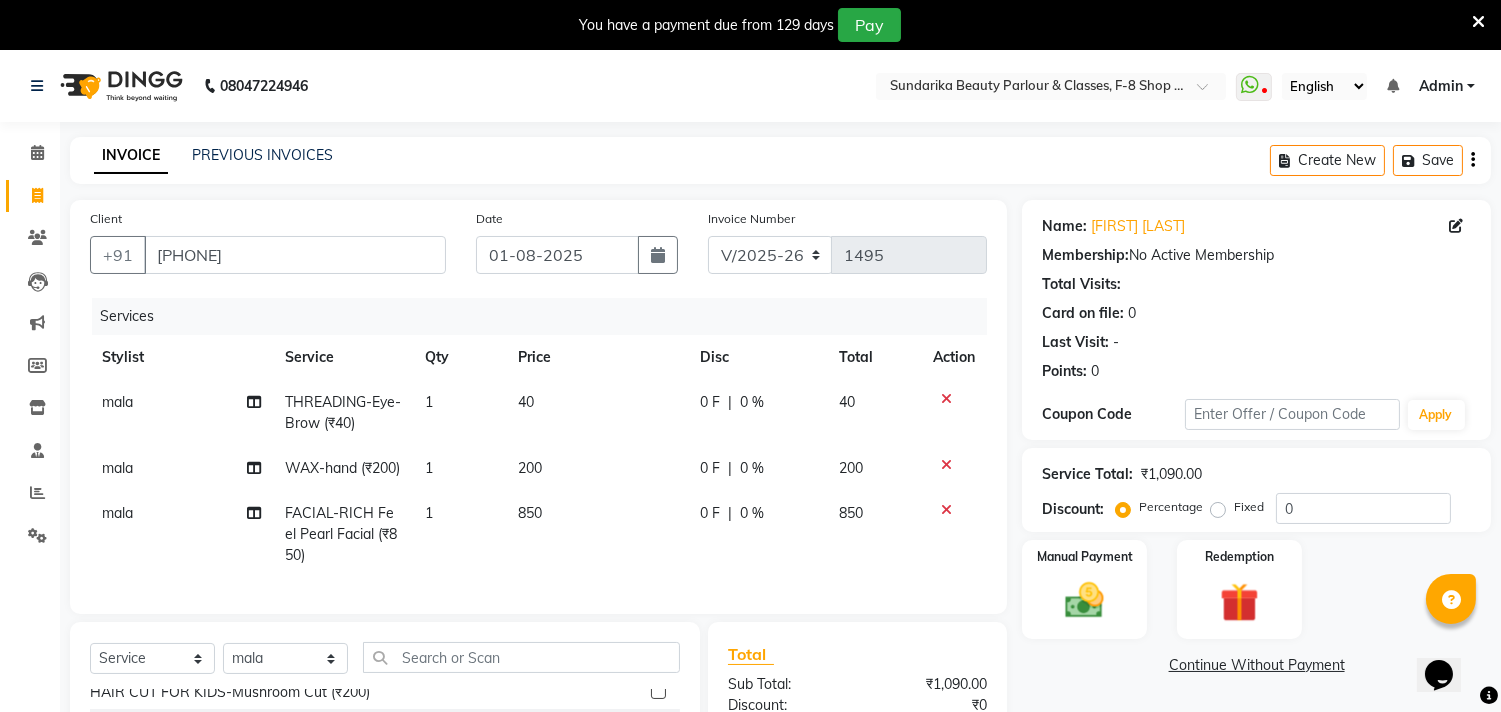 scroll, scrollTop: 222, scrollLeft: 0, axis: vertical 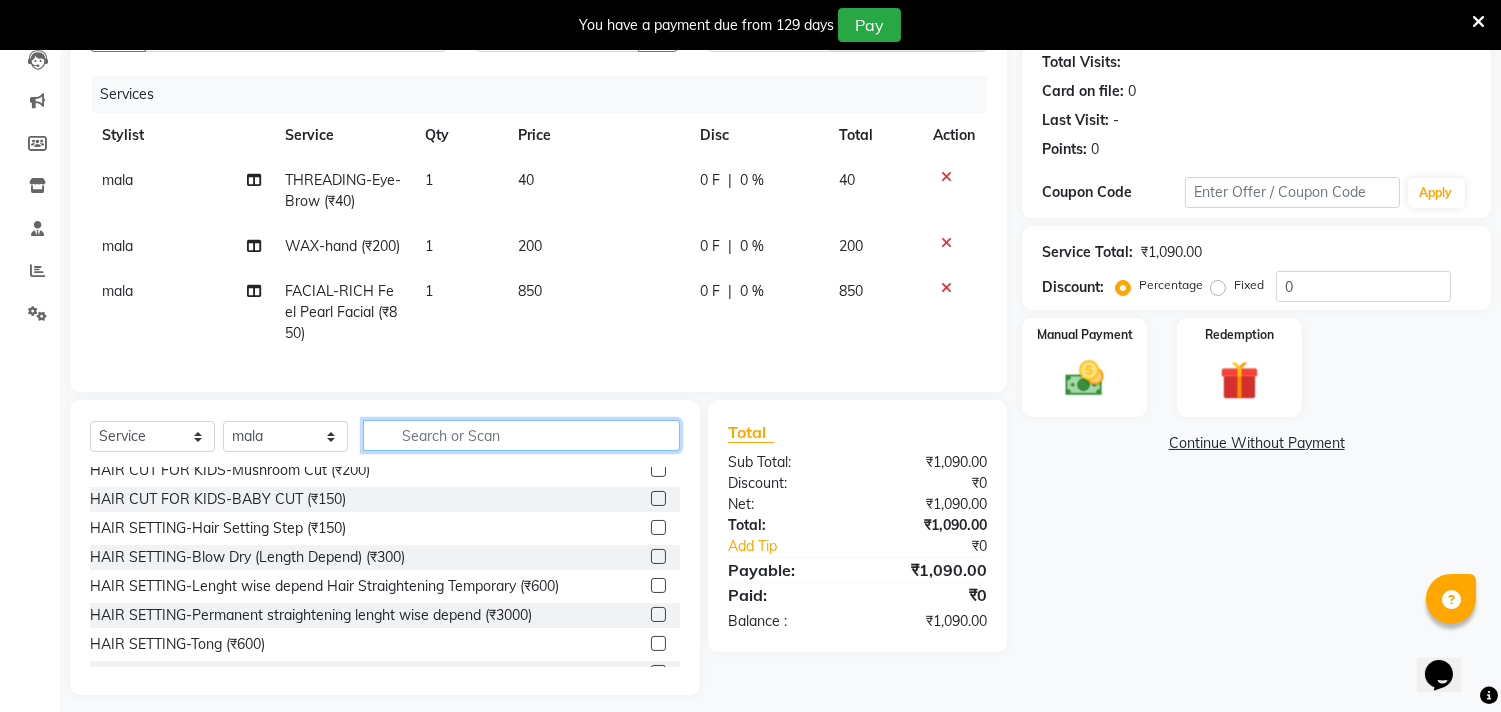 click 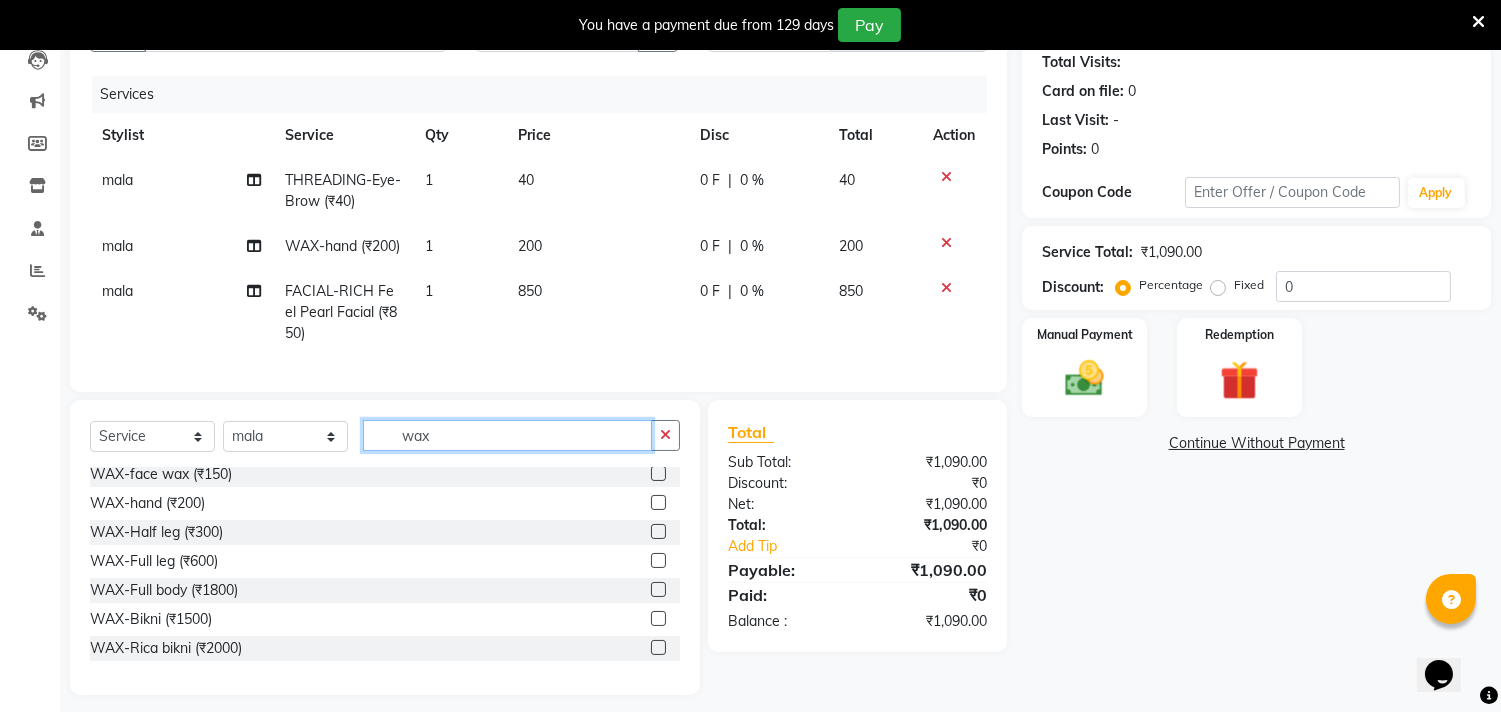 scroll, scrollTop: 111, scrollLeft: 0, axis: vertical 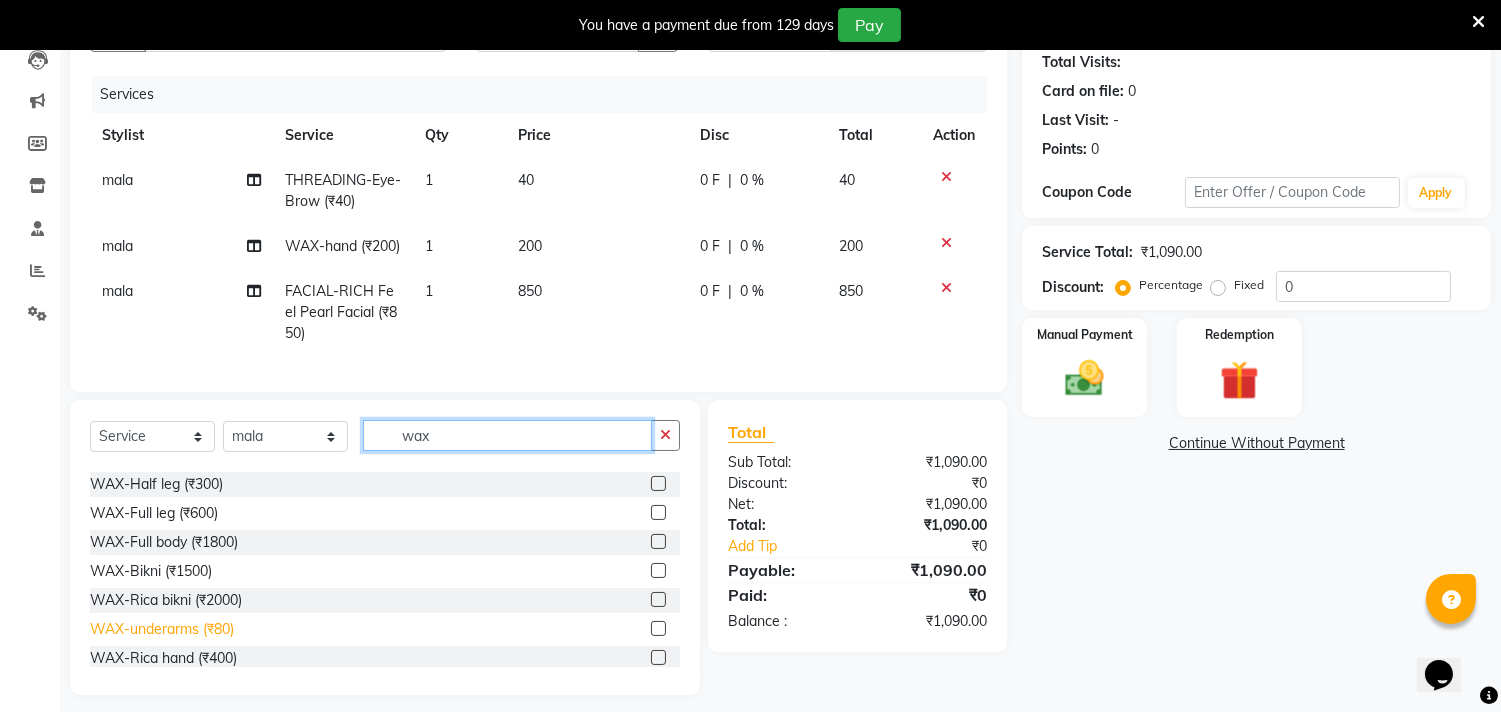 type on "wax" 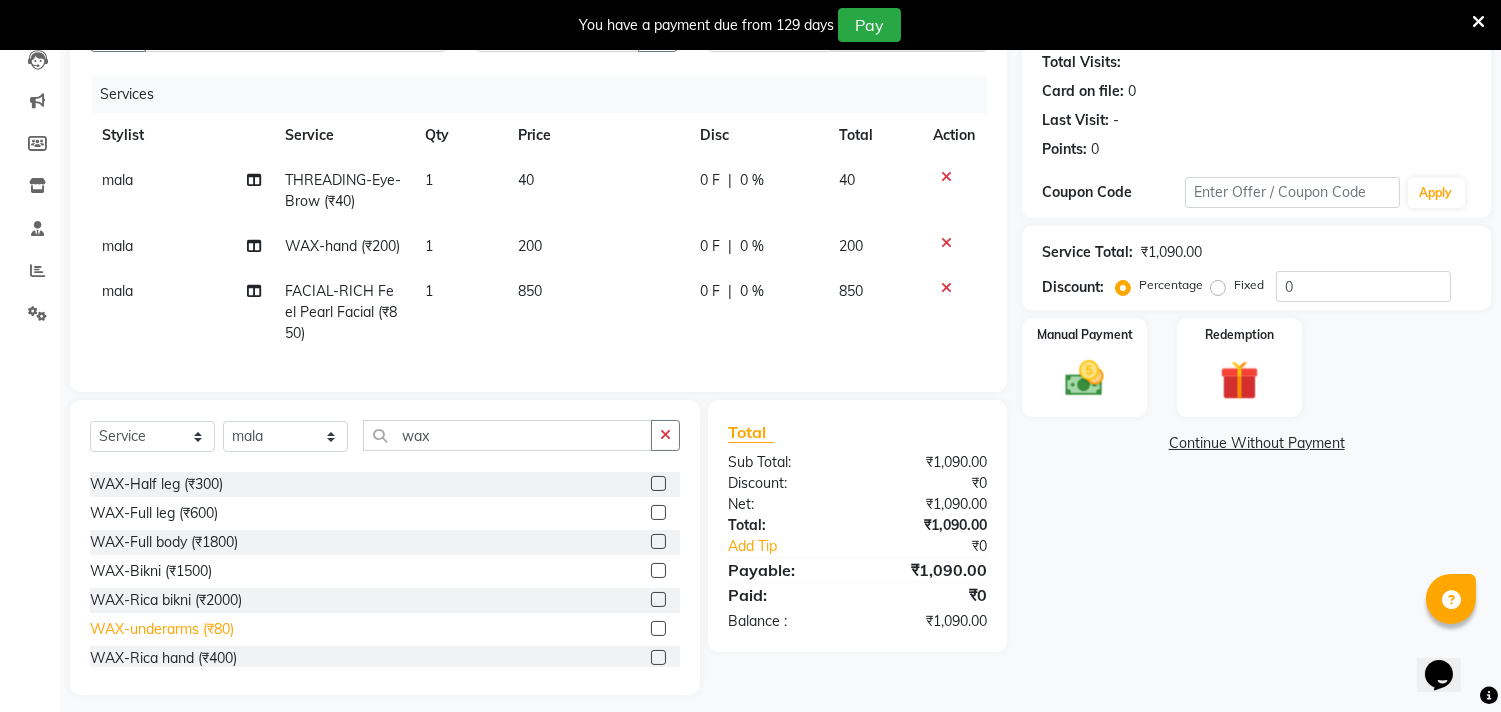 click on "WAX-underarms  (₹80)" 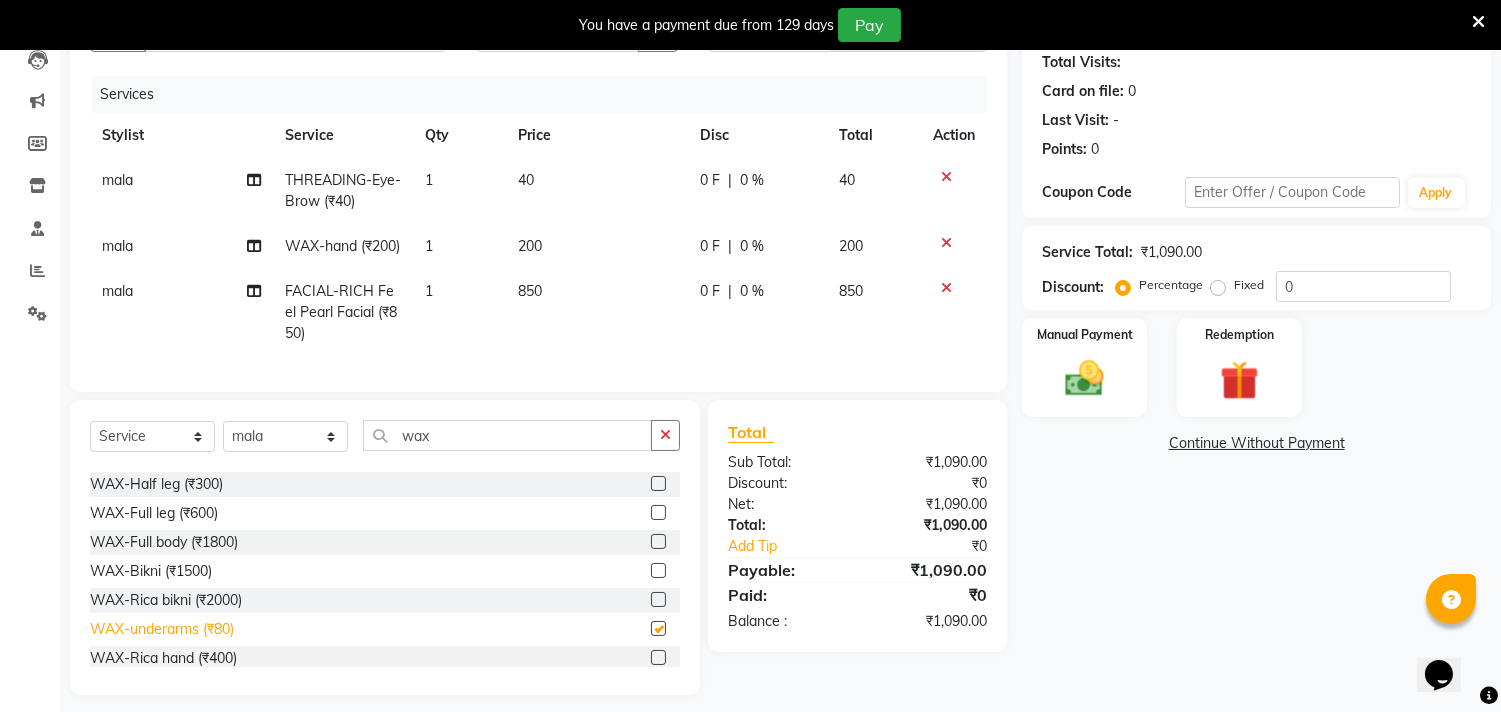 checkbox on "true" 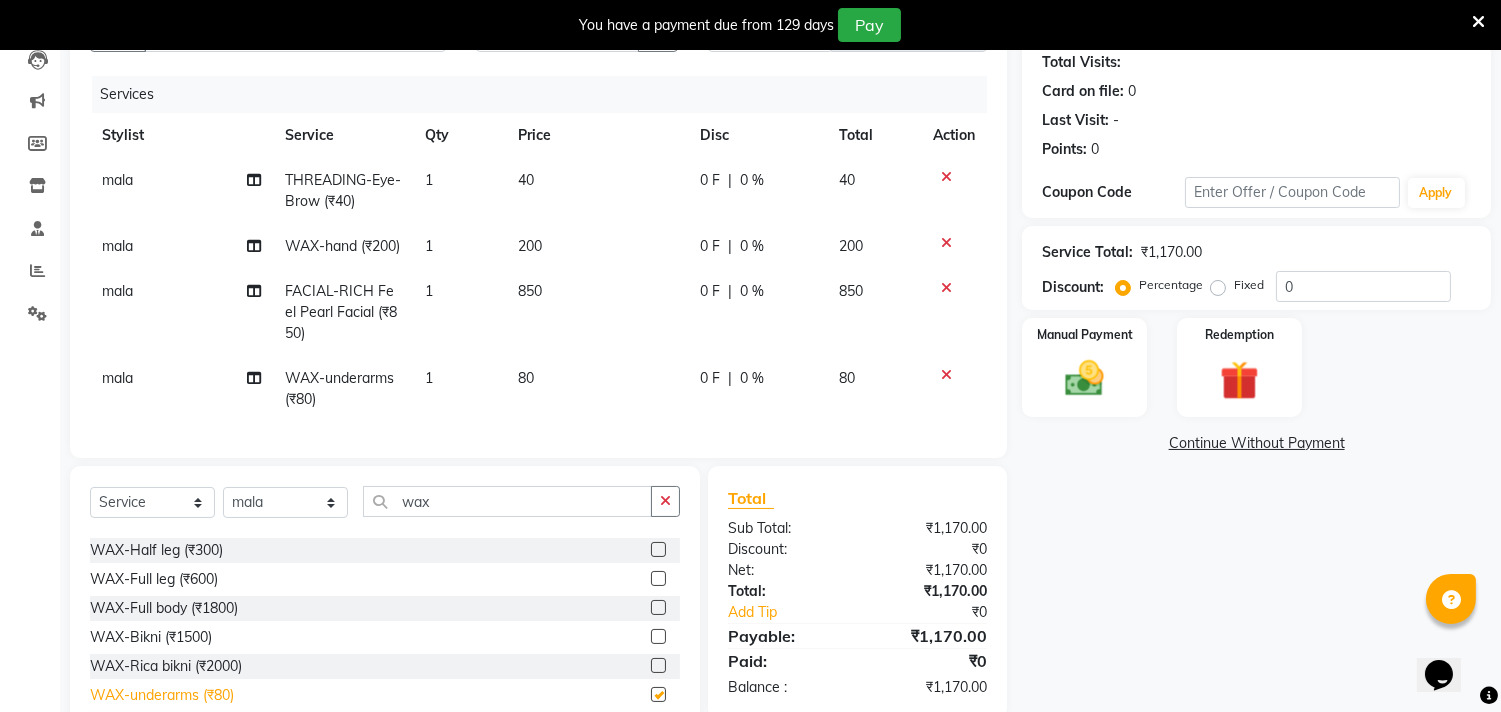 click on "WAX-Bikni  (₹1500)" 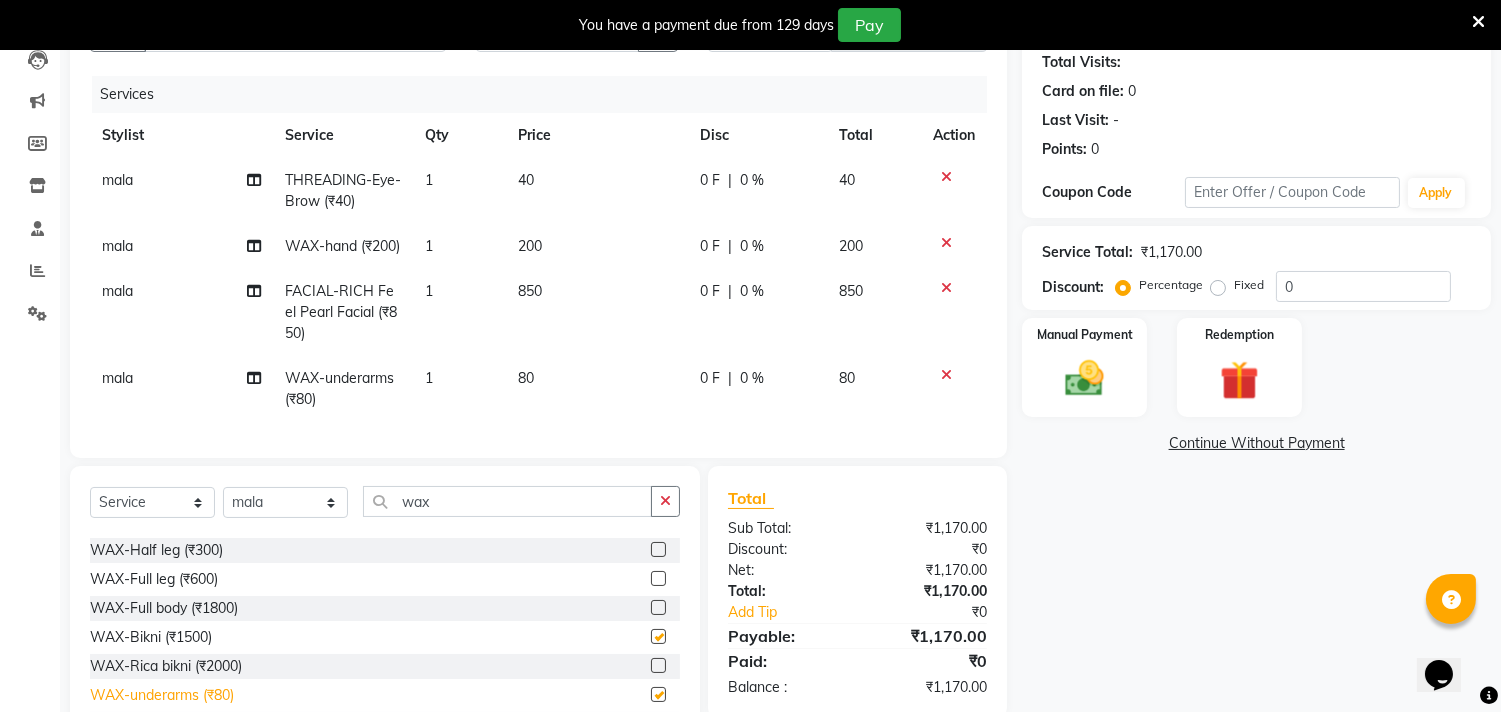 checkbox on "true" 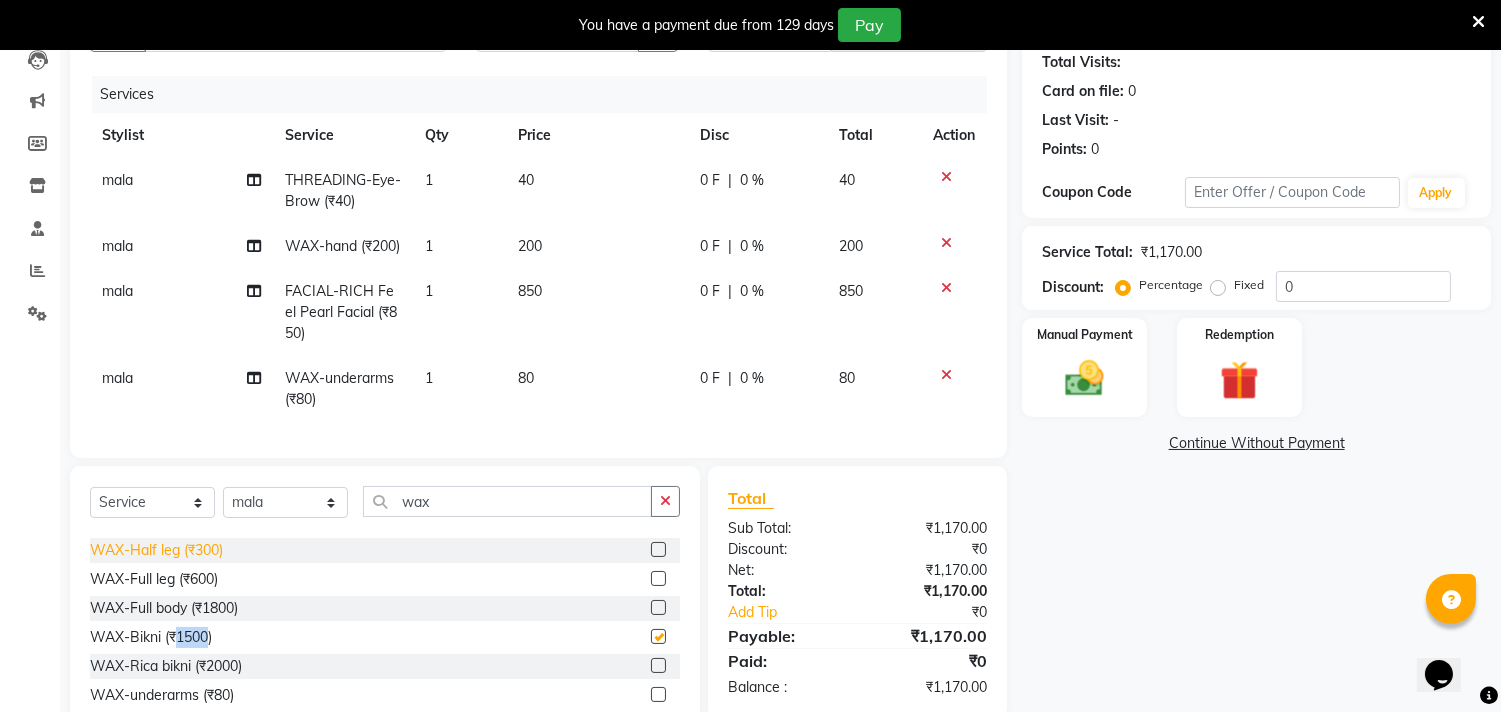 checkbox on "false" 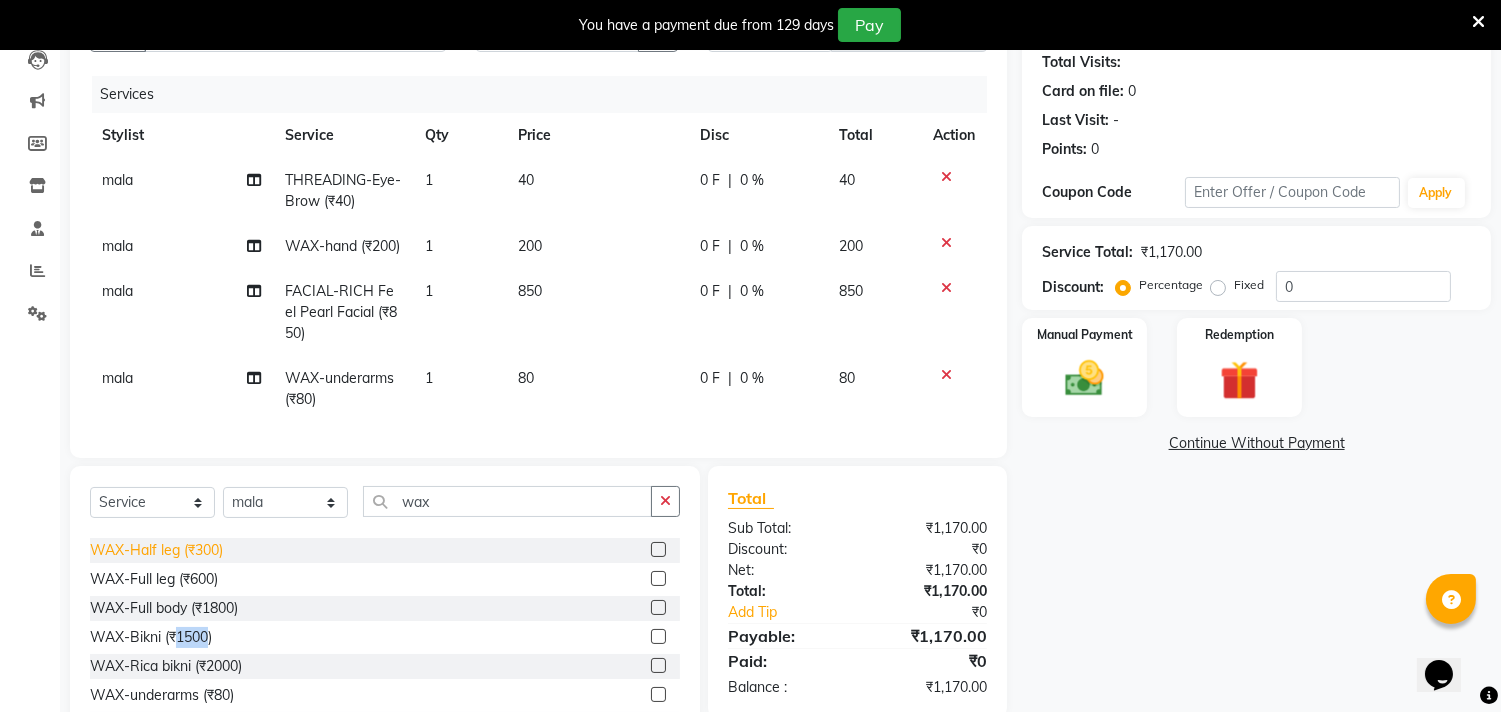 checkbox on "false" 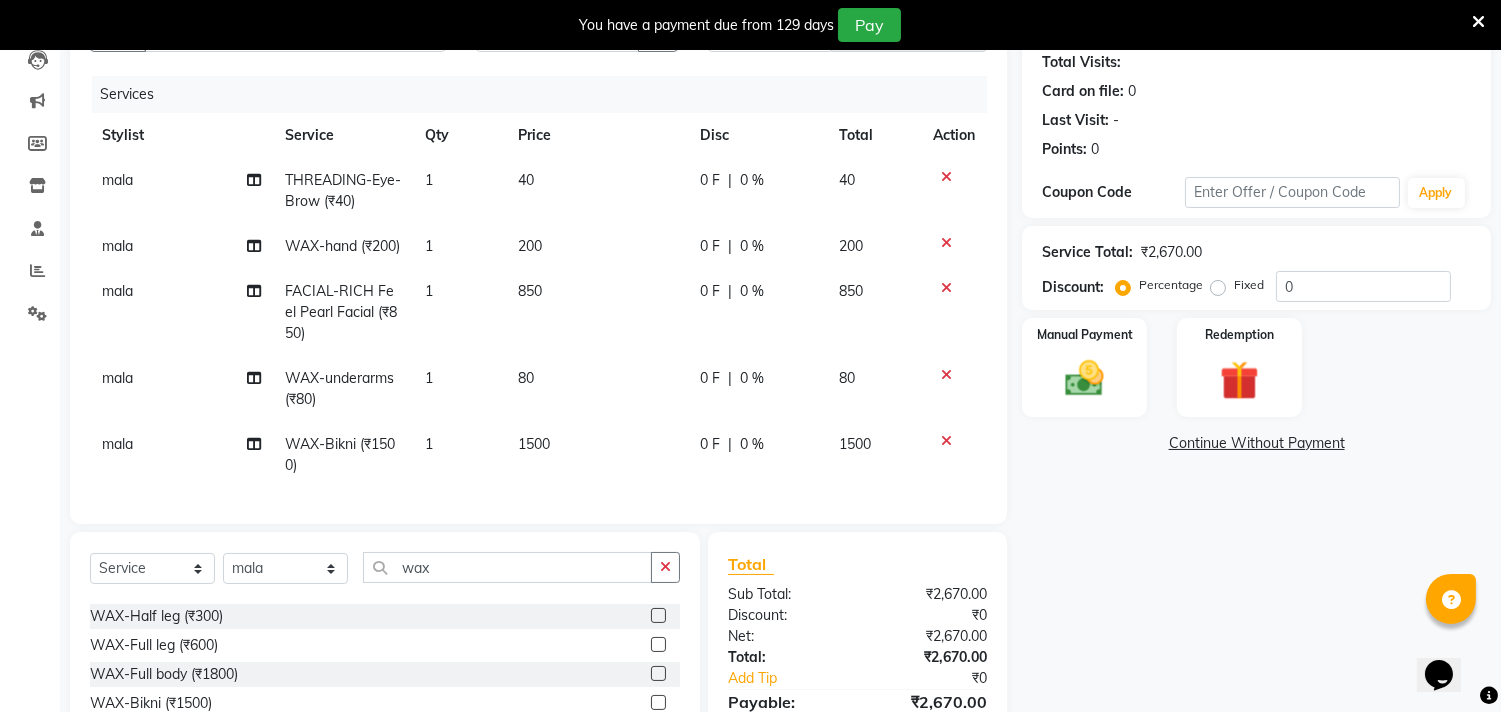 click 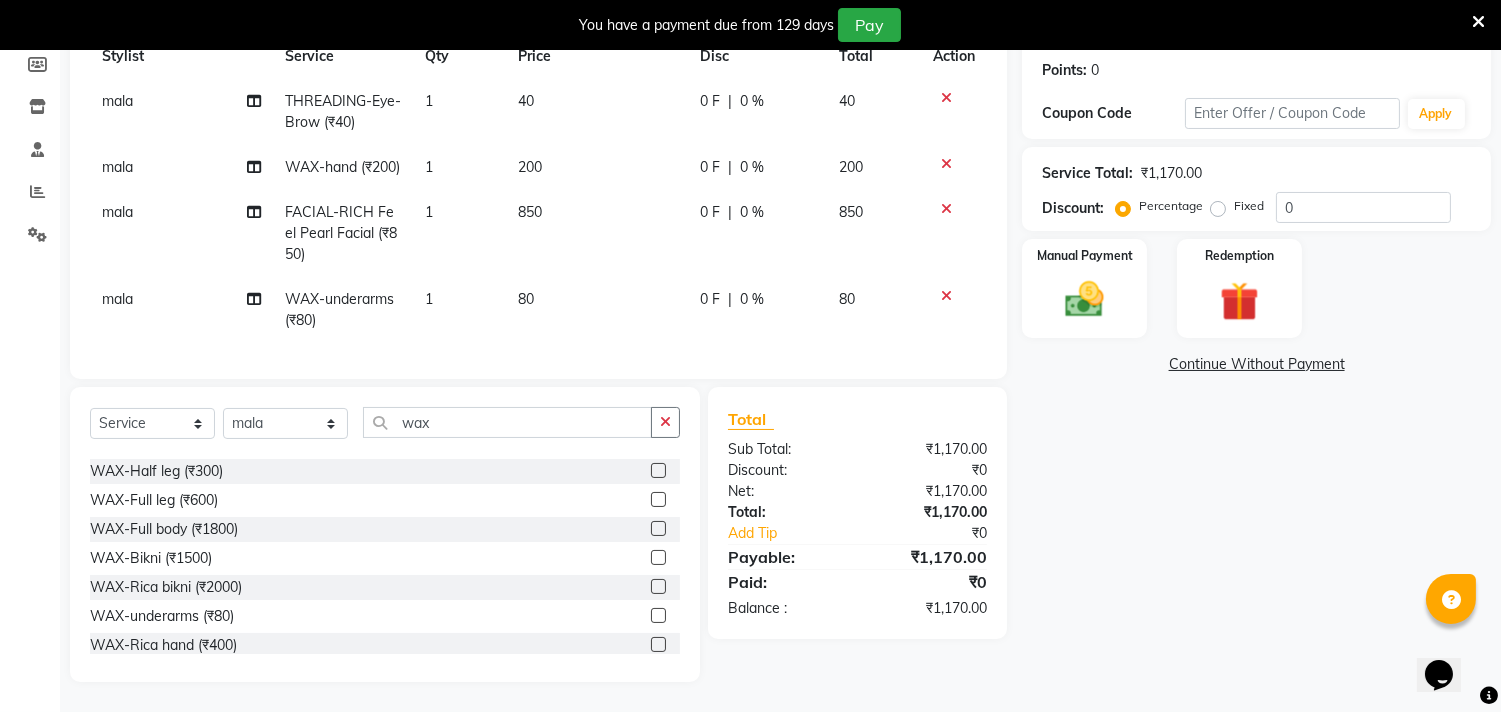 scroll, scrollTop: 333, scrollLeft: 0, axis: vertical 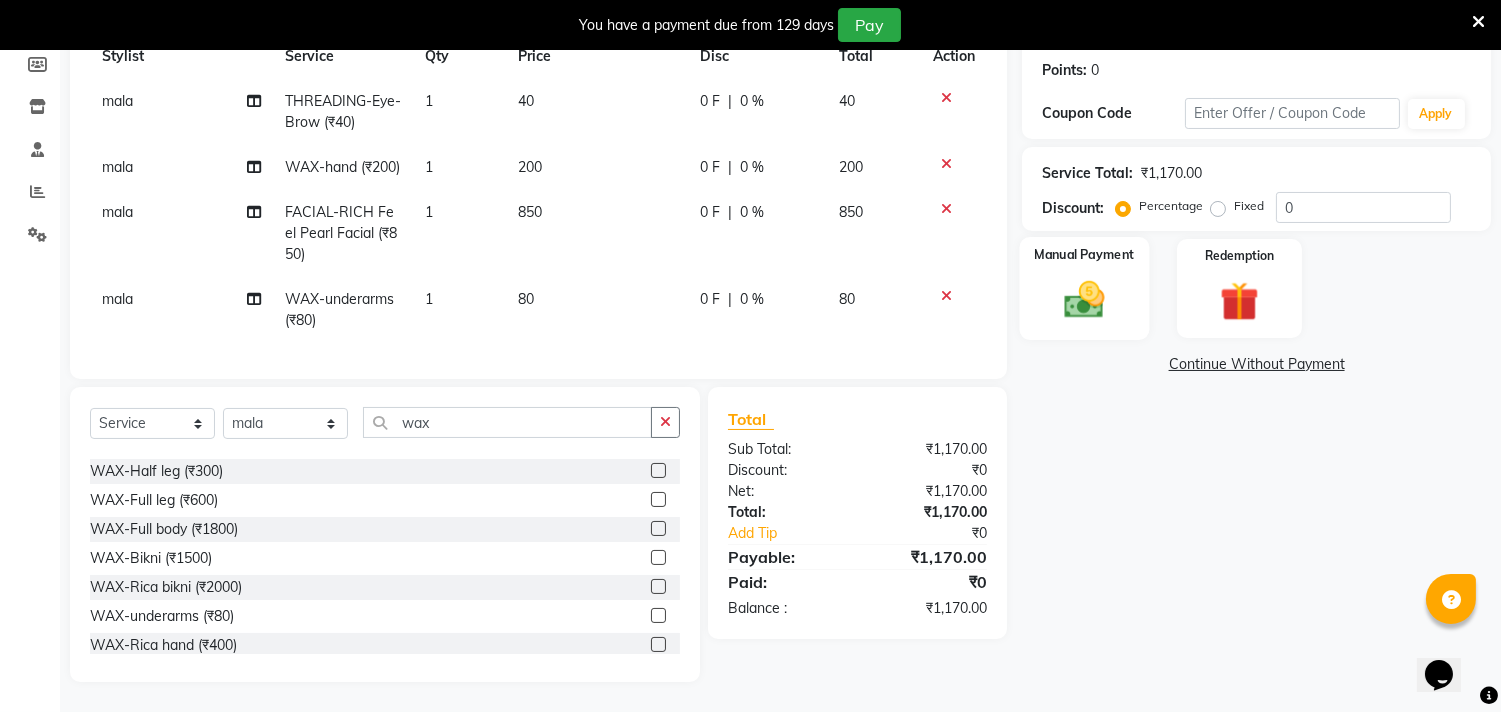 click 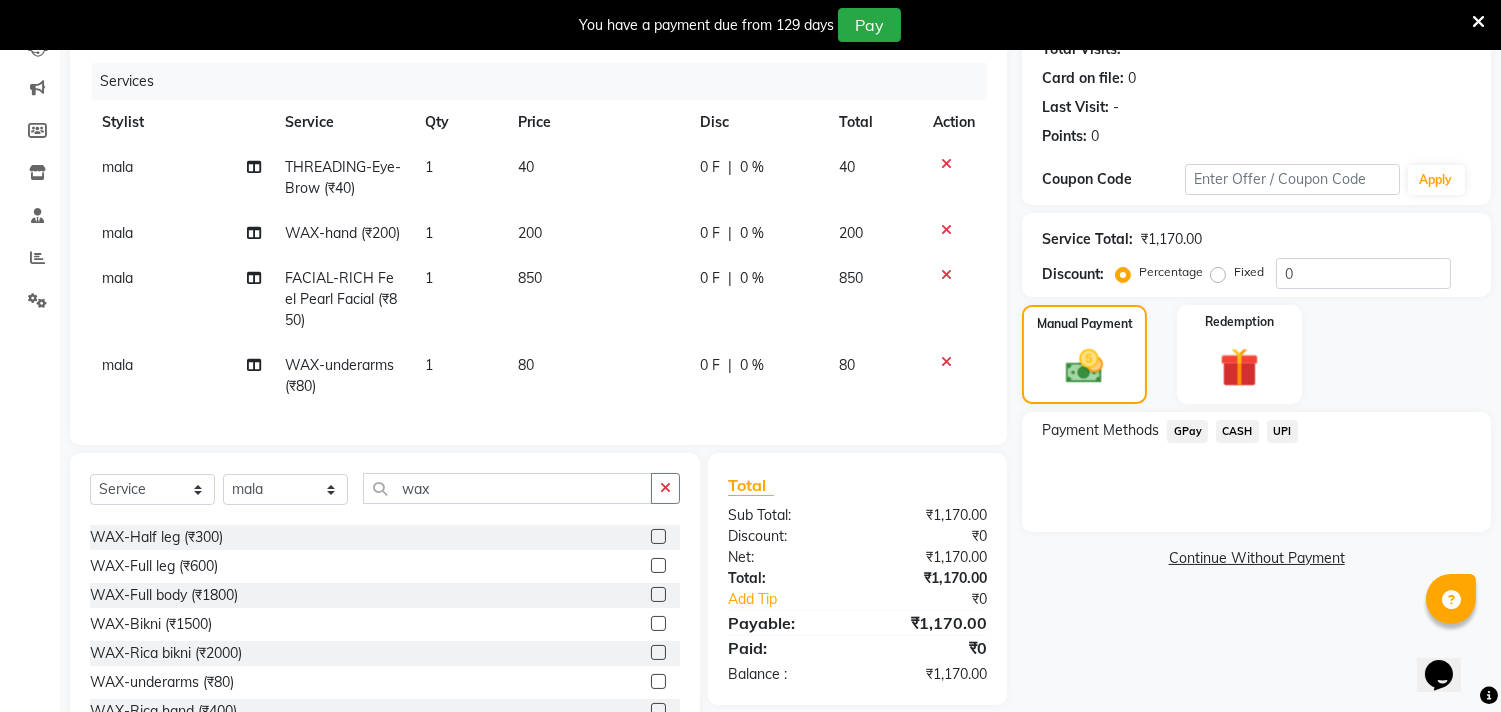 scroll, scrollTop: 222, scrollLeft: 0, axis: vertical 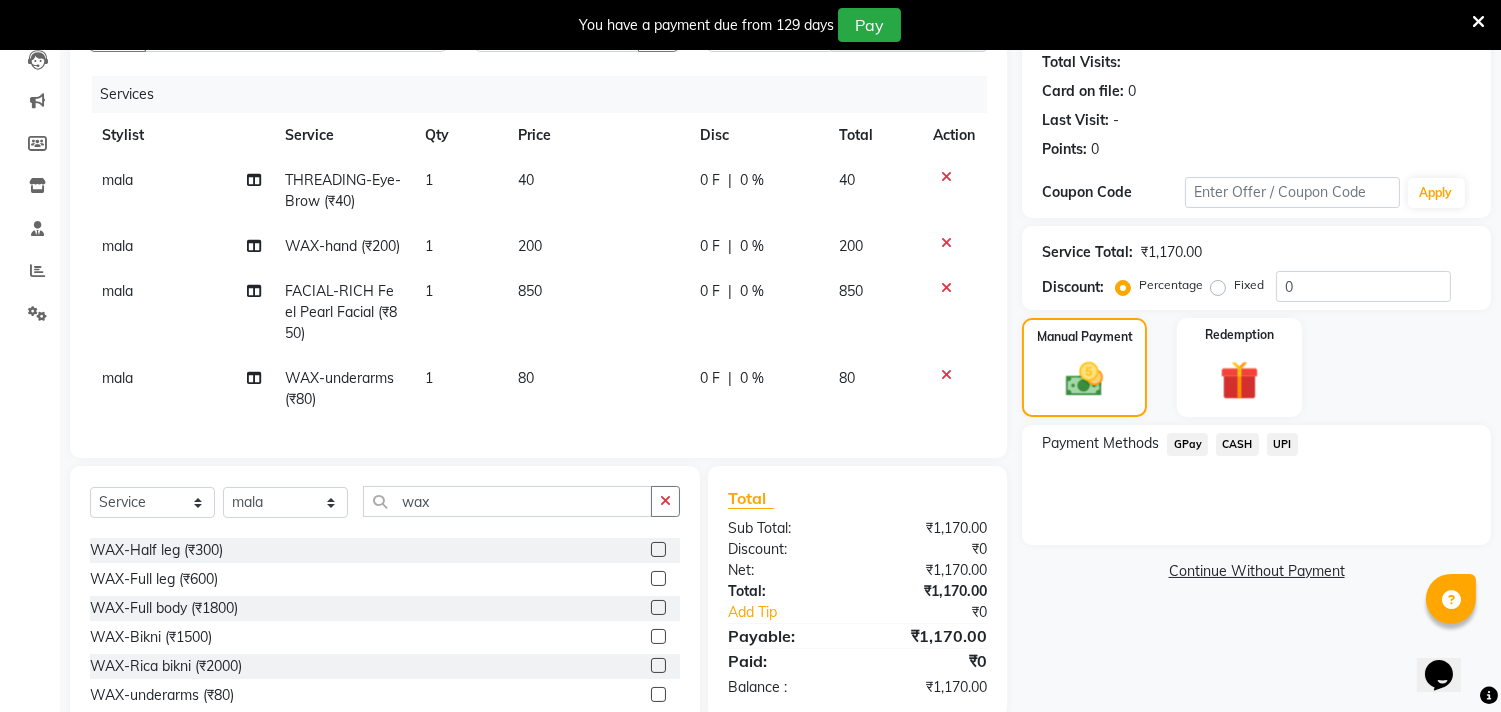 click 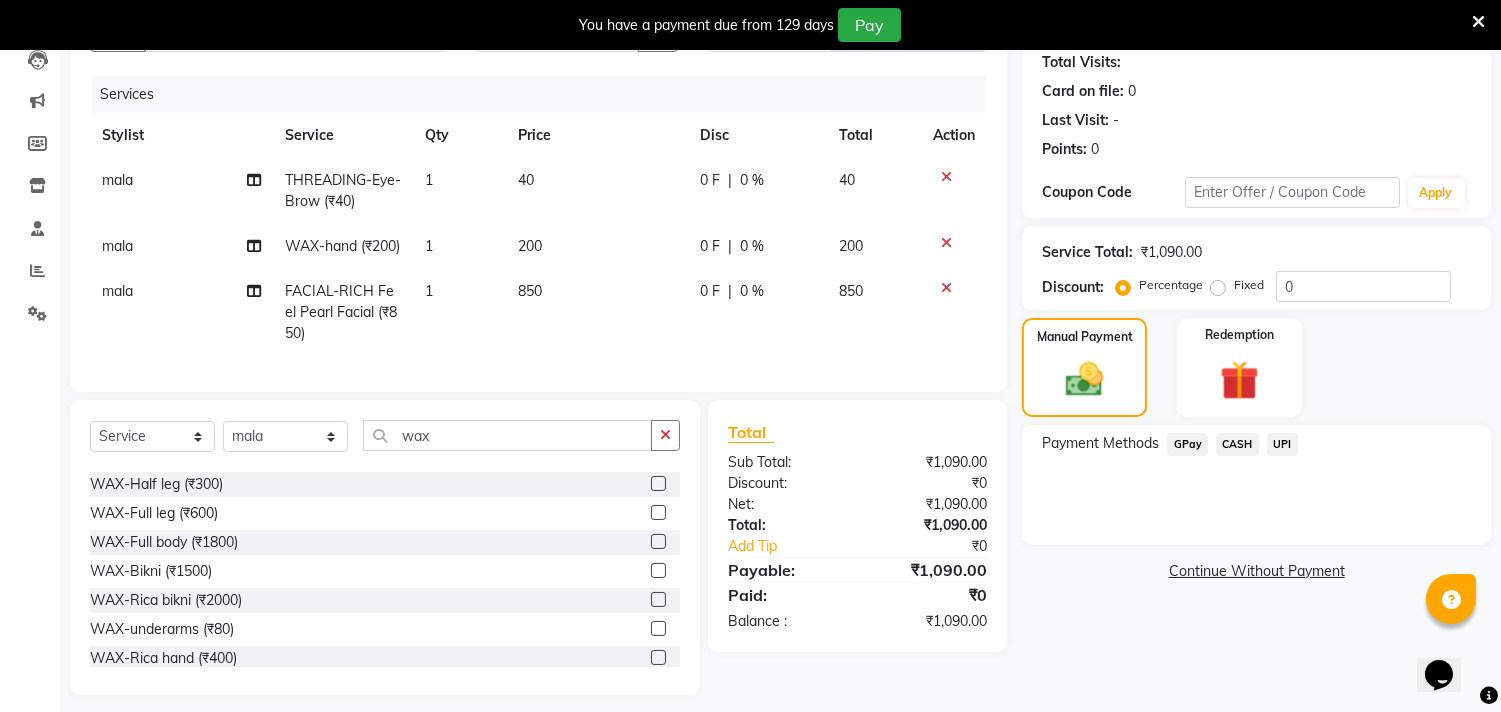 click on "40" 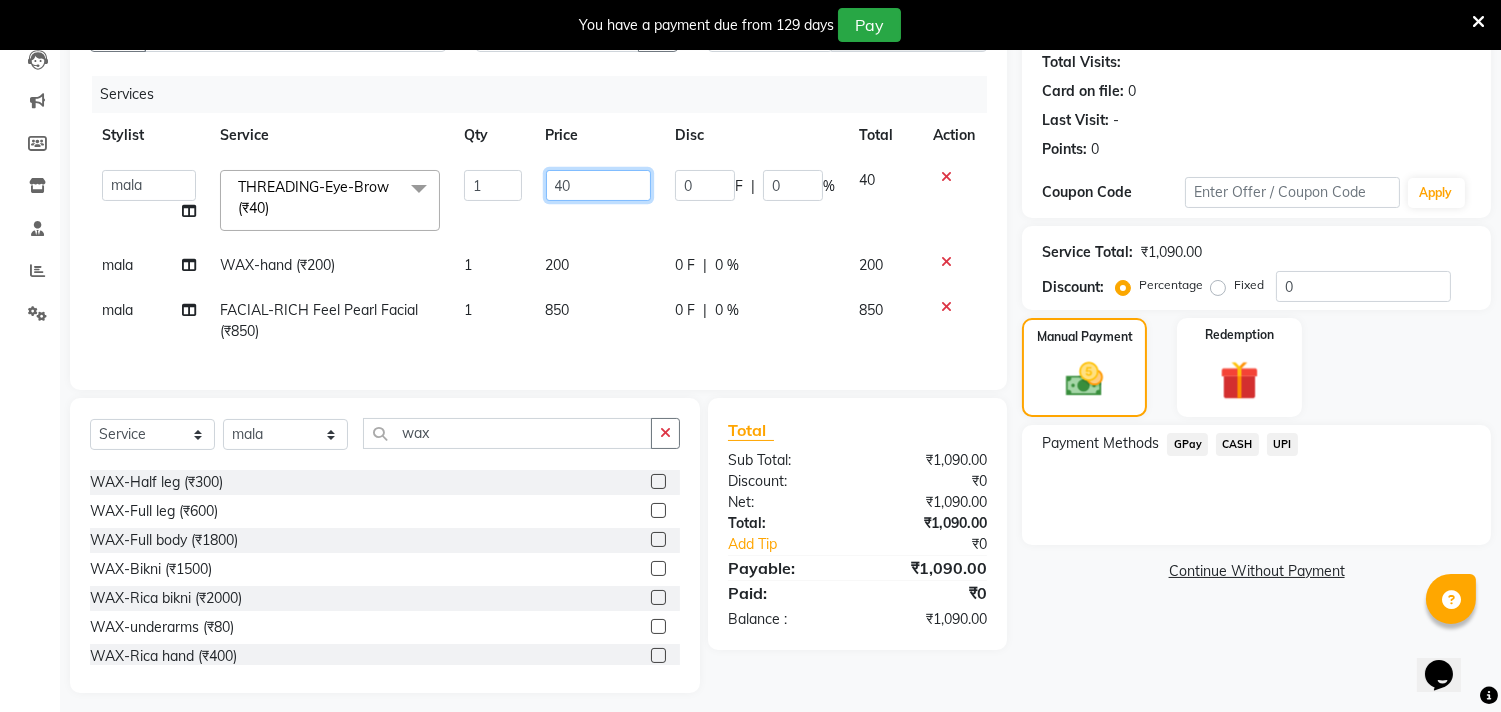 click on "40" 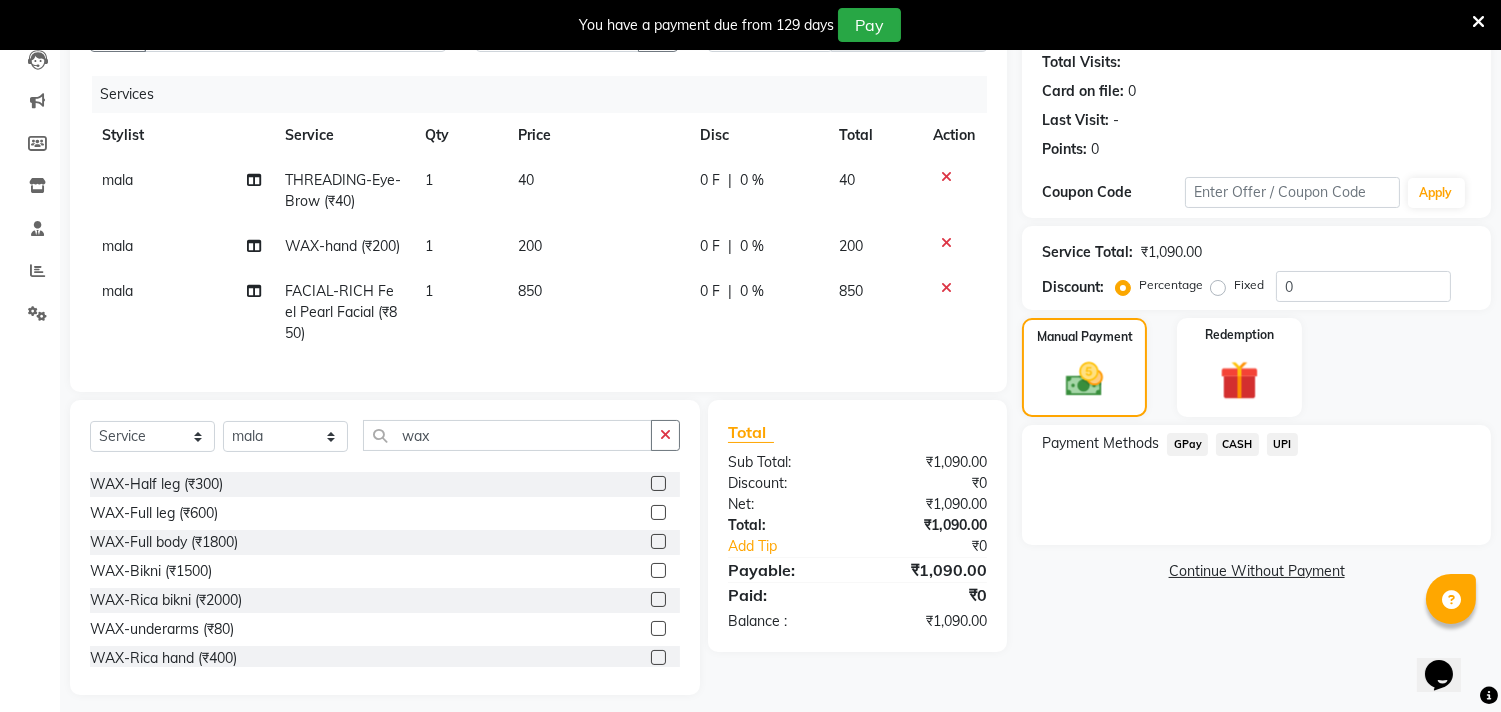 click on "850" 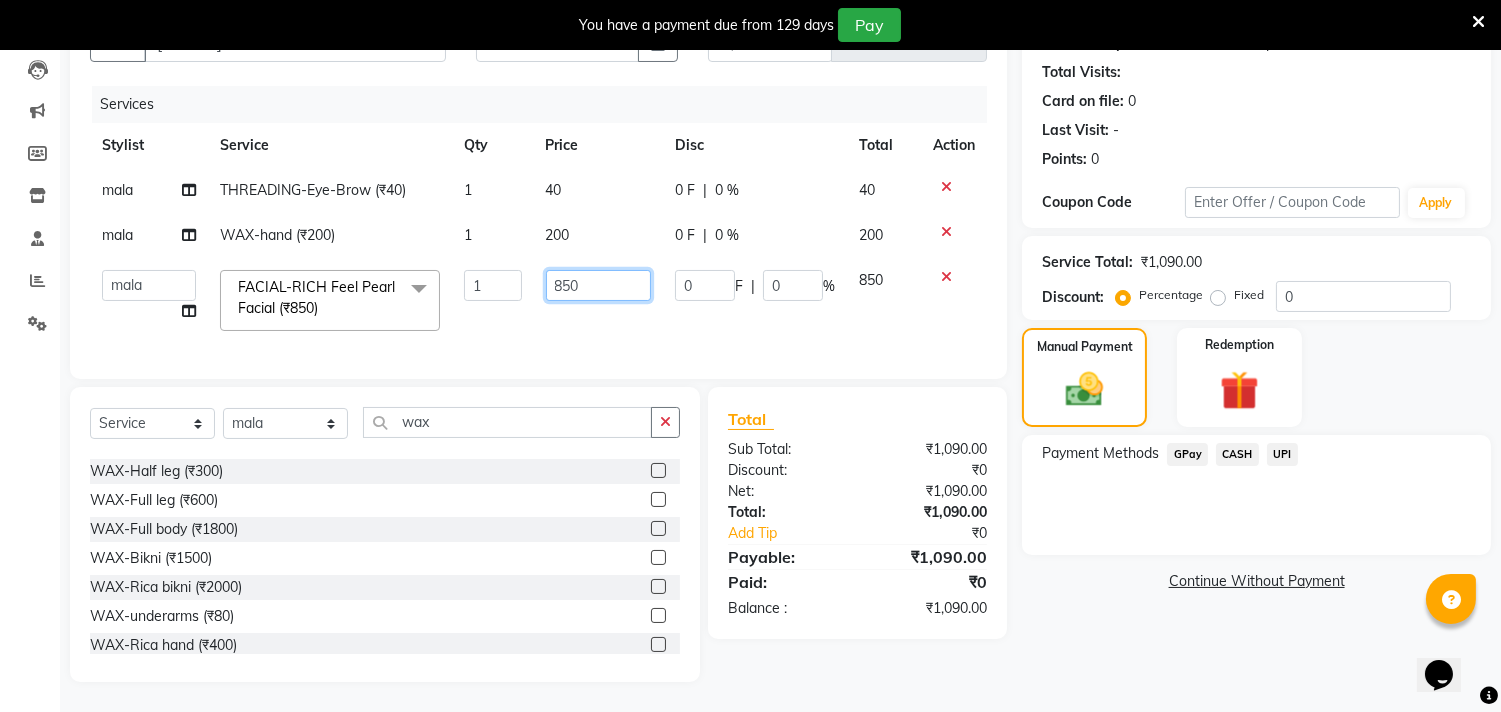 click on "850" 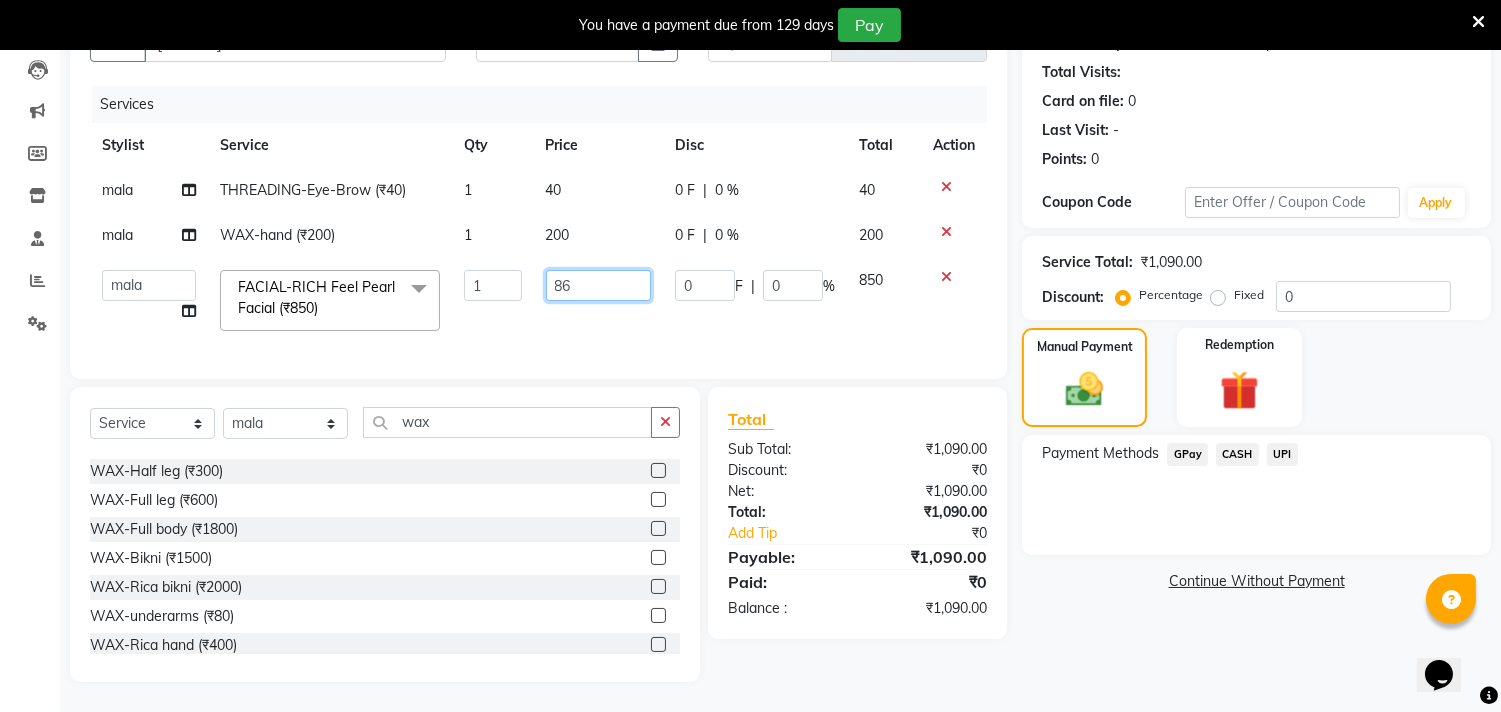 type on "860" 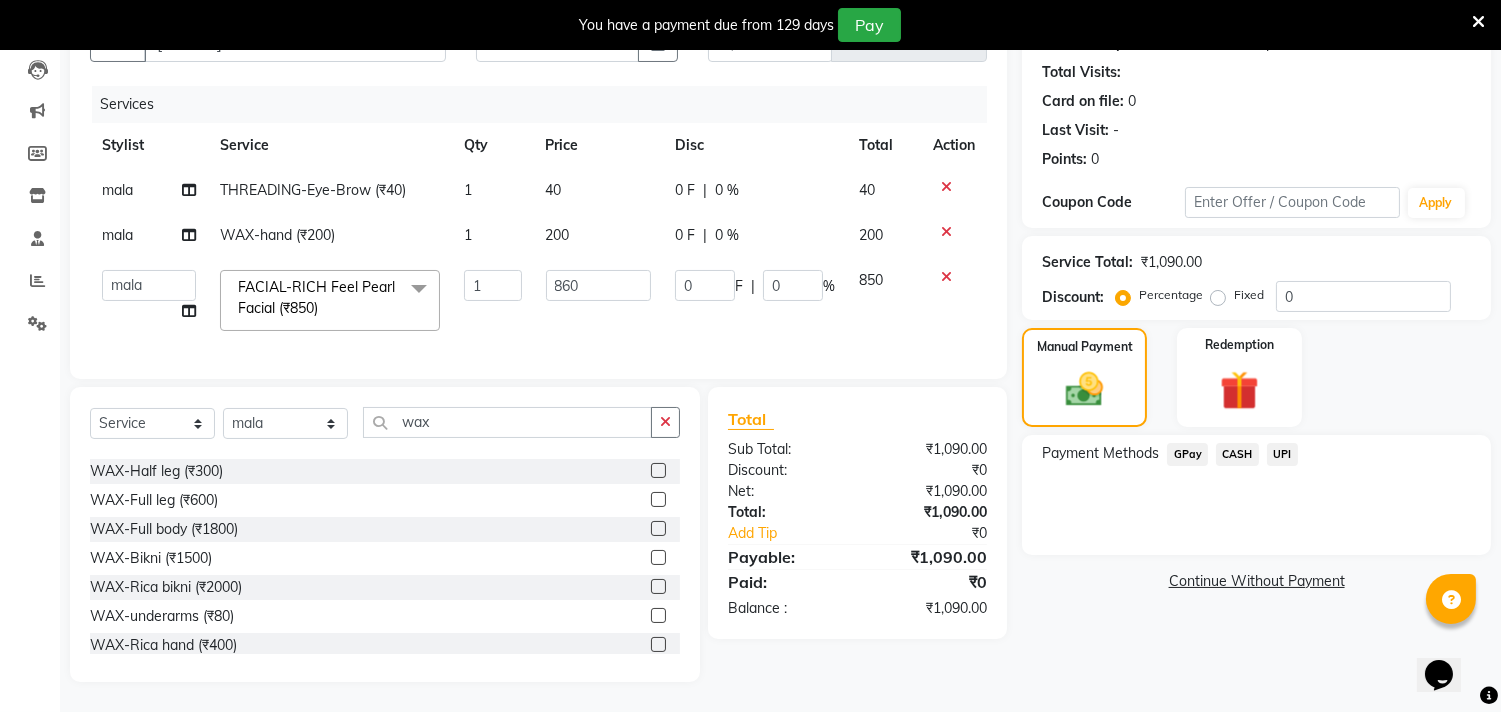 click on "by [FIRST] [LAST] THREADING-Eye-Brow (₹40) 1 40 0 F | 0 % 40 [LAST] WAX-hand  (₹200) 1 200 0 F | 0 % 200  [LAST]   [LAST]   [LAST]   FACIAL-RICH Feel Pearl Facial (₹850)  x THREADING-Eye-Brow (₹40) THREADING-Fore Head (₹20) THREADING-Upper Lips (₹20) THREADING-Chin (₹30) THREADING-Jaws (₹30) THREADING-Cheeks (₹60) THREADING-Full Face (₹150) THREADING-EYEBROW+FOREHEAD (₹60) THREADING-EYEBROW+FOREHEAD+UPPERLIPS (₹80) THREADING-E+R+U+CHIN (₹100) THREADING-EYEBROW+UPPERLIPS (₹60) HAIR  CUT  FOR  KIDs-Boy Cut (₹150) HAIR  CUT  FOR  KIDs-Round Cut (₹150) HAIR  CUT  FOR  KIDs-Blunt Cut (₹150) HAIR  CUT  FOR  KIDs-Flicks Cut (₹200) HAIR  CUT  FOR  KIDs-Mushroom Cut (₹200) HAIR CUT FOR KIDS-BABY CUT (₹150) HAIR SETTING-Hair Setting Step (₹150) HAIR SETTING-Blow Dry (Length Depend) (₹300) HAIR SETTING-Lenght wise depend Hair Straightening Temporary (₹600) HAIR SETTING-Permanent straightening lenght wise depend  (₹3000) HAIR SETTING-Tong  (₹600) HAIR CUT-U Cut (₹200) 1" 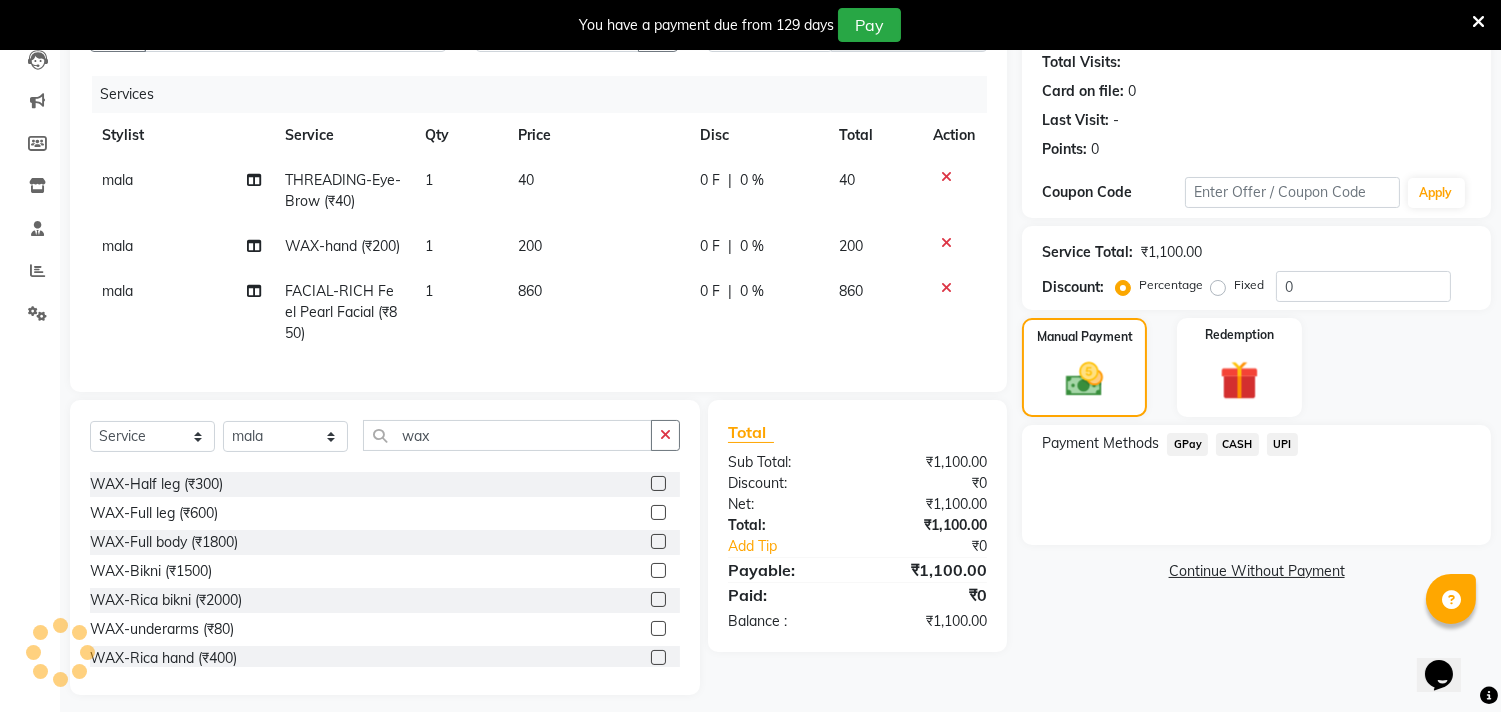 click on "GPay" 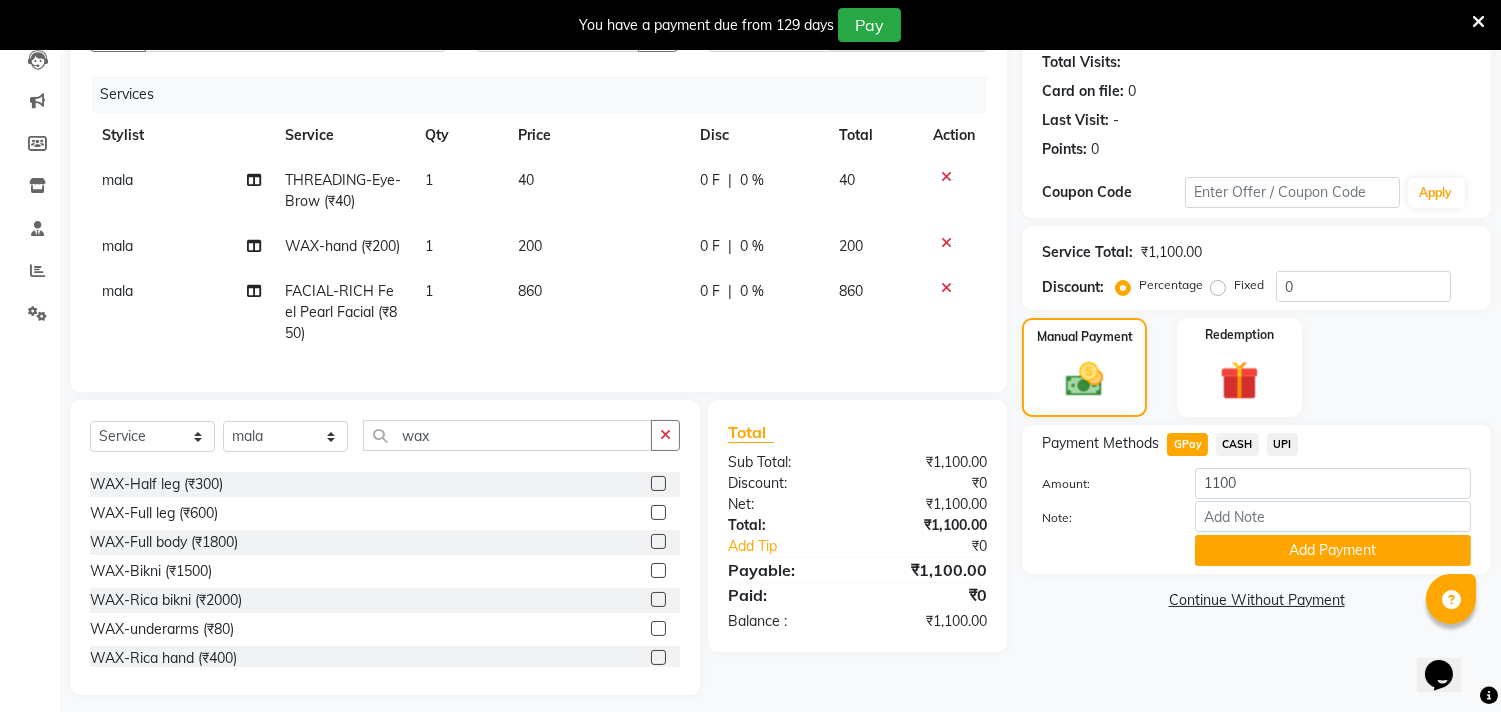 click on "Add Payment" 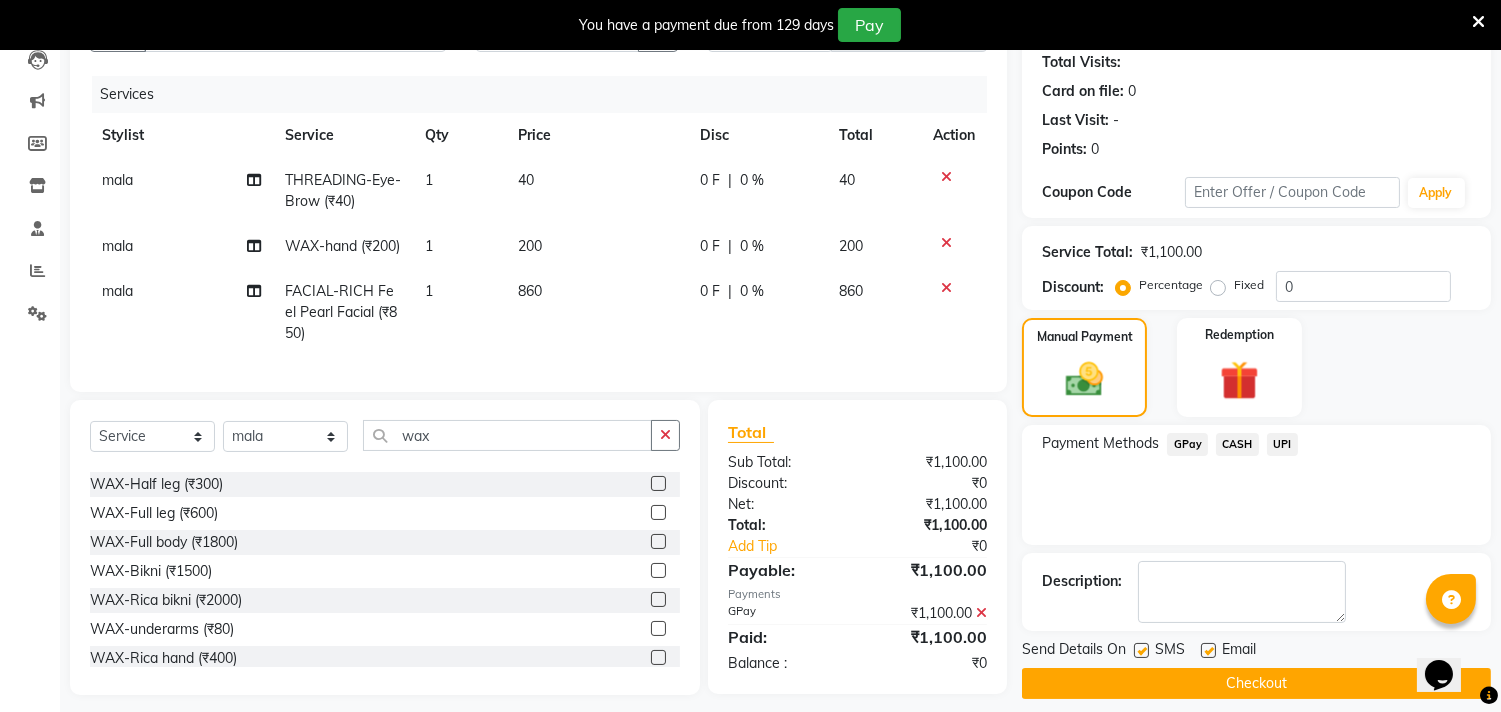 scroll, scrollTop: 272, scrollLeft: 0, axis: vertical 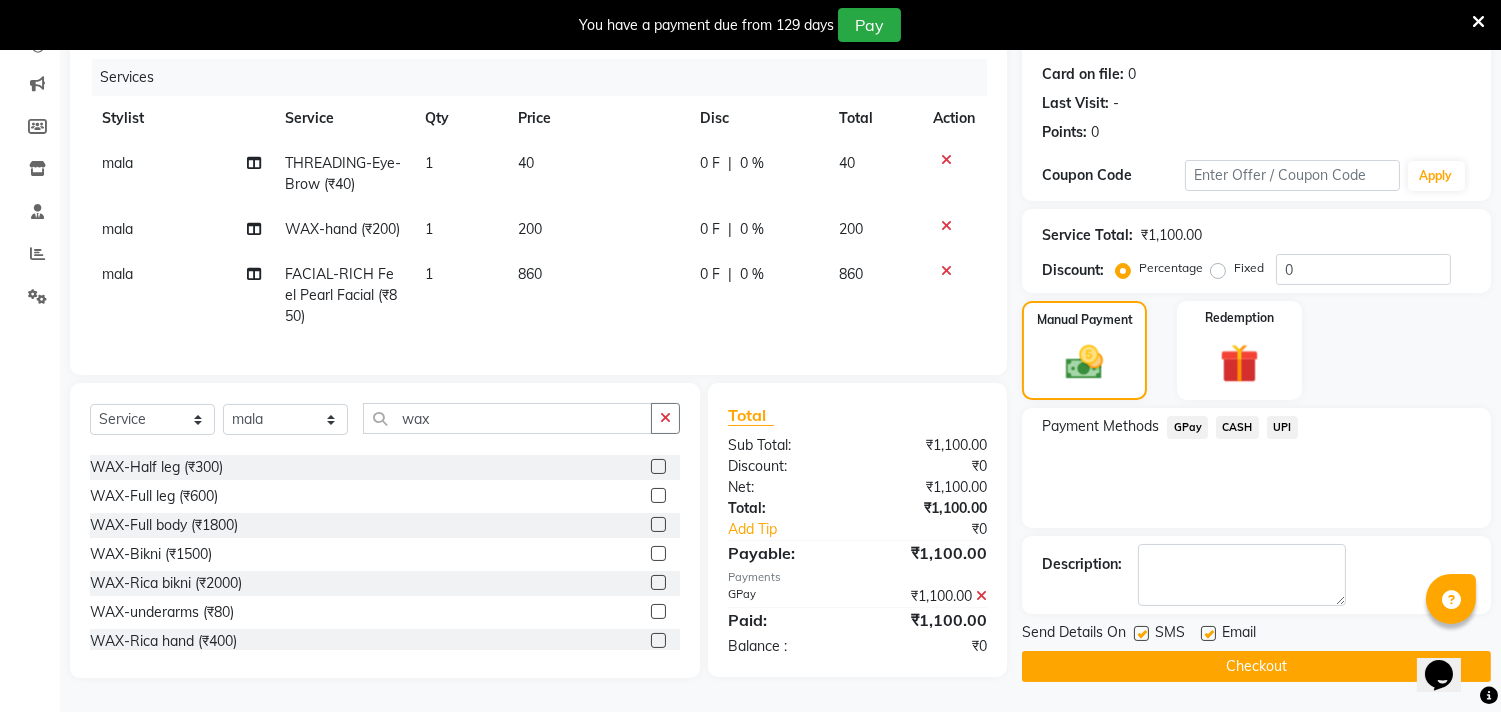 click on "Checkout" 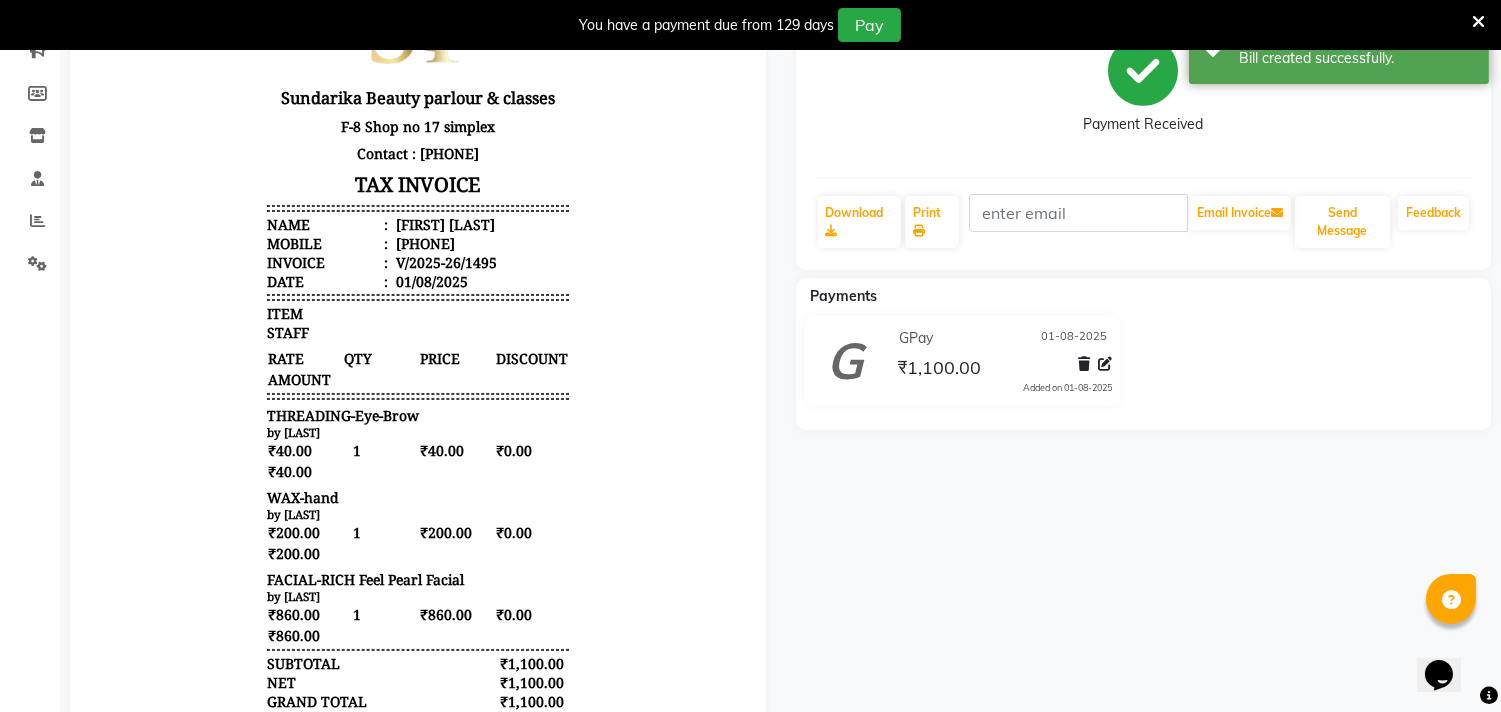 scroll, scrollTop: 0, scrollLeft: 0, axis: both 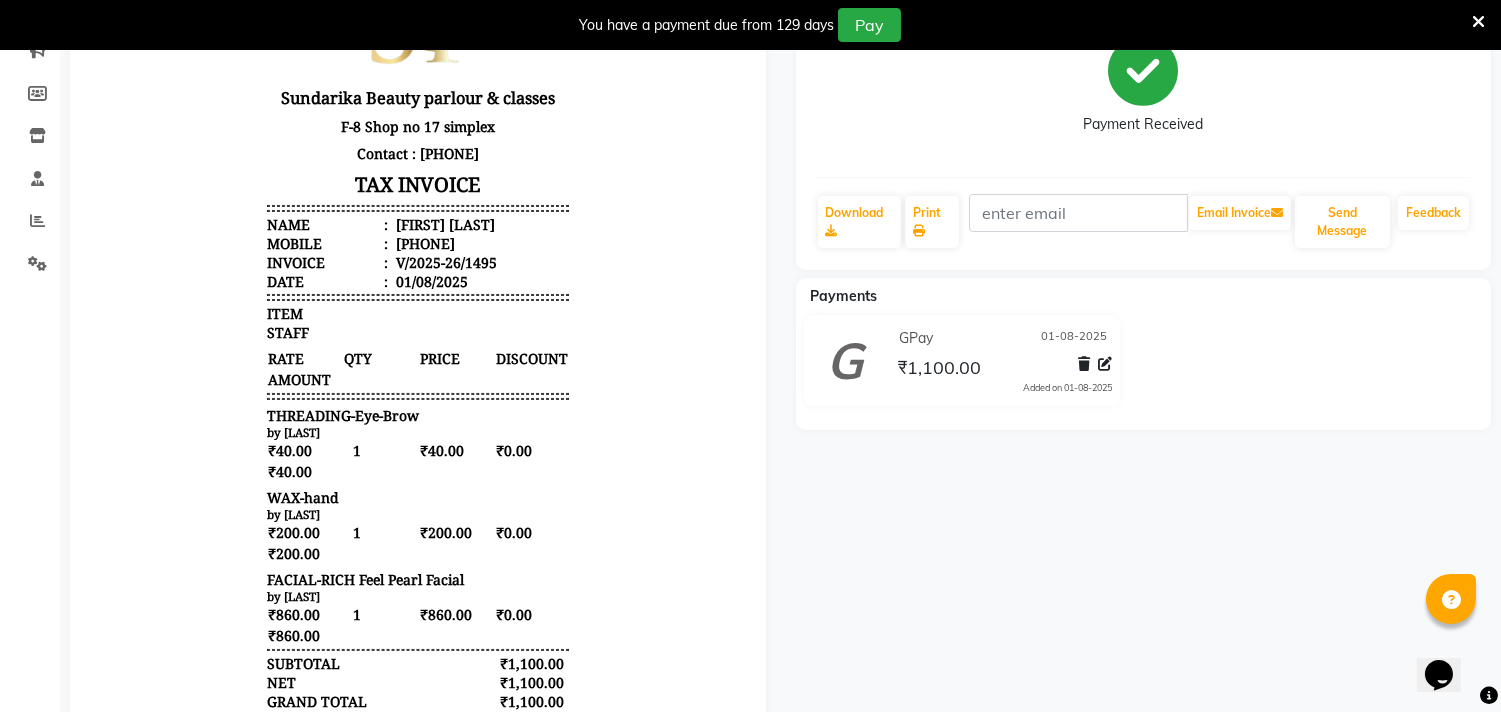 click on "Inventory" 